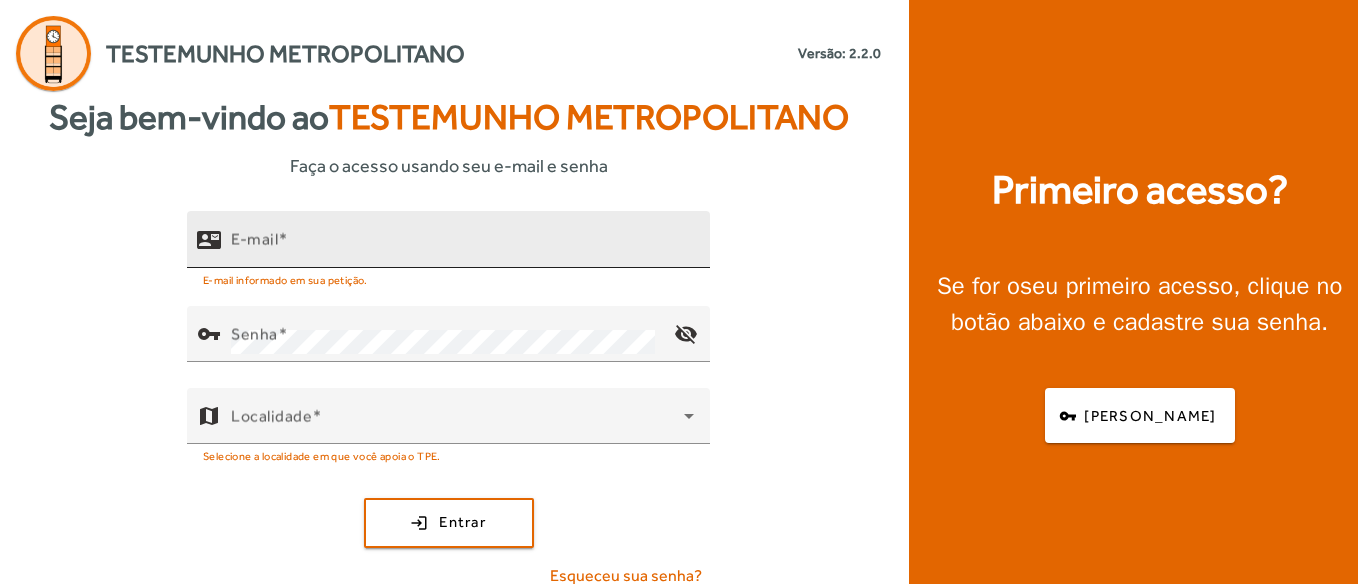 scroll, scrollTop: 0, scrollLeft: 0, axis: both 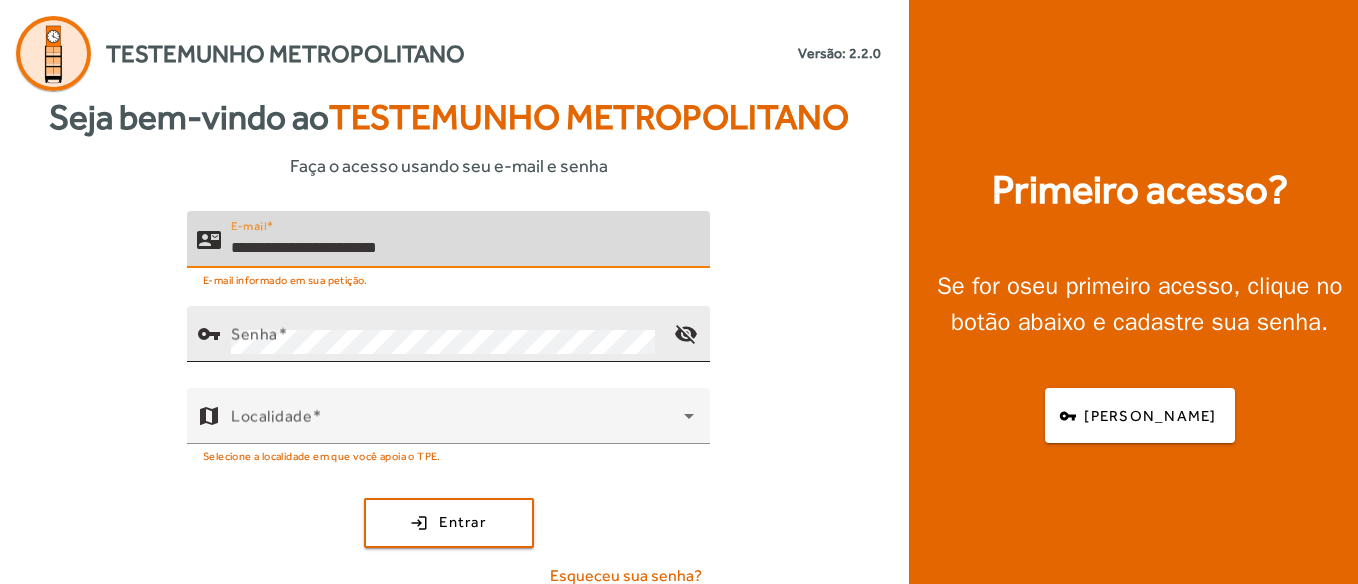 type on "**********" 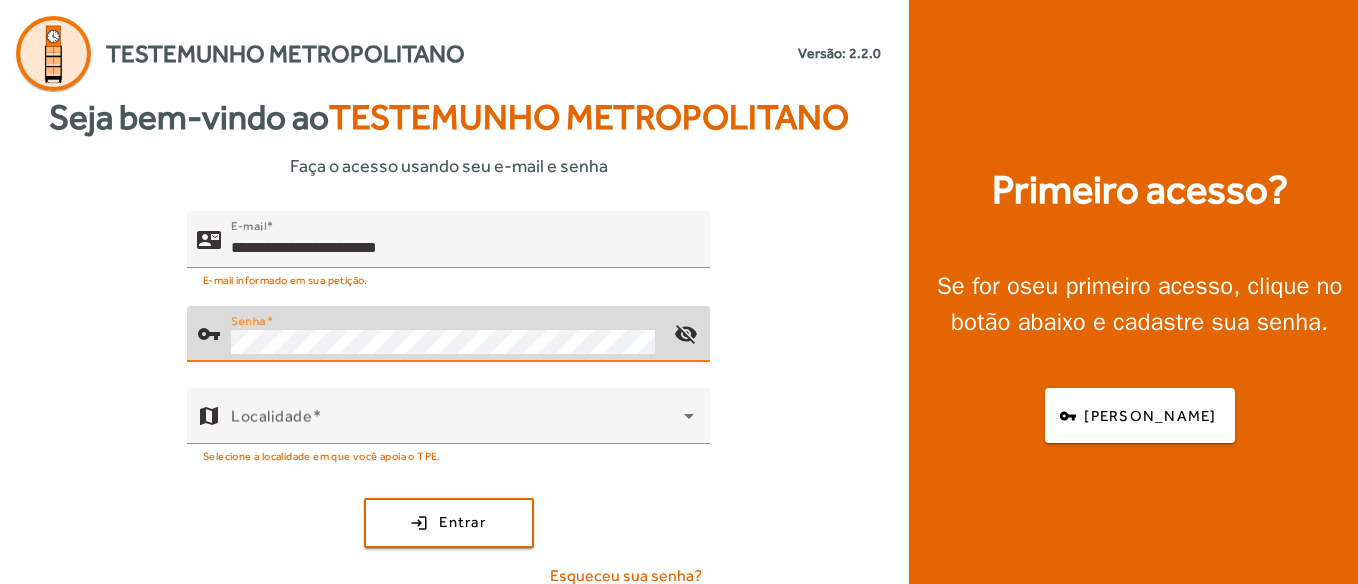 click on "login  Entrar" 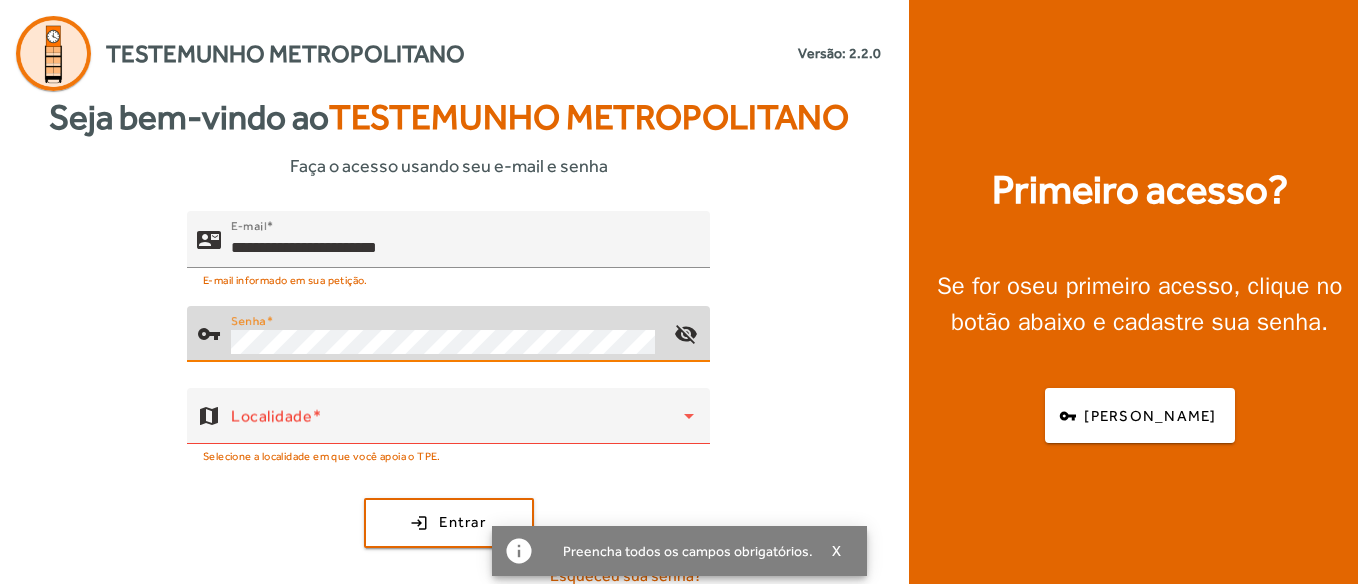 click on "visibility_off" 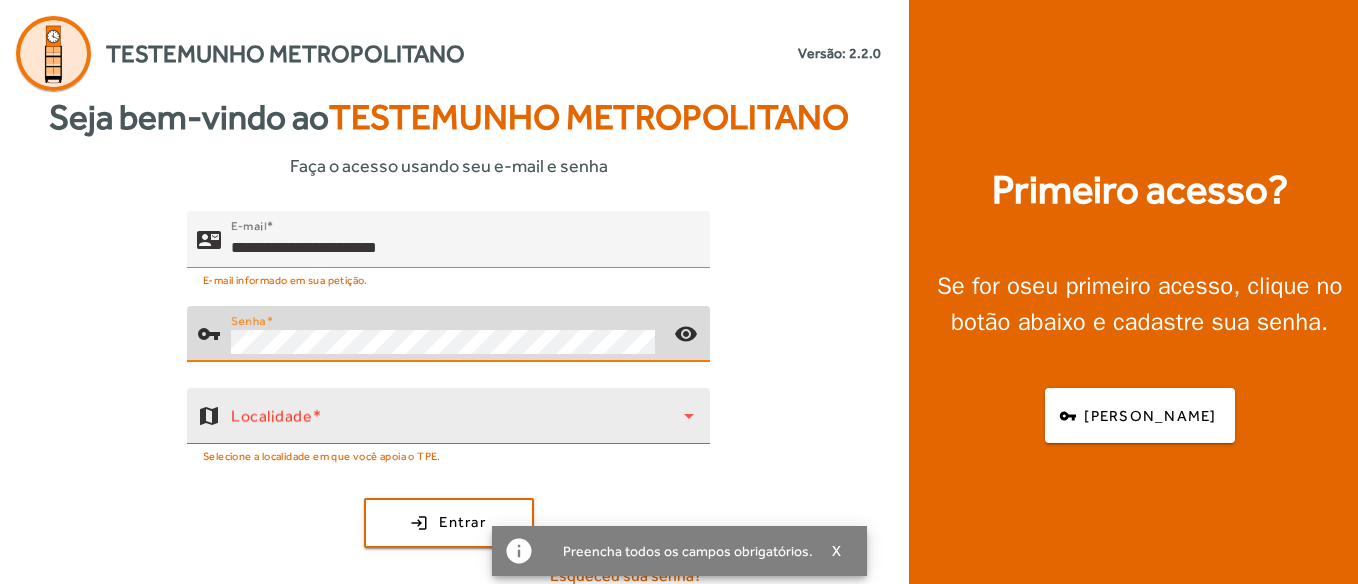 click on "Localidade" 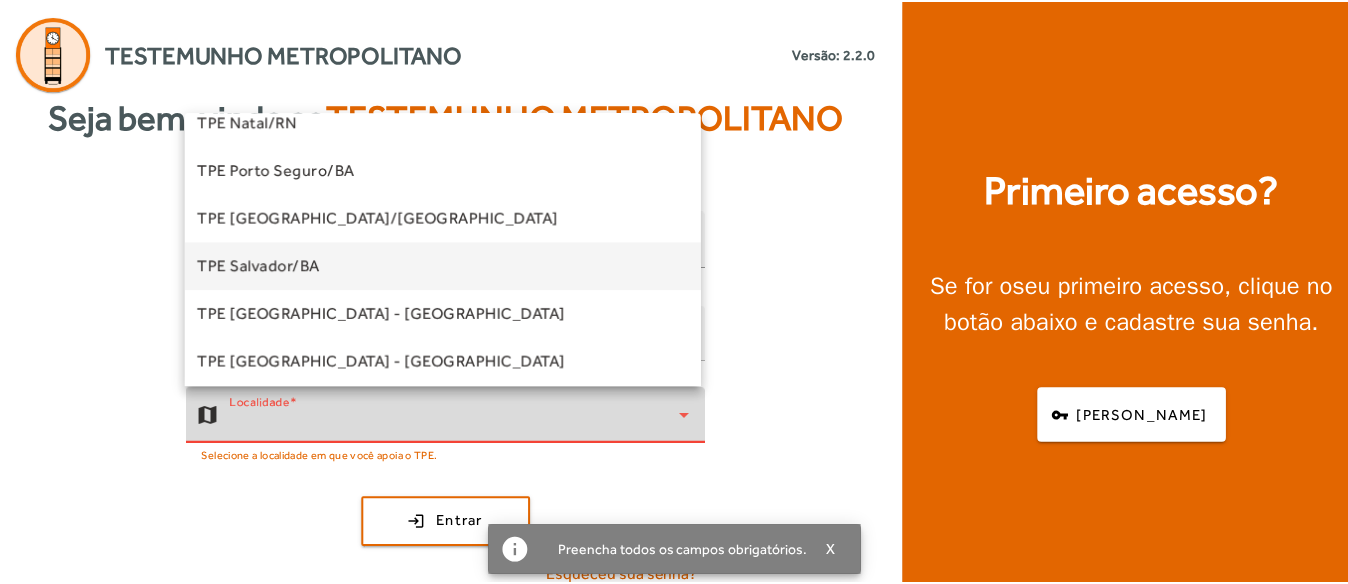 scroll, scrollTop: 357, scrollLeft: 0, axis: vertical 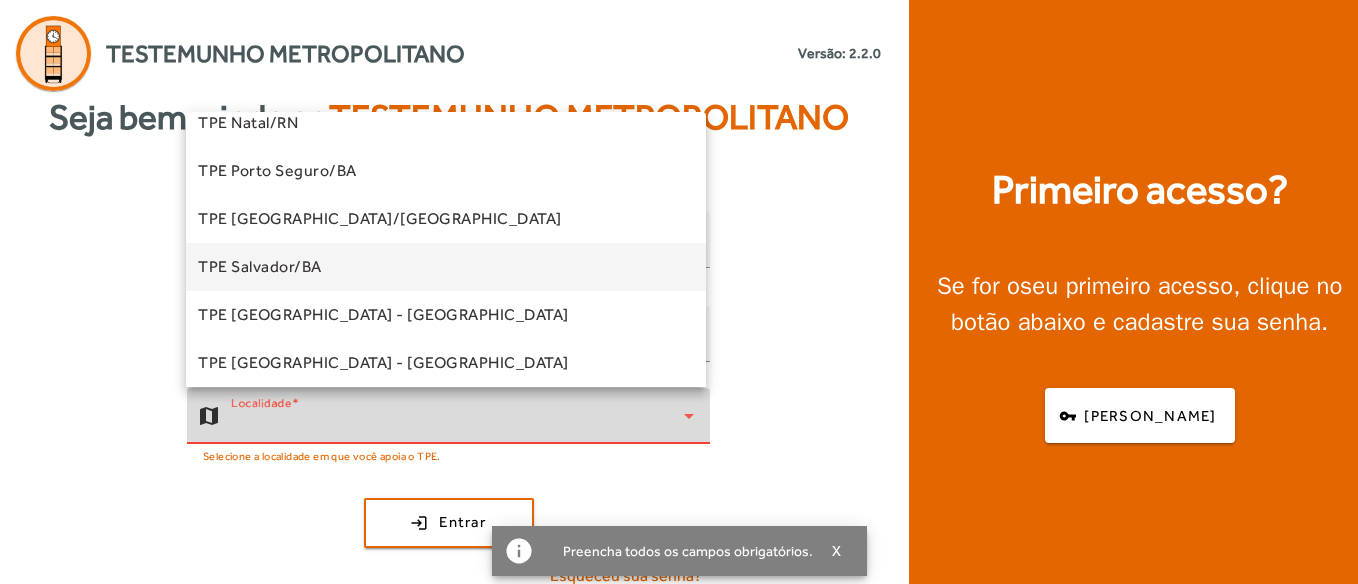 click on "TPE Salvador/BA" at bounding box center [260, 267] 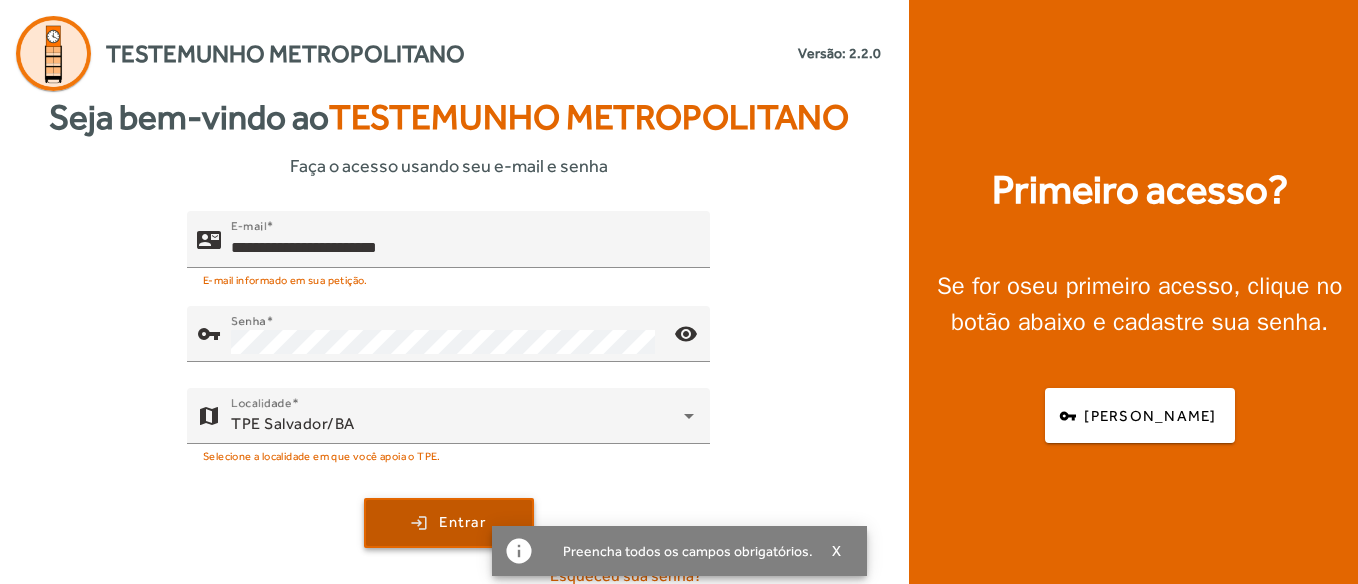 click 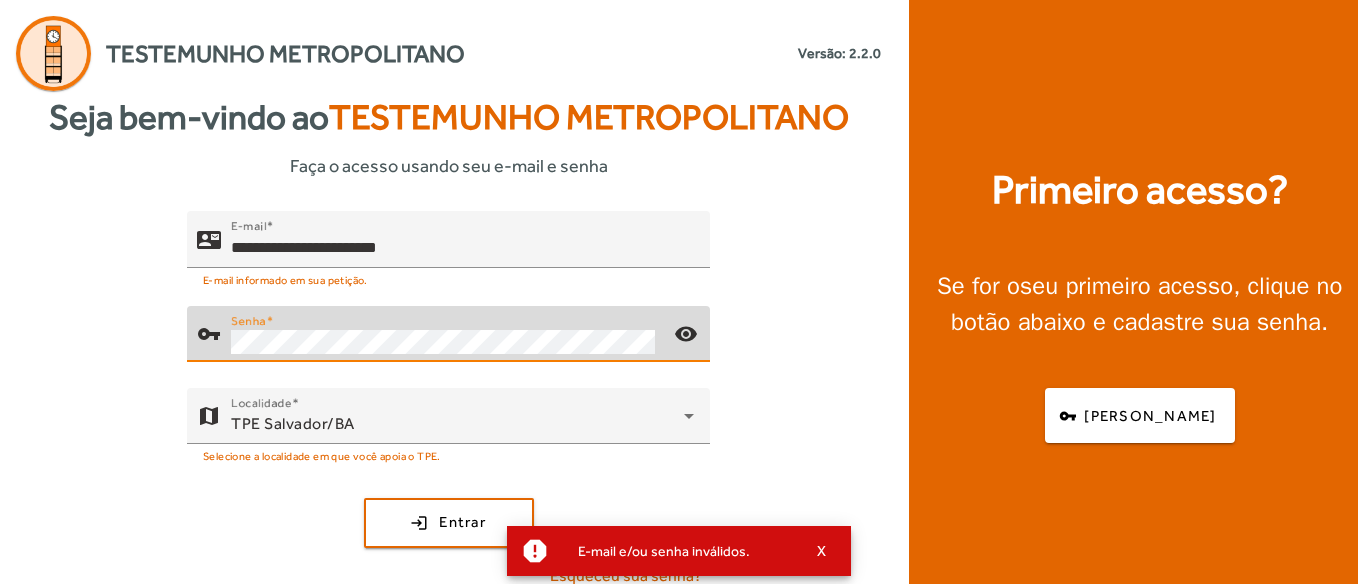 click on "login  Entrar" 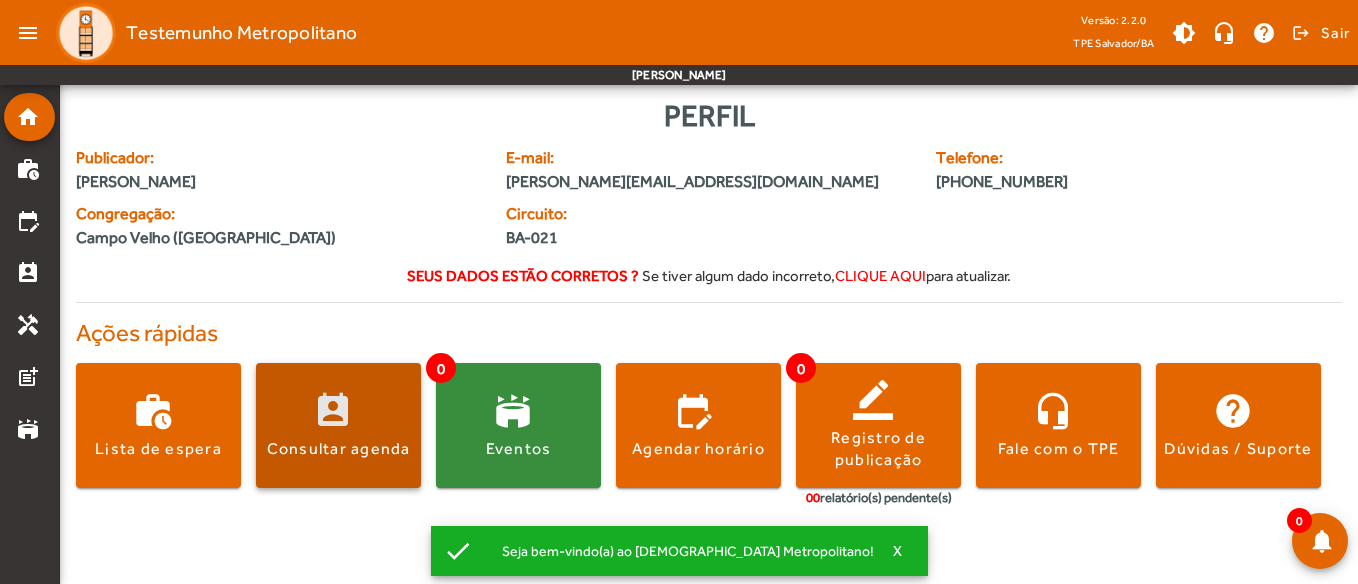 click 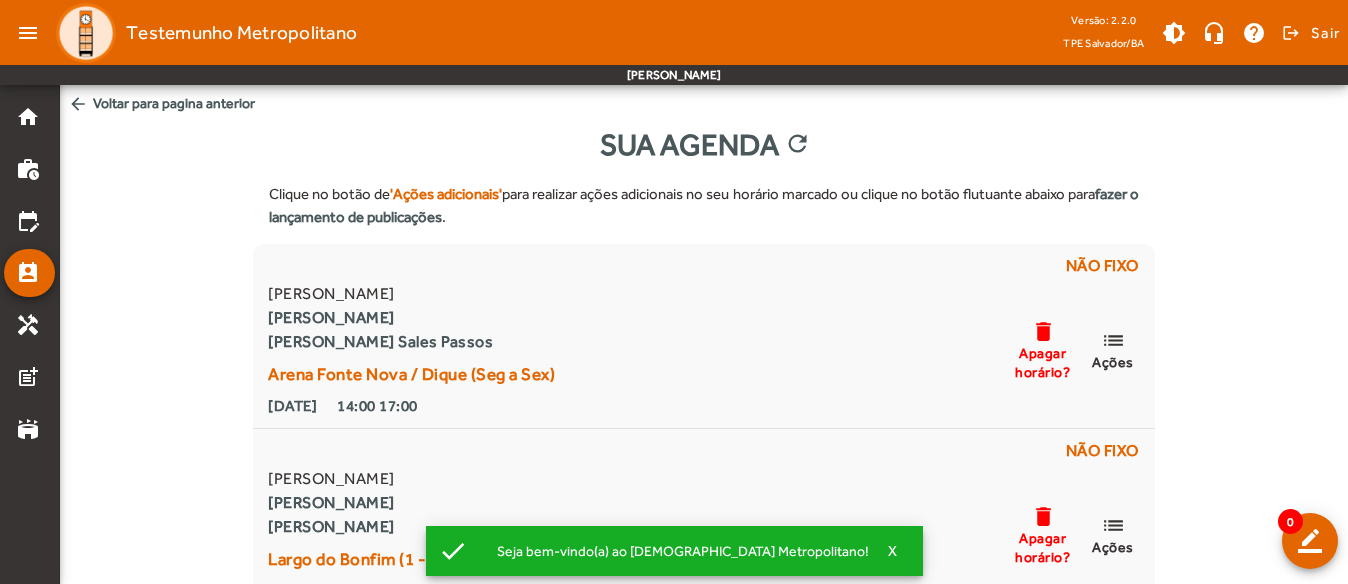scroll, scrollTop: 30, scrollLeft: 0, axis: vertical 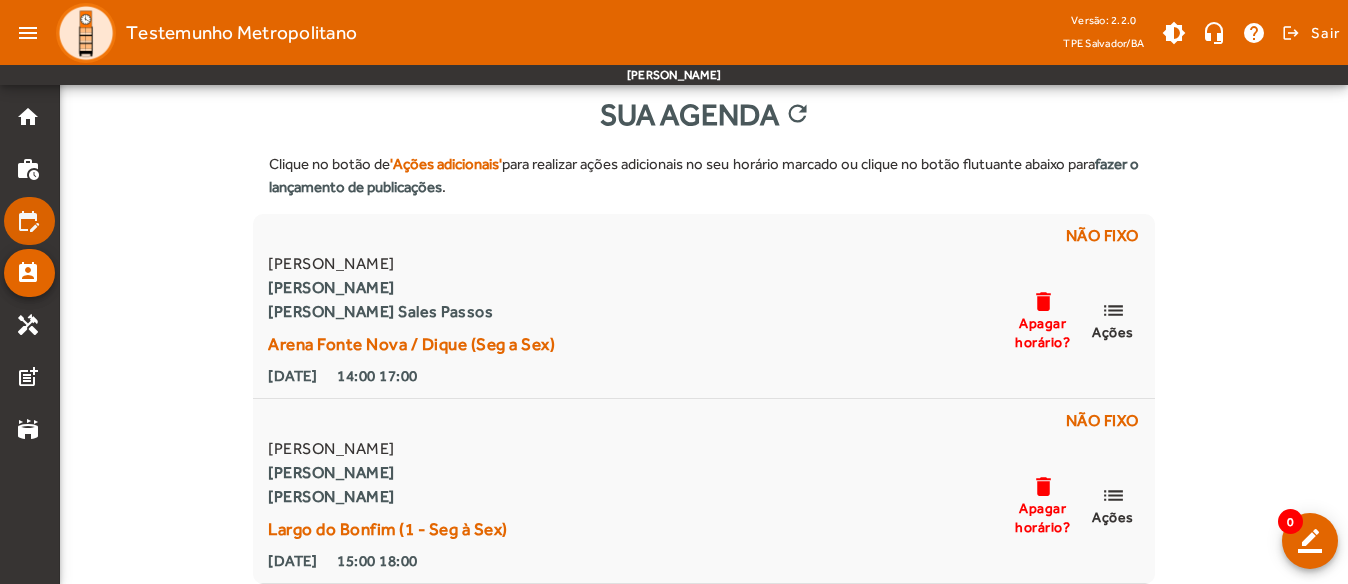click on "edit_calendar" 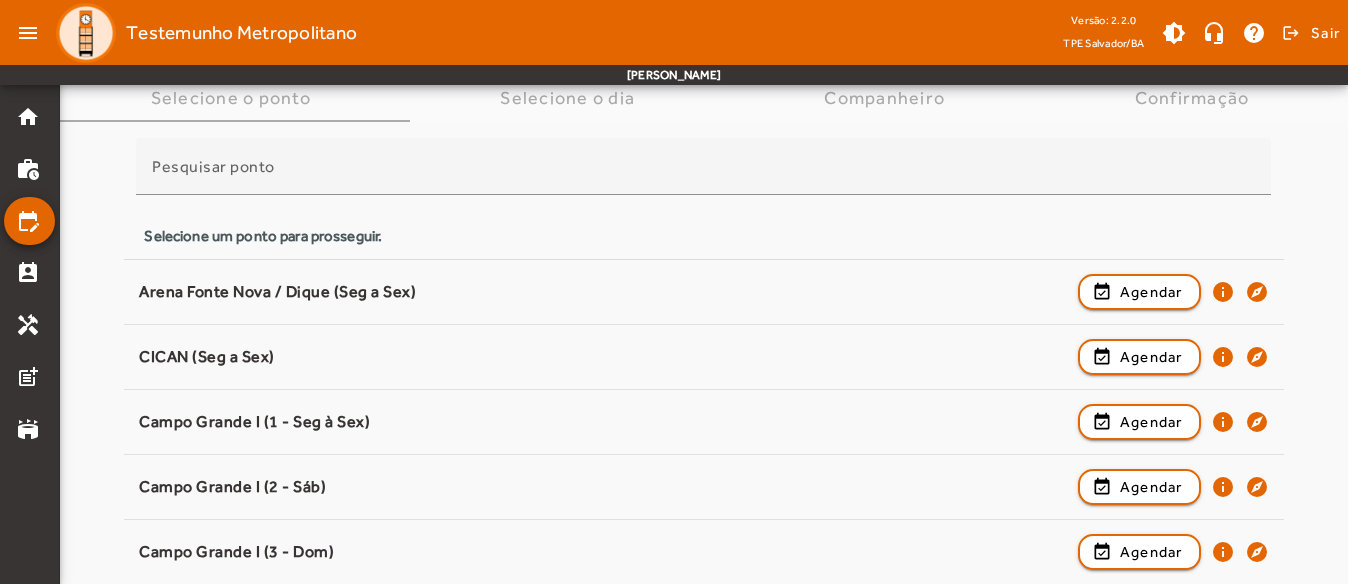 scroll, scrollTop: 86, scrollLeft: 0, axis: vertical 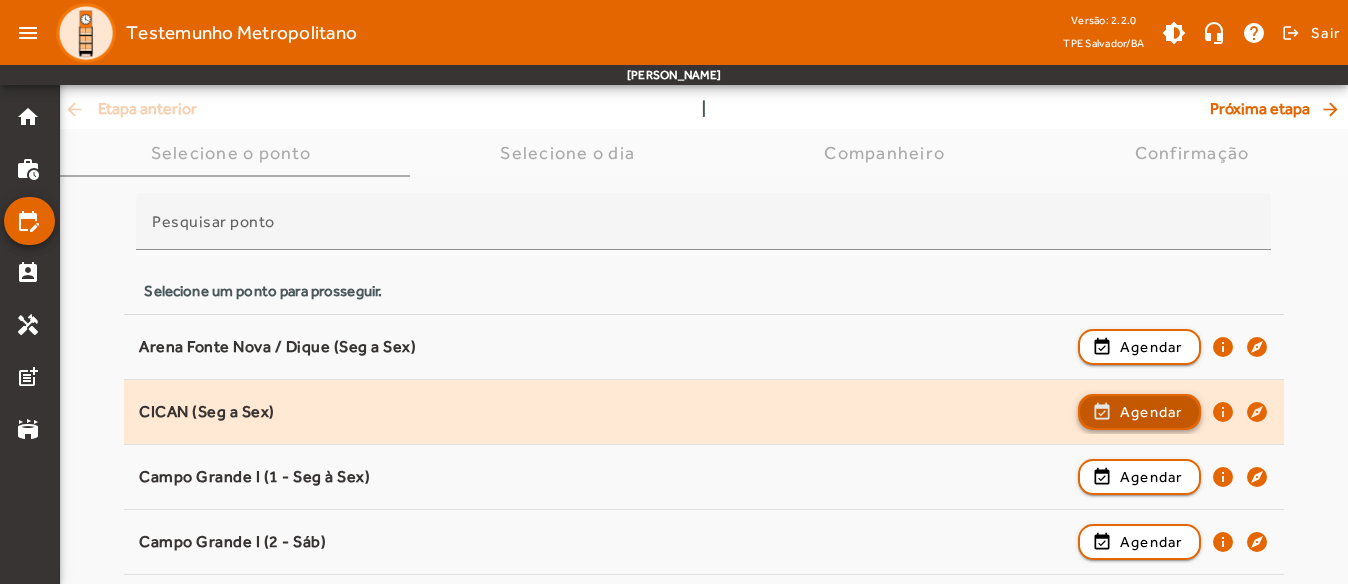 click on "Agendar" 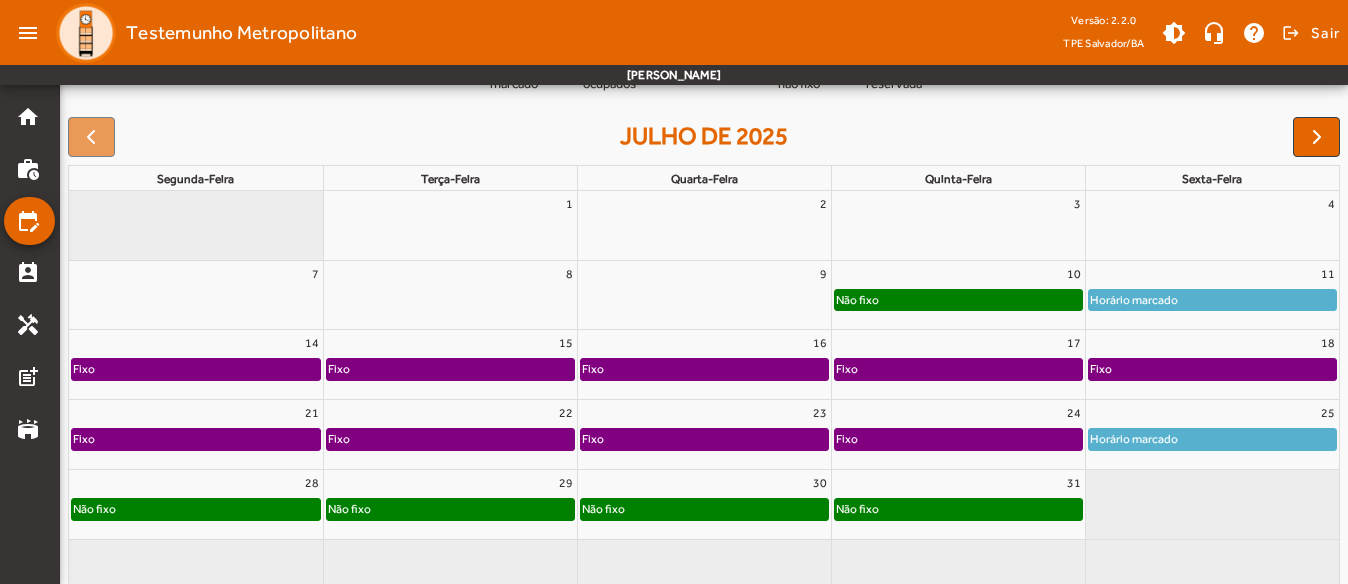 scroll, scrollTop: 302, scrollLeft: 0, axis: vertical 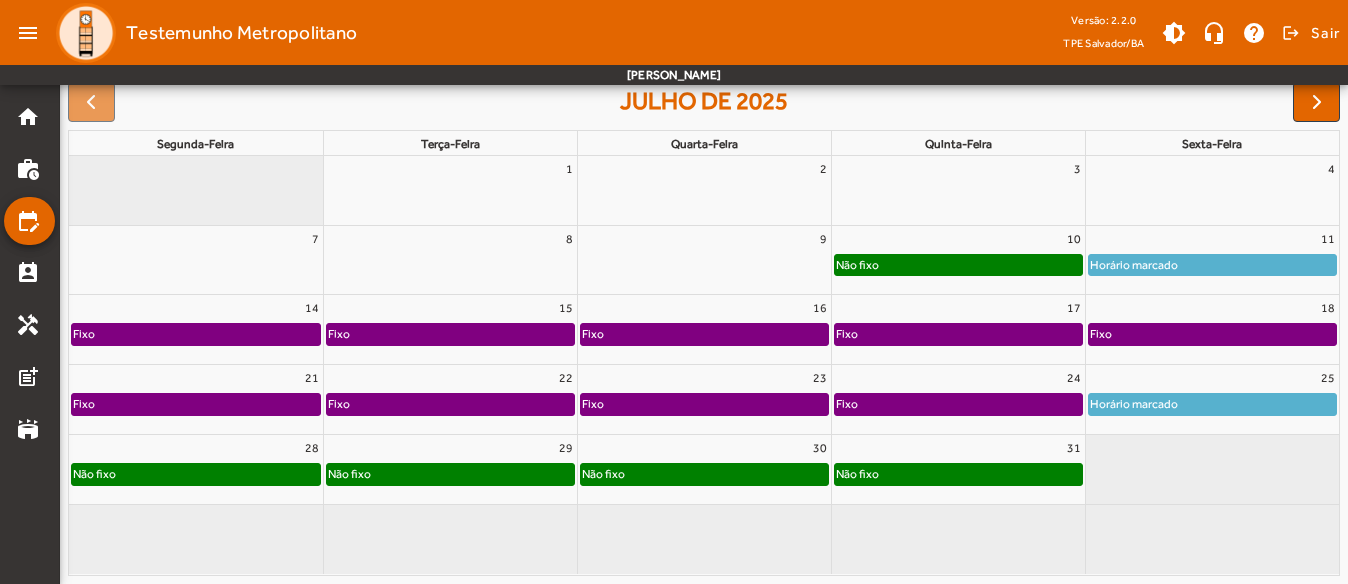 click on "julho de 2025" at bounding box center [704, 102] 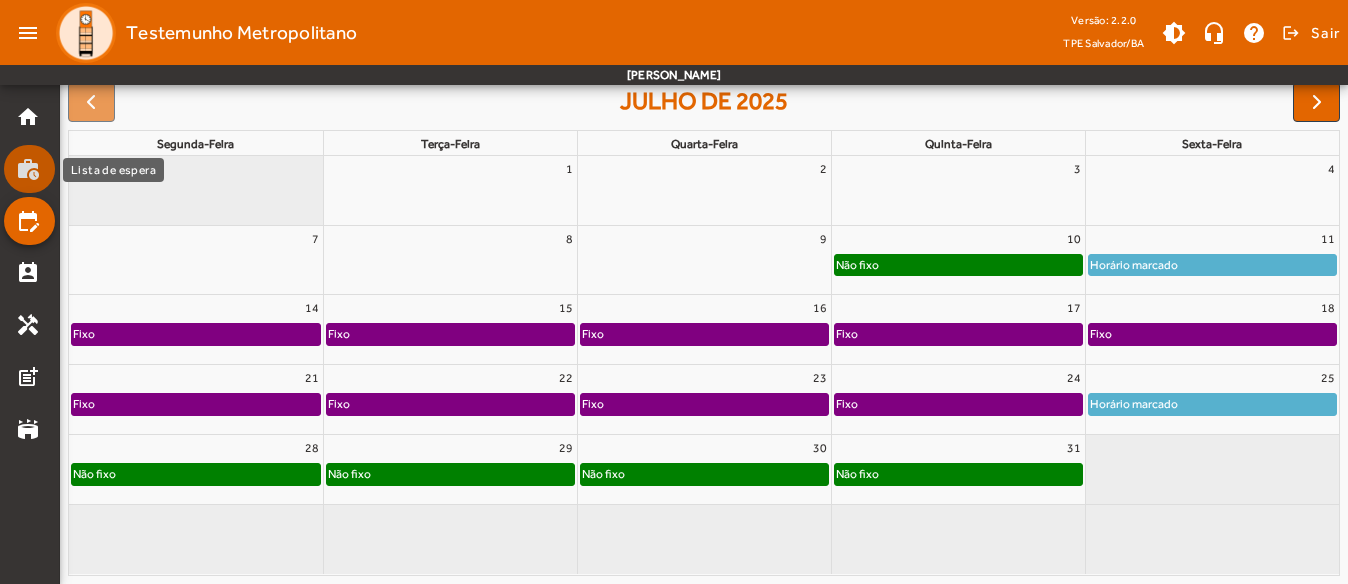 click on "work_history" 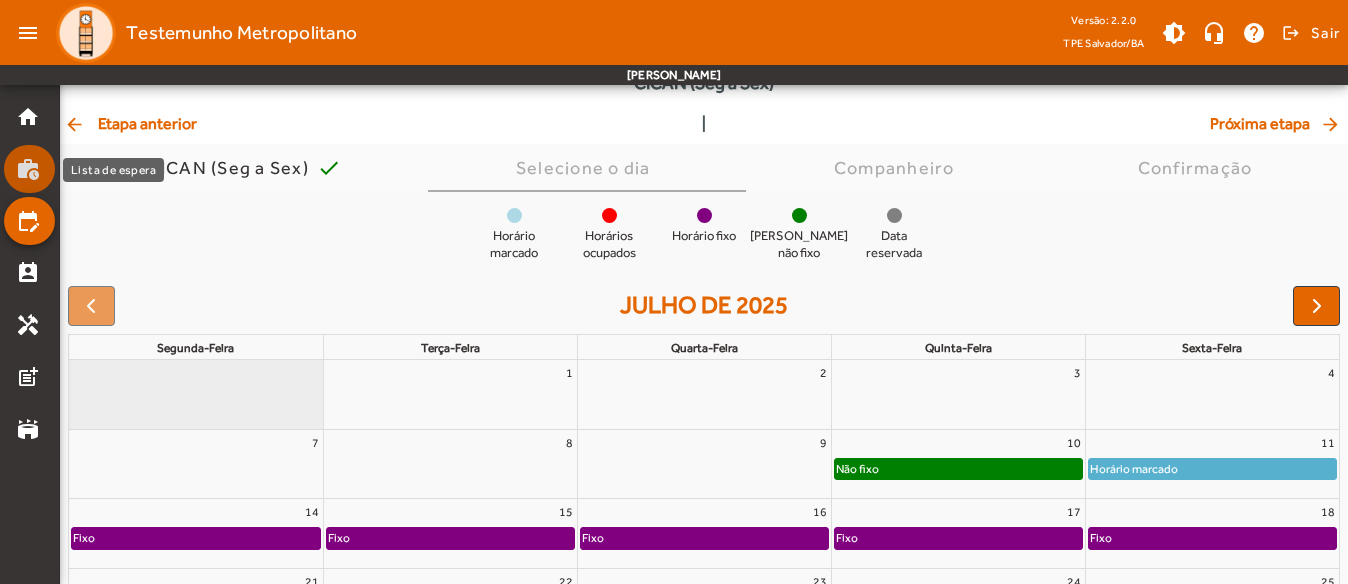 click on "work_history" 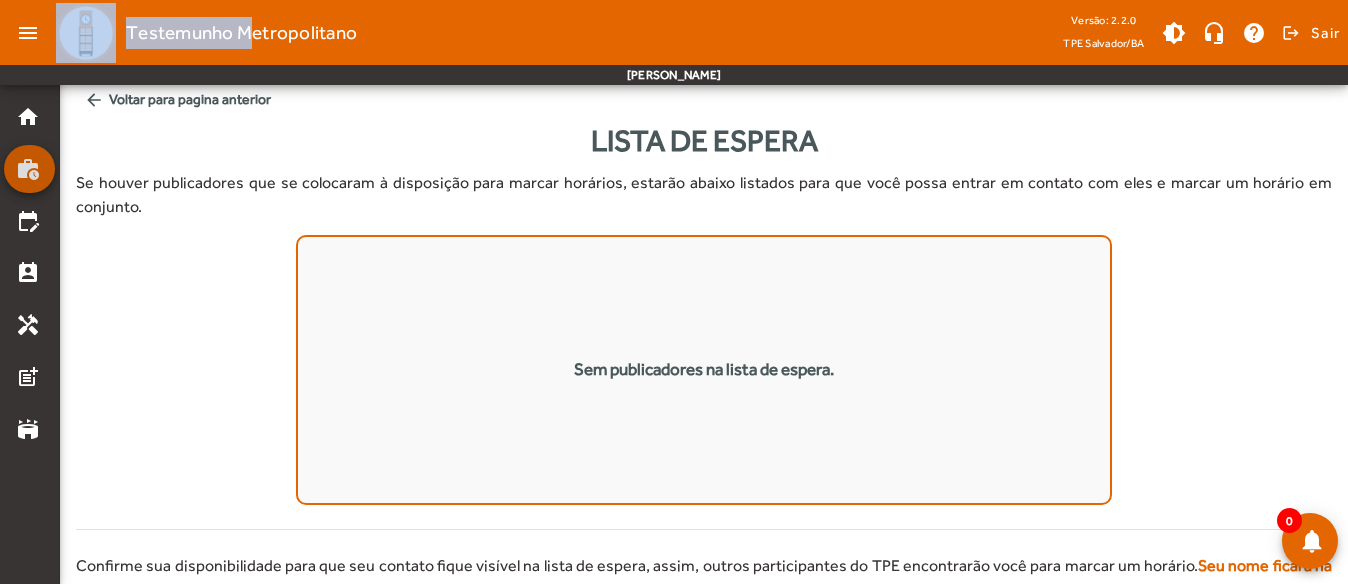 scroll, scrollTop: 0, scrollLeft: 0, axis: both 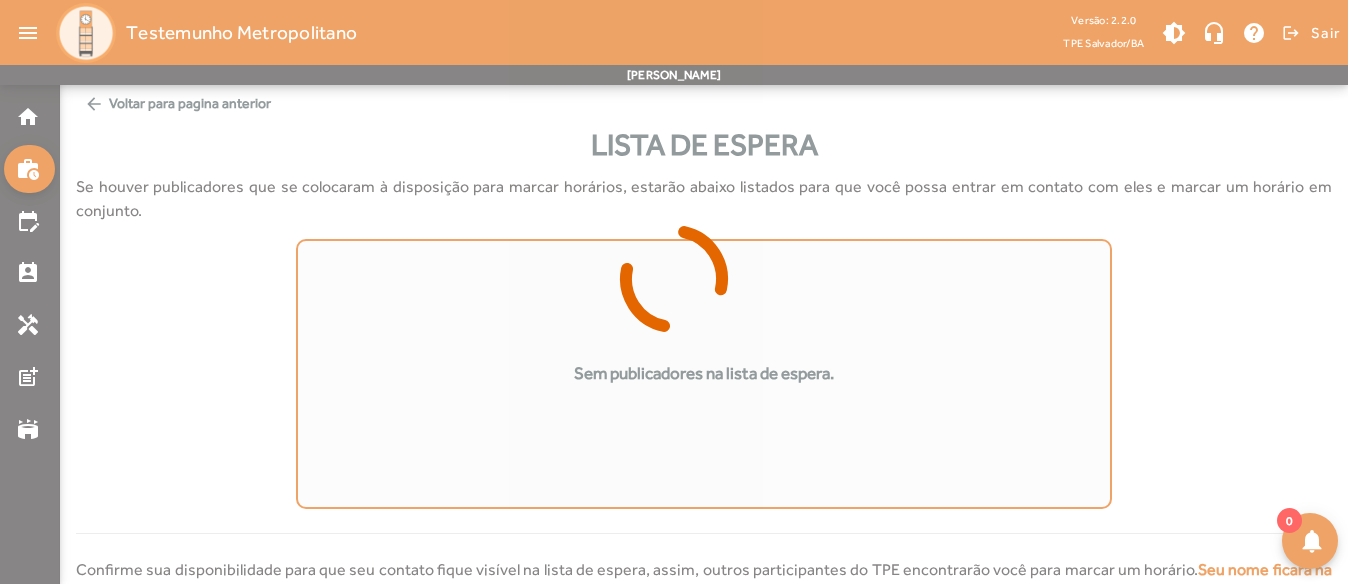 drag, startPoint x: 48, startPoint y: 159, endPoint x: 38, endPoint y: 126, distance: 34.48188 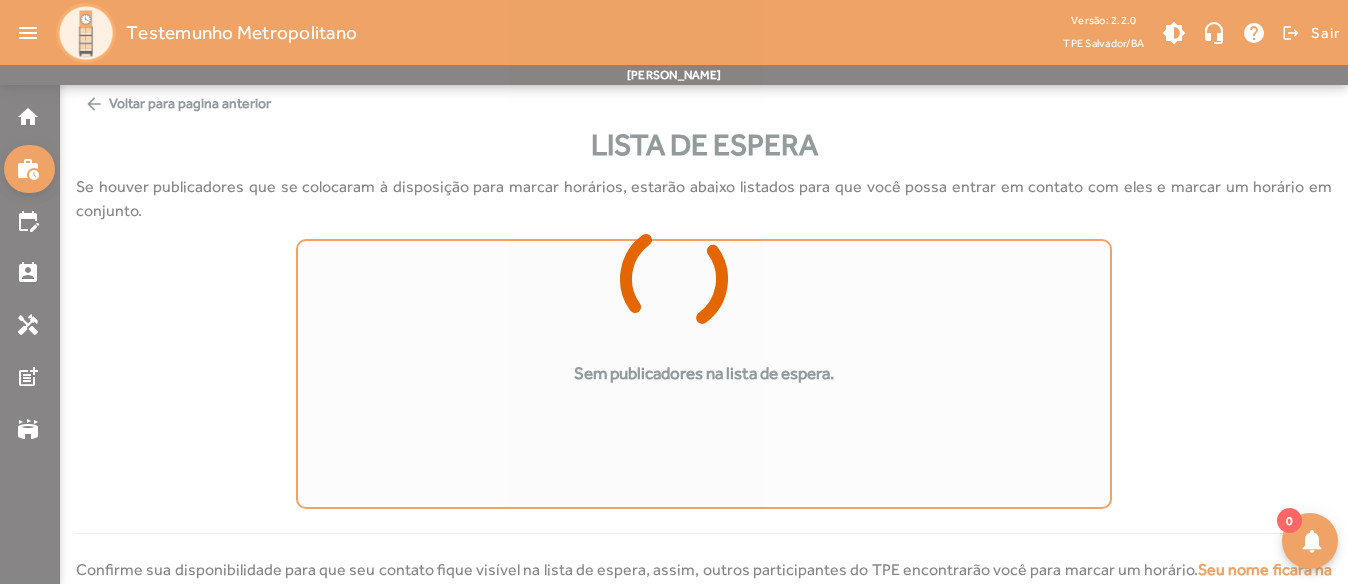 click at bounding box center [674, 292] 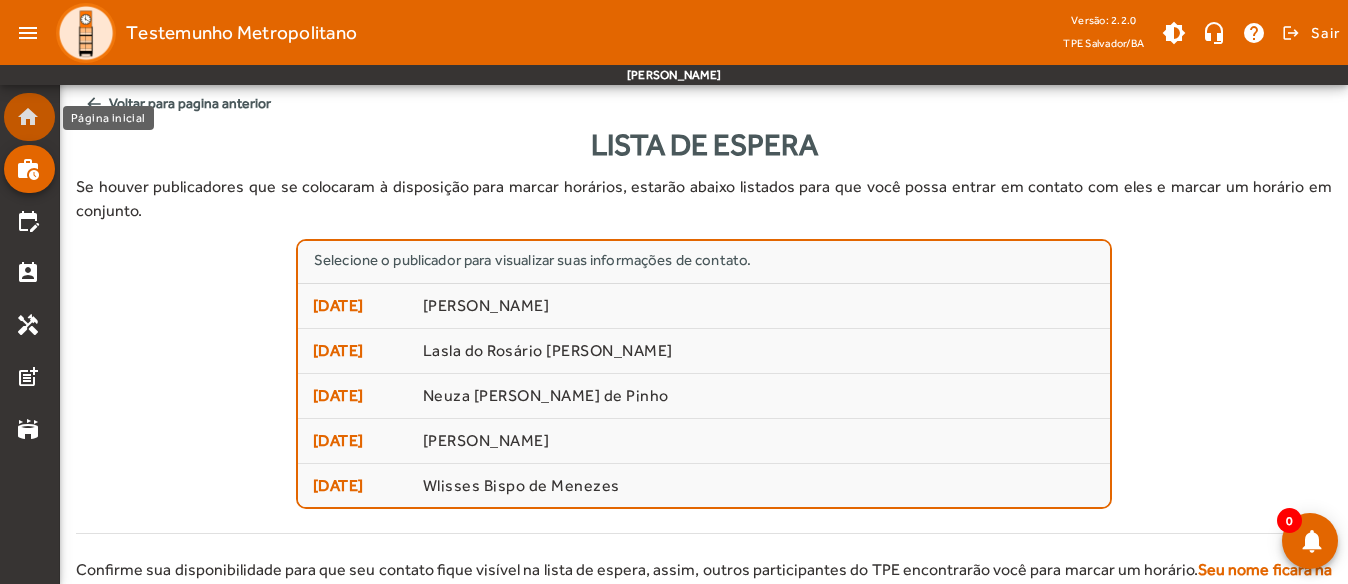click on "home" 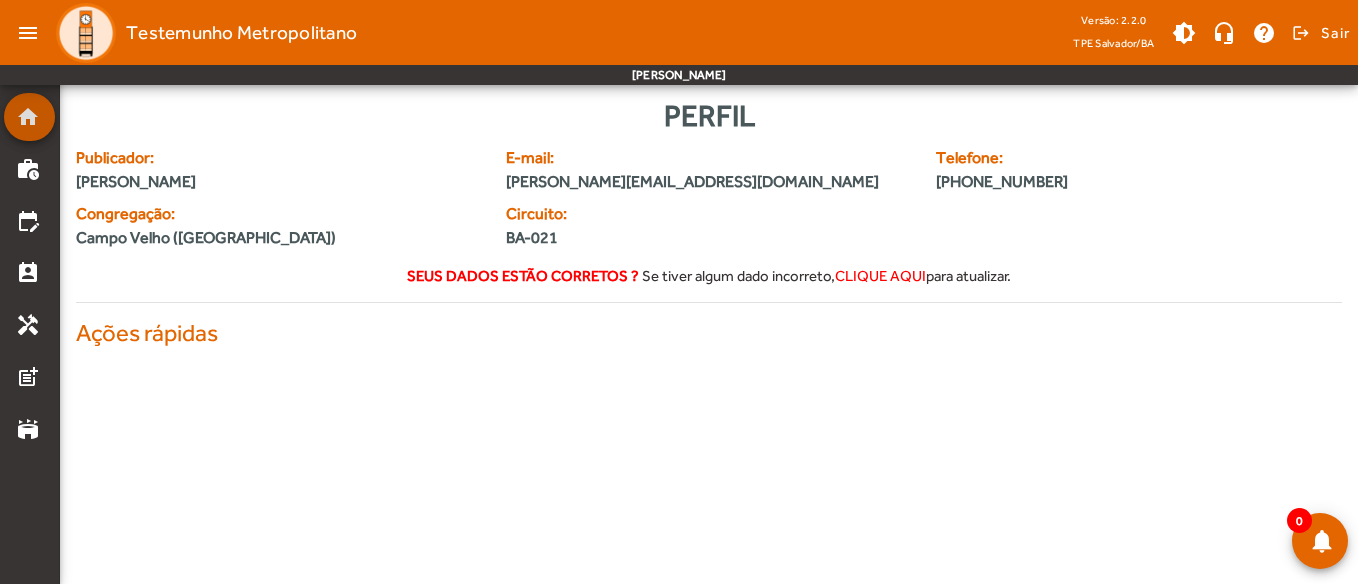 click on "menu   Testemunho Metropolitano   Versão: 2.2.0   TPE Salvador/BA  brightness_medium headset_mic help logout  Sair   [PERSON_NAME] Conti  home work_history edit_calendar perm_contact_calendar handyman post_add stadium  Perfil  Publicador: [PERSON_NAME] E-mail: [PERSON_NAME][EMAIL_ADDRESS][DOMAIN_NAME] Telefone: [PHONE_NUMBER] Congregação: [GEOGRAPHIC_DATA] ([GEOGRAPHIC_DATA]) [GEOGRAPHIC_DATA]: BA-021 Seus dados estão corretos ?     Se tiver algum dado incorreto,  clique aqui  para atualizar. Ações rápidas 0  notifications" at bounding box center [679, 189] 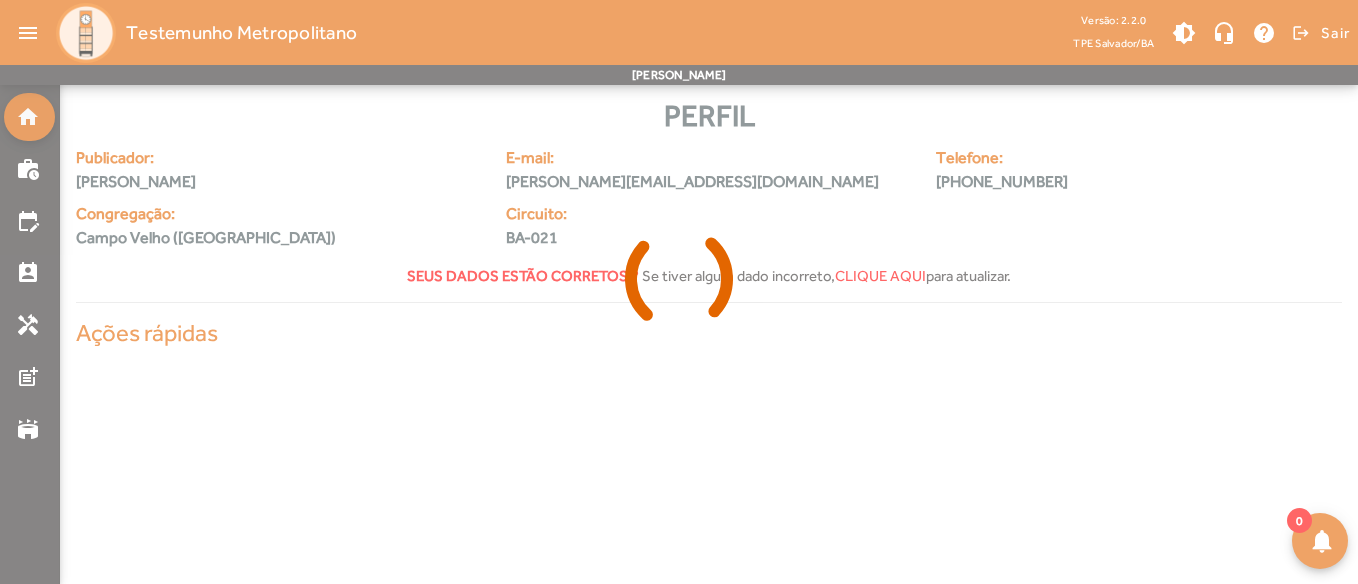 click at bounding box center (679, 292) 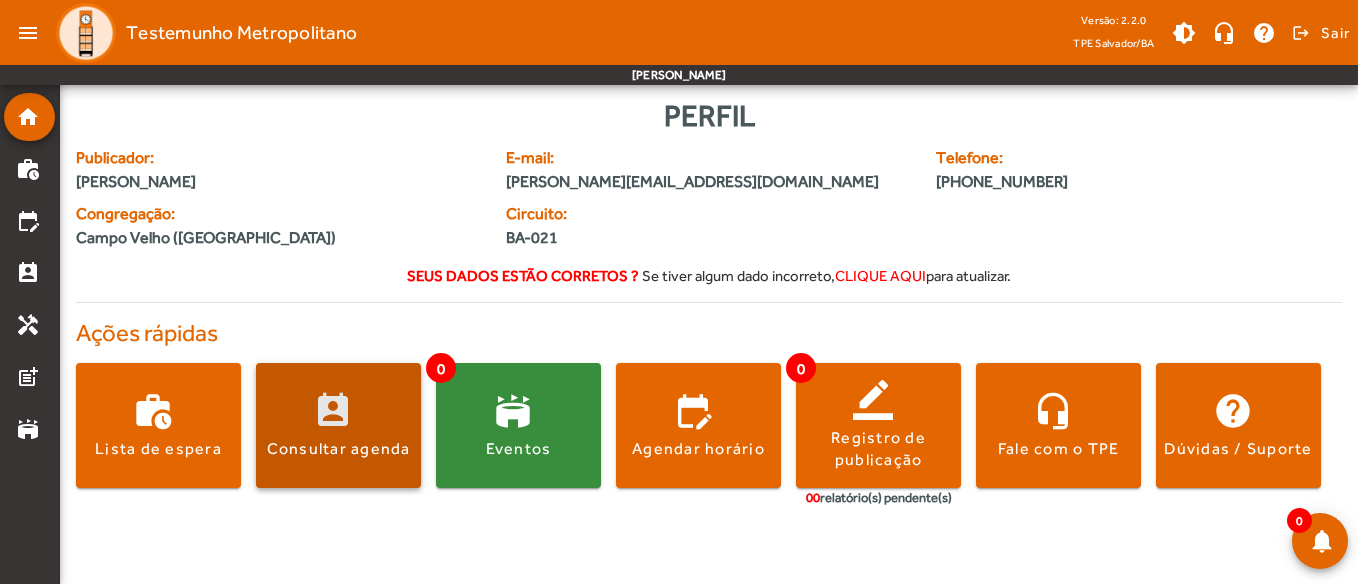 click 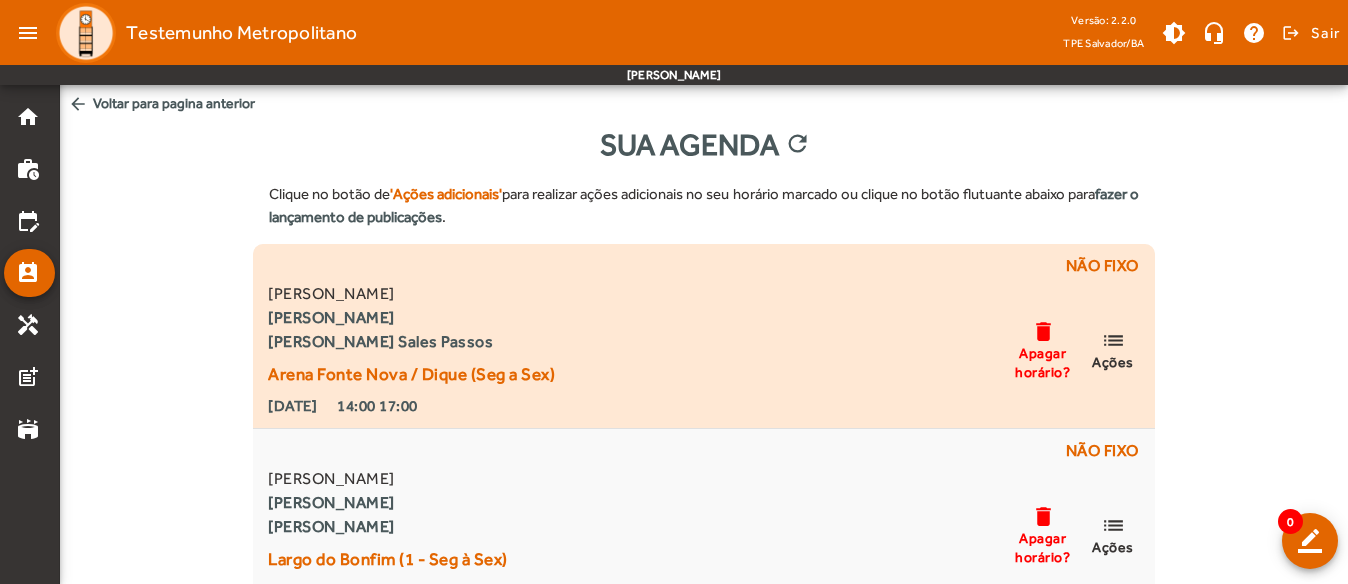 scroll, scrollTop: 30, scrollLeft: 0, axis: vertical 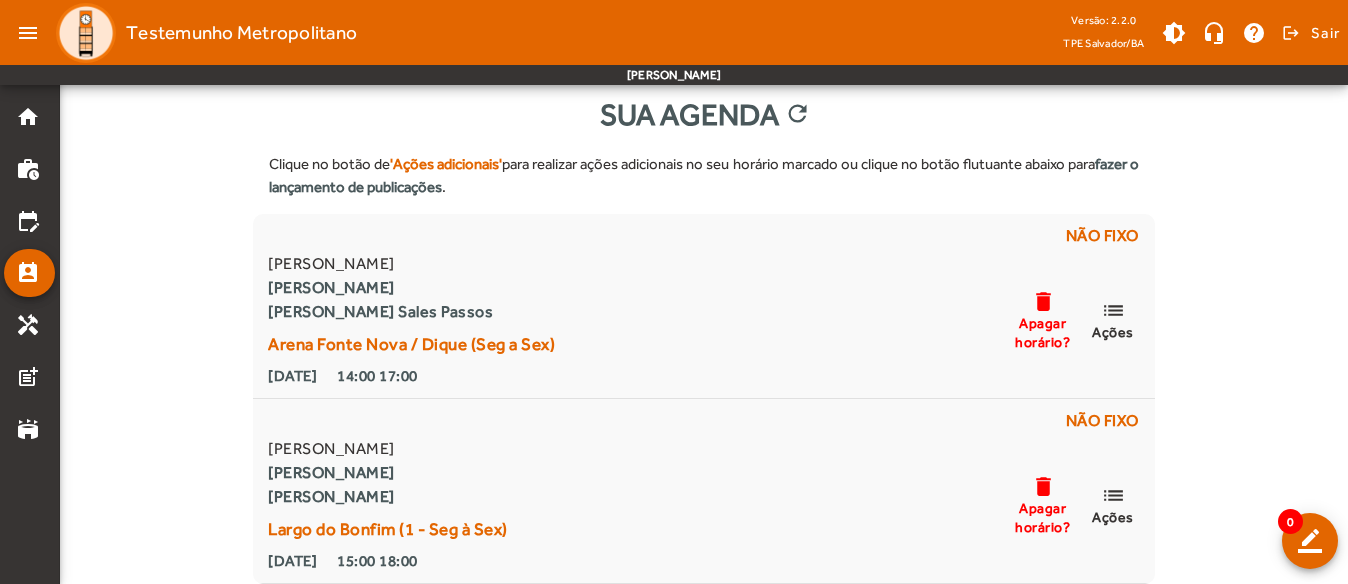 drag, startPoint x: 177, startPoint y: 421, endPoint x: 237, endPoint y: 409, distance: 61.188232 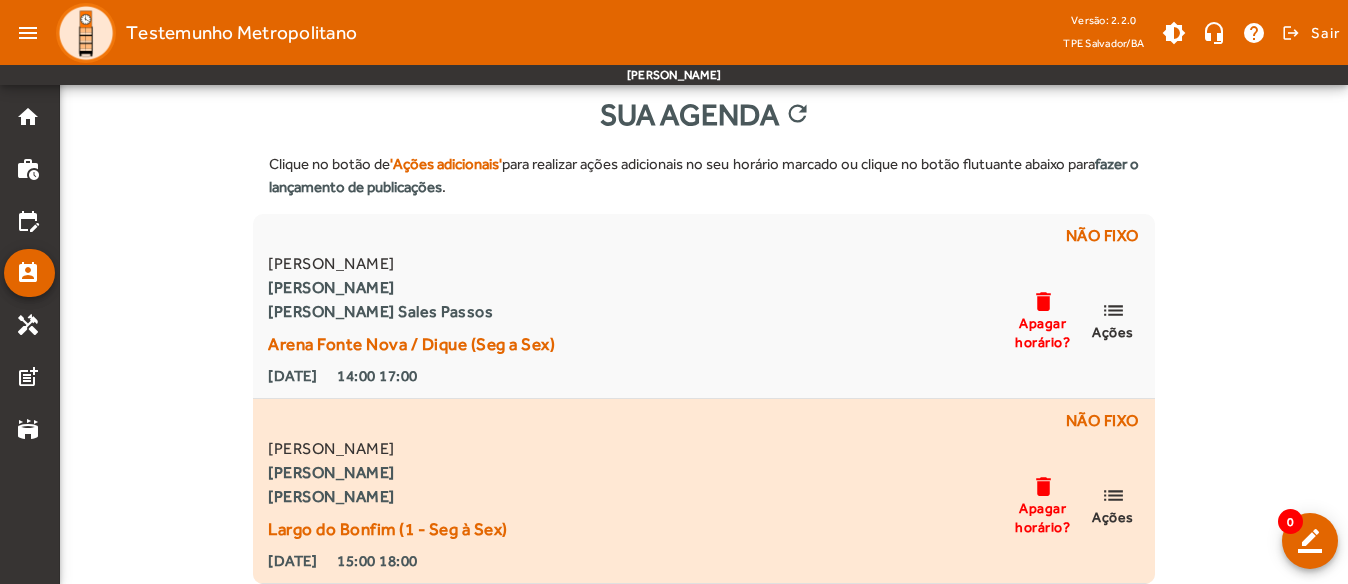 click on "list" 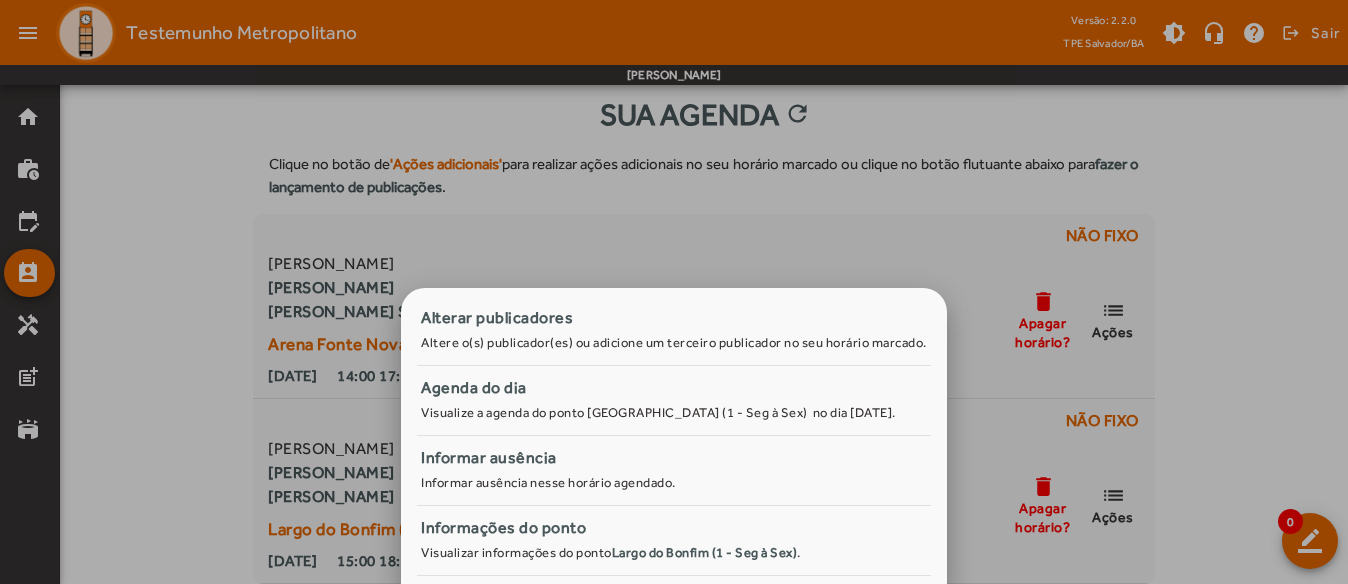 click at bounding box center [674, 292] 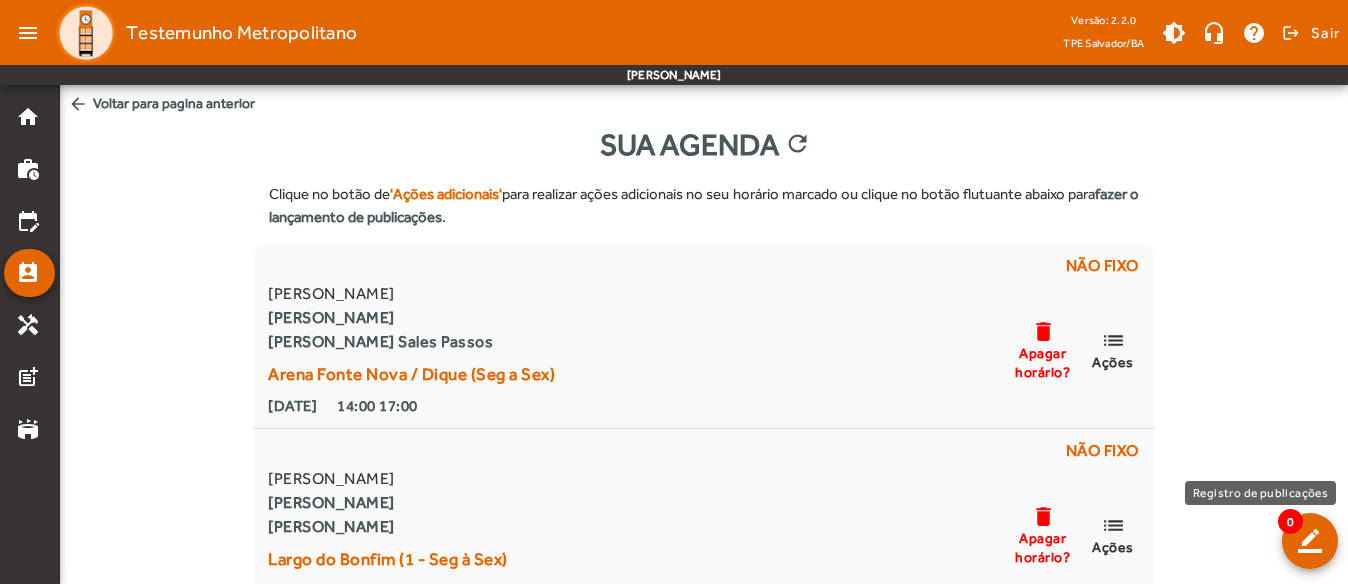 scroll, scrollTop: 30, scrollLeft: 0, axis: vertical 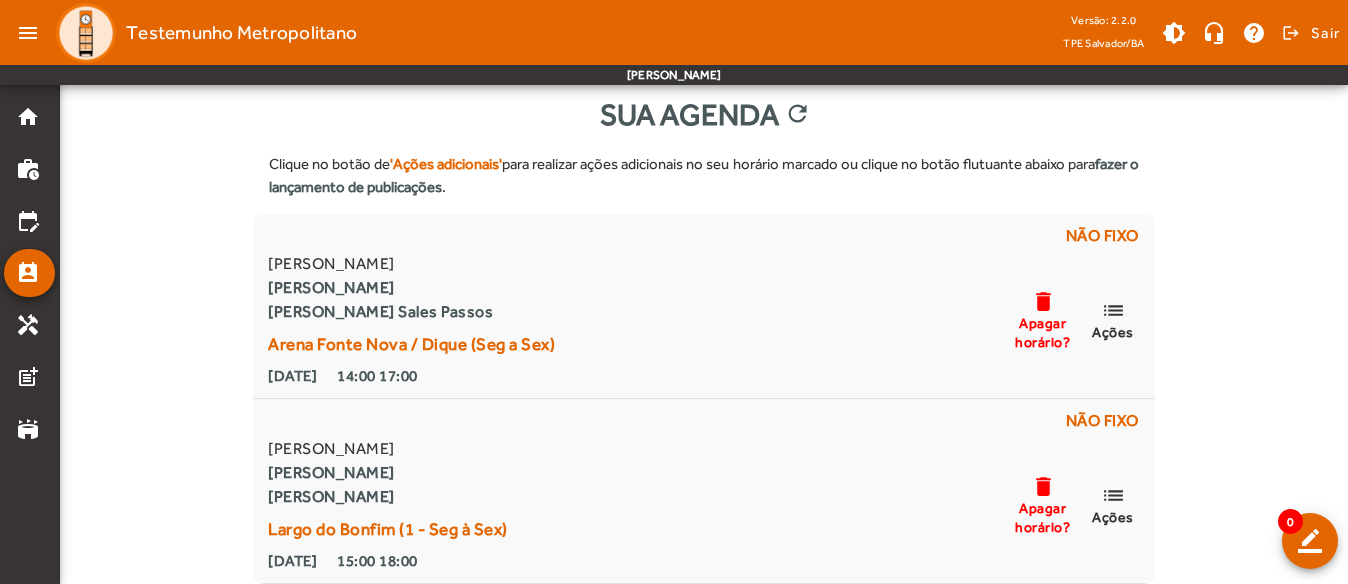 click on "Clique no botão de  'Ações adicionais'  para realizar ações adicionais no seu horário marcado ou clique no botão flutuante abaixo para  fazer o lançamento de publicações .  Não fixo  [PERSON_NAME] Assunção [PERSON_NAME] Conti [PERSON_NAME] [GEOGRAPHIC_DATA] Fonte Nova / Dique (Seg a Sex)  [DATE] 14:00 17:00 delete Apagar horário? list  Ações   Não fixo  [PERSON_NAME] Conti [PERSON_NAME] [PERSON_NAME]  Largo do Bonfim (1 - Seg à Sex)   [DATE] 15:00 18:00 delete Apagar horário? list  Ações" 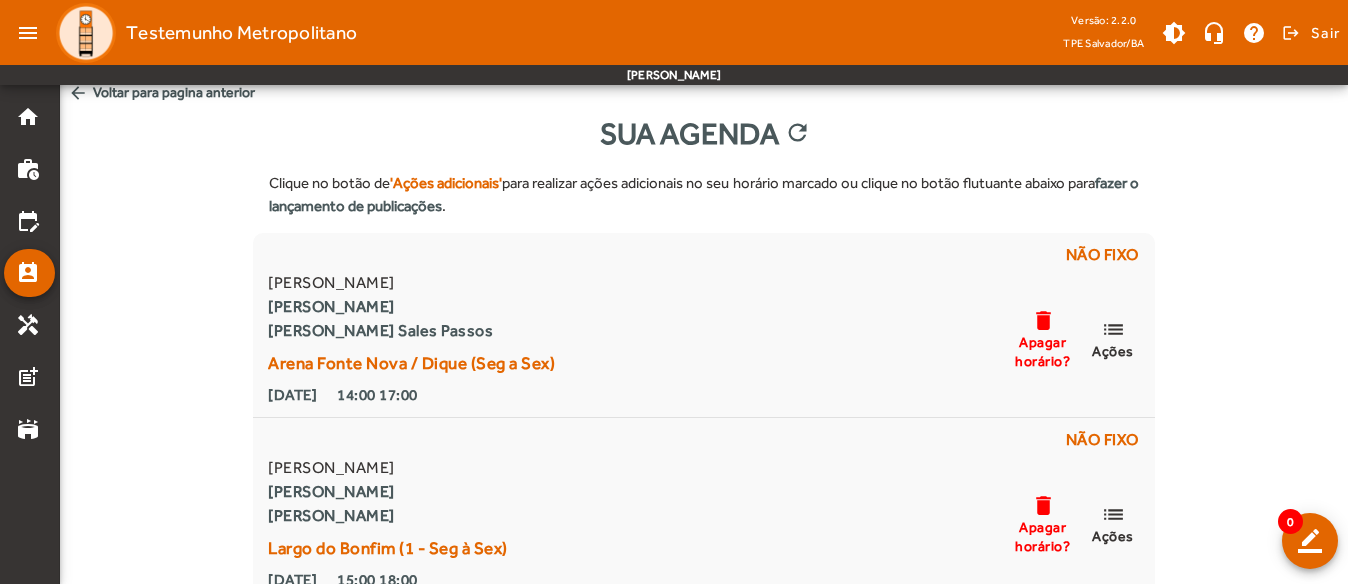 scroll, scrollTop: 30, scrollLeft: 0, axis: vertical 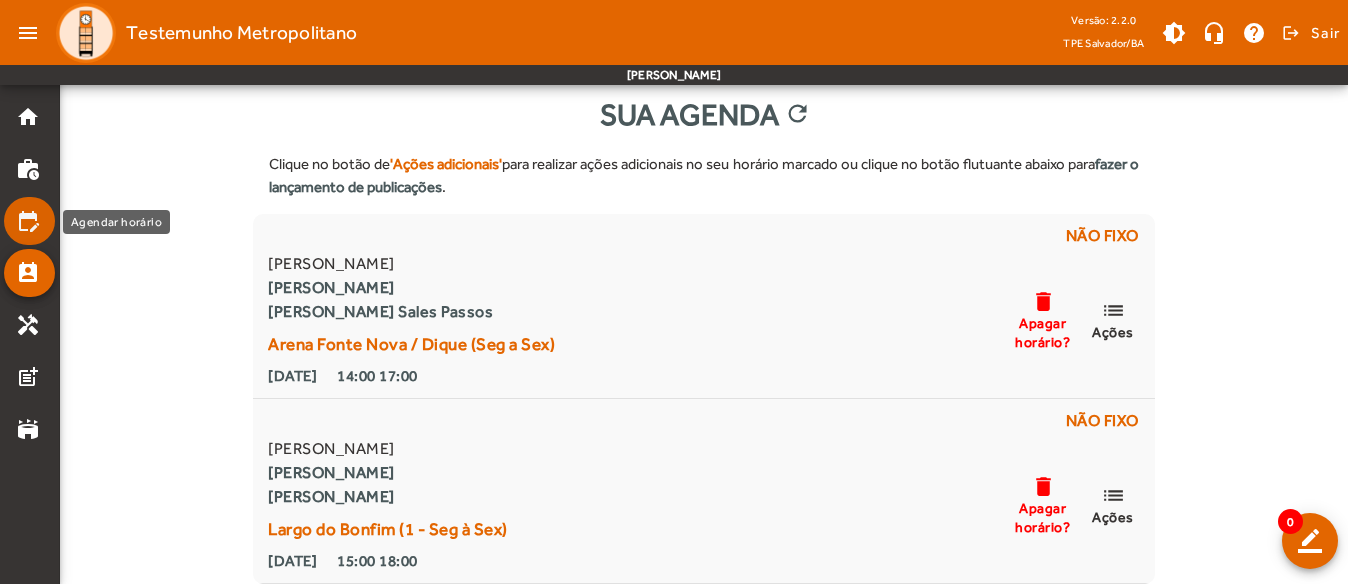 click on "edit_calendar" 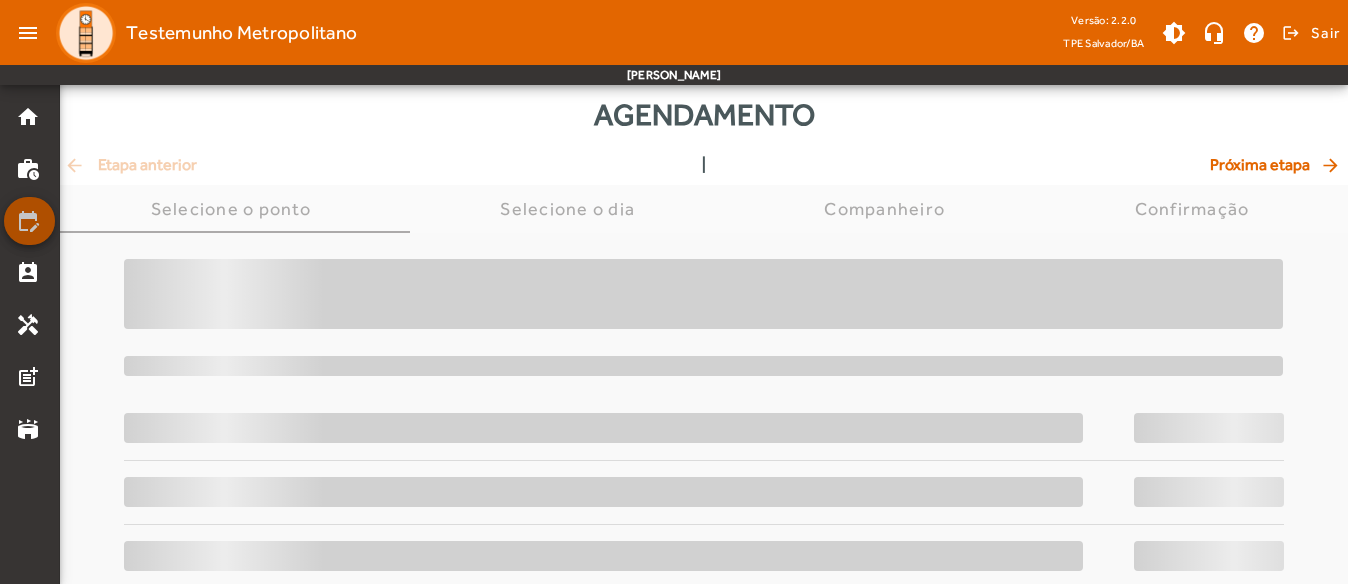 scroll, scrollTop: 0, scrollLeft: 0, axis: both 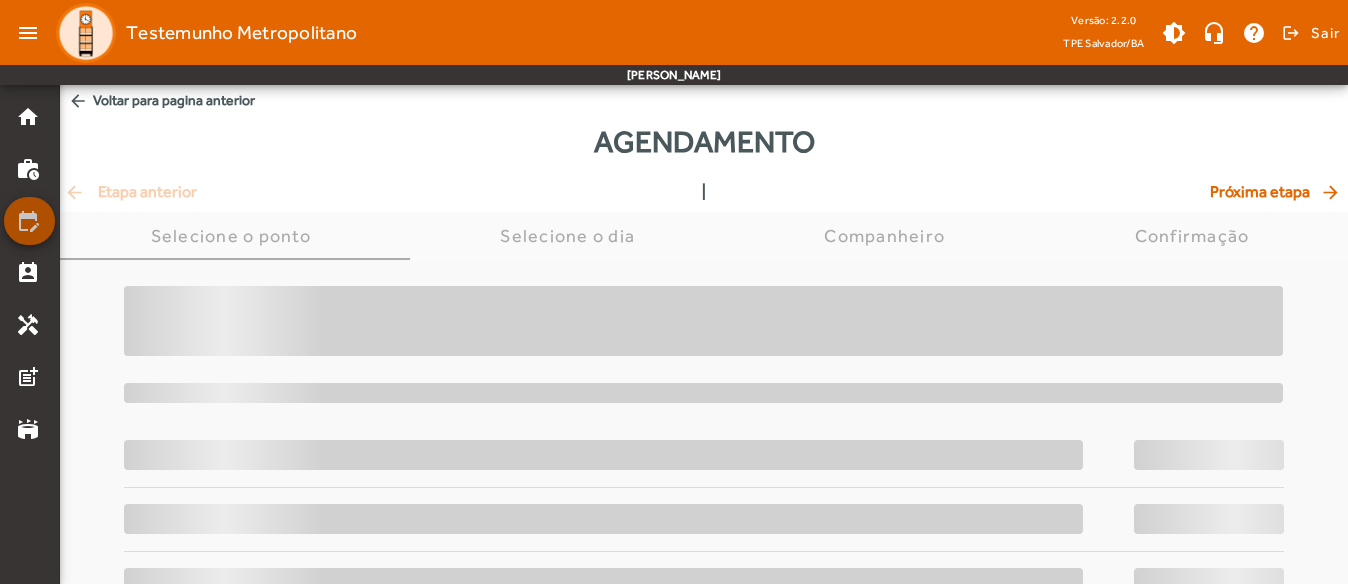 click on "edit_calendar" 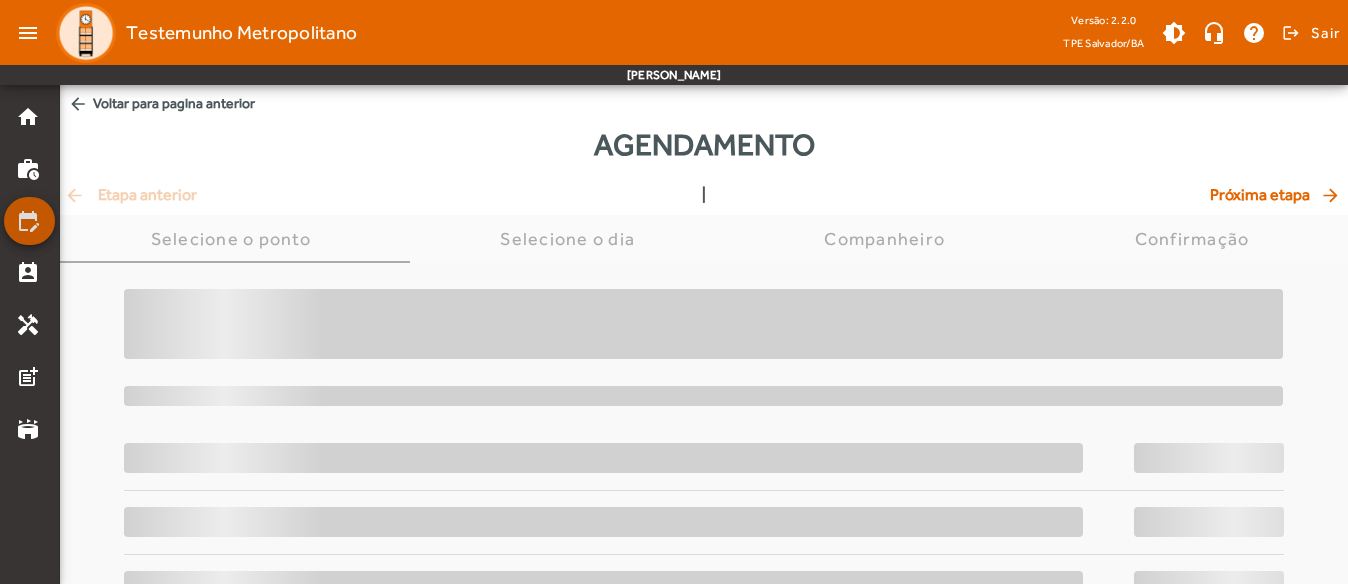 click on "edit_calendar" 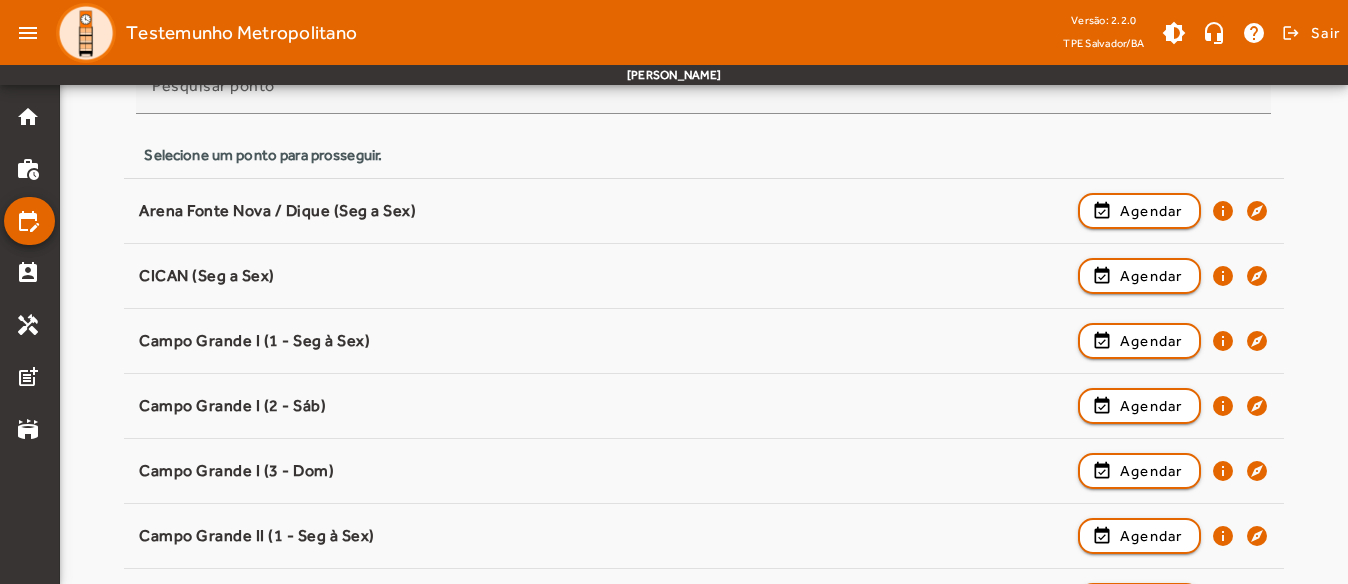 scroll, scrollTop: 300, scrollLeft: 0, axis: vertical 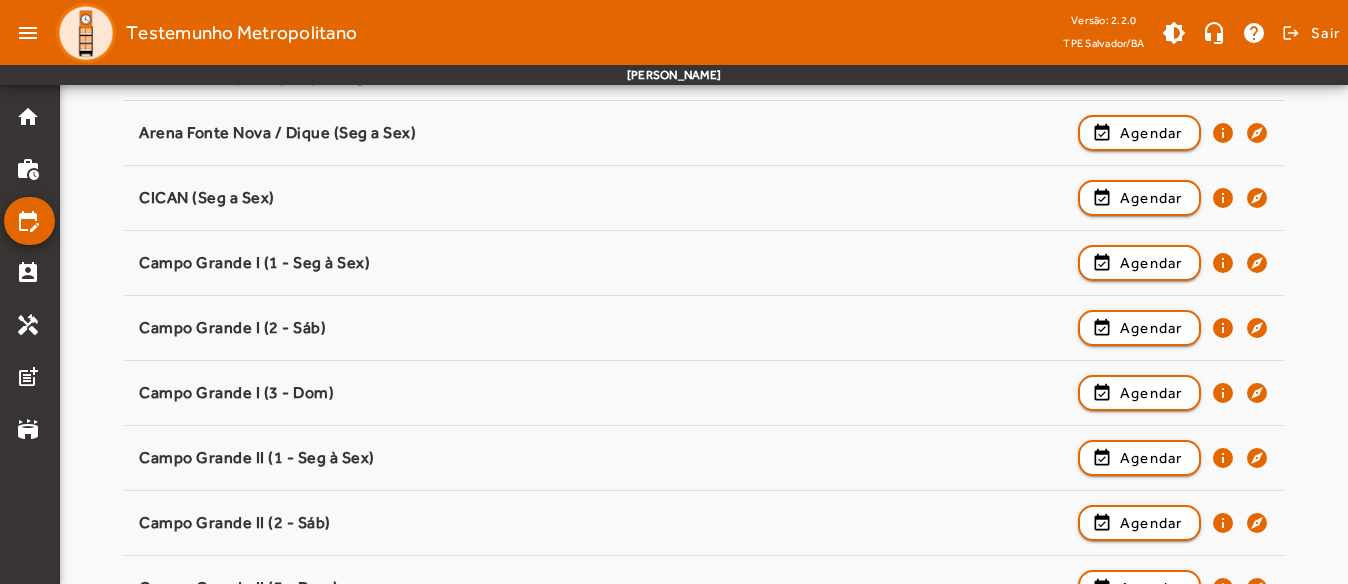 click on "Pesquisar ponto  Selecione um ponto para prosseguir.   Arena Fonte Nova / Dique (Seg a Sex)   event_available   Agendar   info  explore  CICAN (Seg a Sex)   event_available   Agendar   info  explore  [GEOGRAPHIC_DATA] (1 - Seg à Sex)   event_available   Agendar   info  explore  [GEOGRAPHIC_DATA] I (2 - Sáb)    event_available   Agendar   info  explore  [GEOGRAPHIC_DATA] (3 - Dom)    event_available   Agendar   info  explore  [GEOGRAPHIC_DATA] (1 - Seg à Sex)    event_available   Agendar   info  explore  [GEOGRAPHIC_DATA] (2 - Sáb)    event_available   Agendar   info  explore  [GEOGRAPHIC_DATA] (3 - Dom)    event_available   Agendar   info  explore  Elevador Lacerda (1 - Seg à Sex)   event_available   Agendar   info  explore  Elevador Lacerda (2 - Sáb)   event_available   Agendar   info  explore  [GEOGRAPHIC_DATA] (1 - Seg à Sex)    event_available   Agendar   info  explore  [GEOGRAPHIC_DATA] (2 - Sáb)    event_available   Agendar   info  explore  [GEOGRAPHIC_DATA] (3 - Dom)    event_available   Agendar   info  explore  info" at bounding box center [704, 1267] 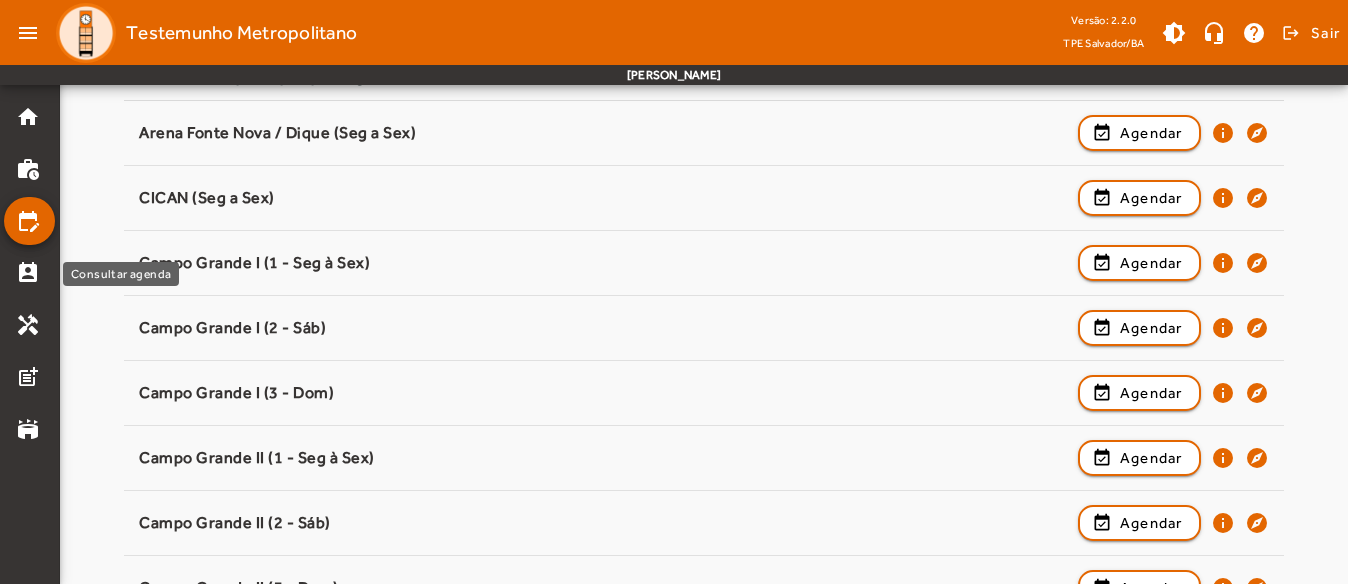 click on "home work_history edit_calendar perm_contact_calendar handyman post_add stadium" 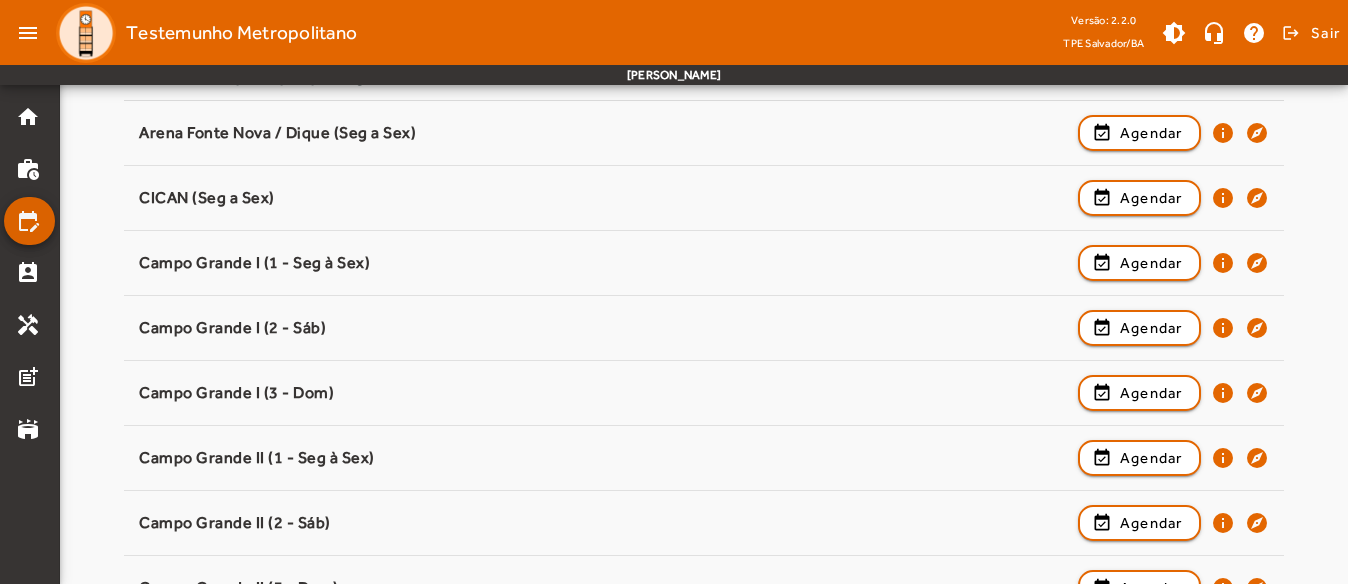 click on "edit_calendar" 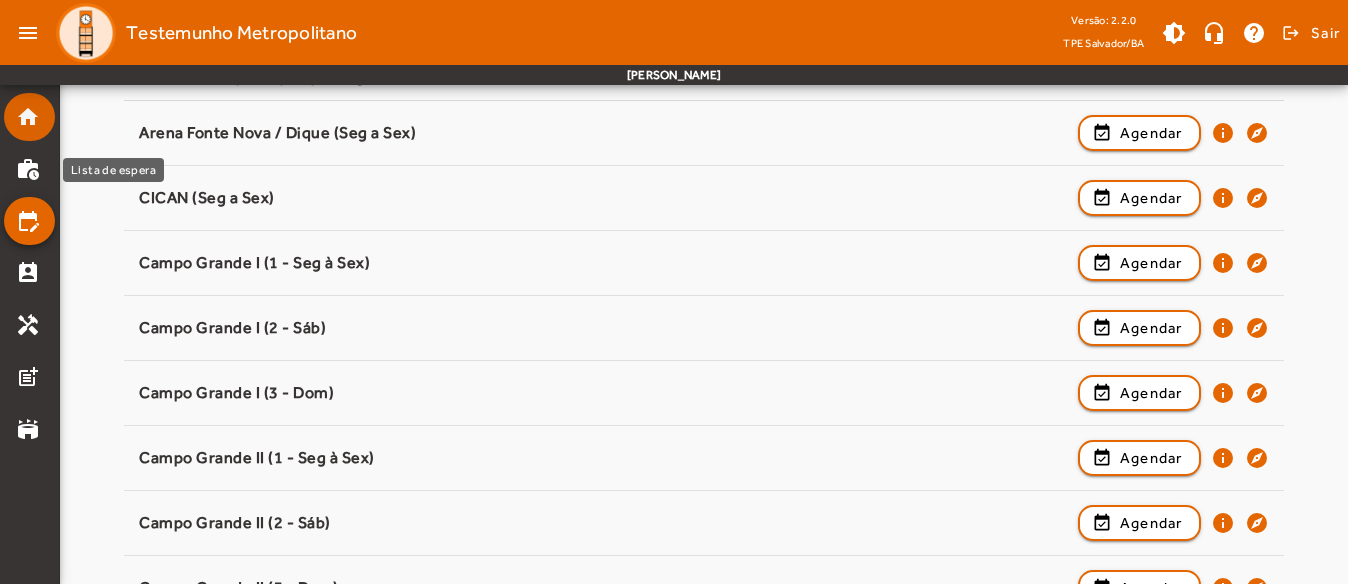 click on "home" 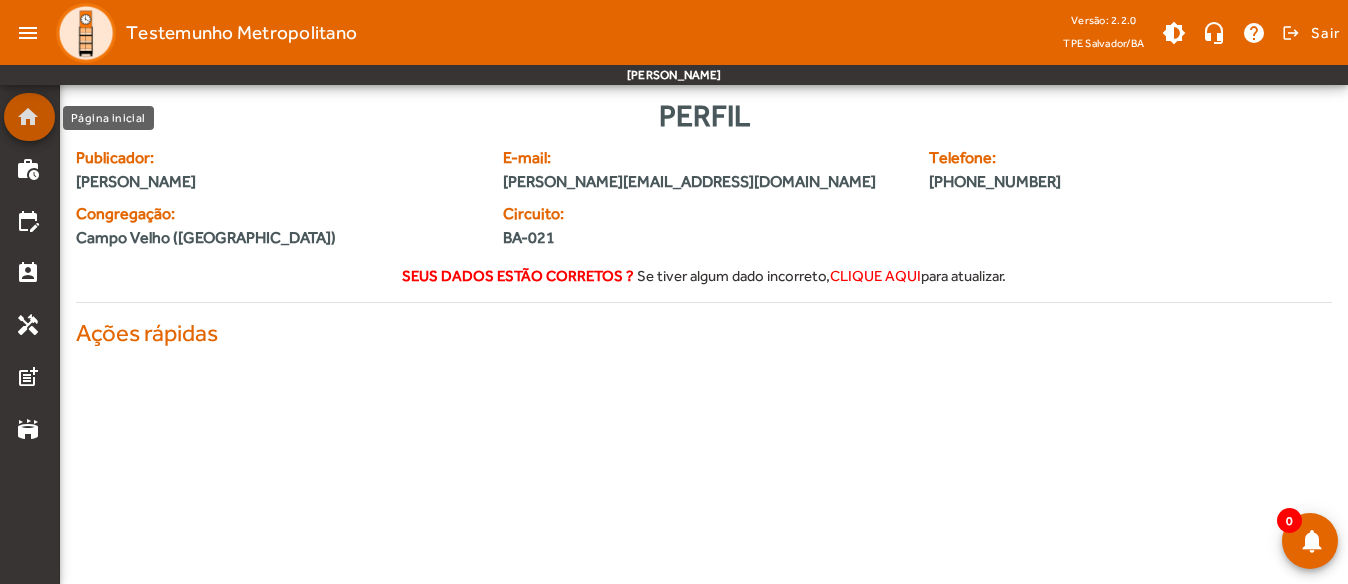 scroll, scrollTop: 0, scrollLeft: 0, axis: both 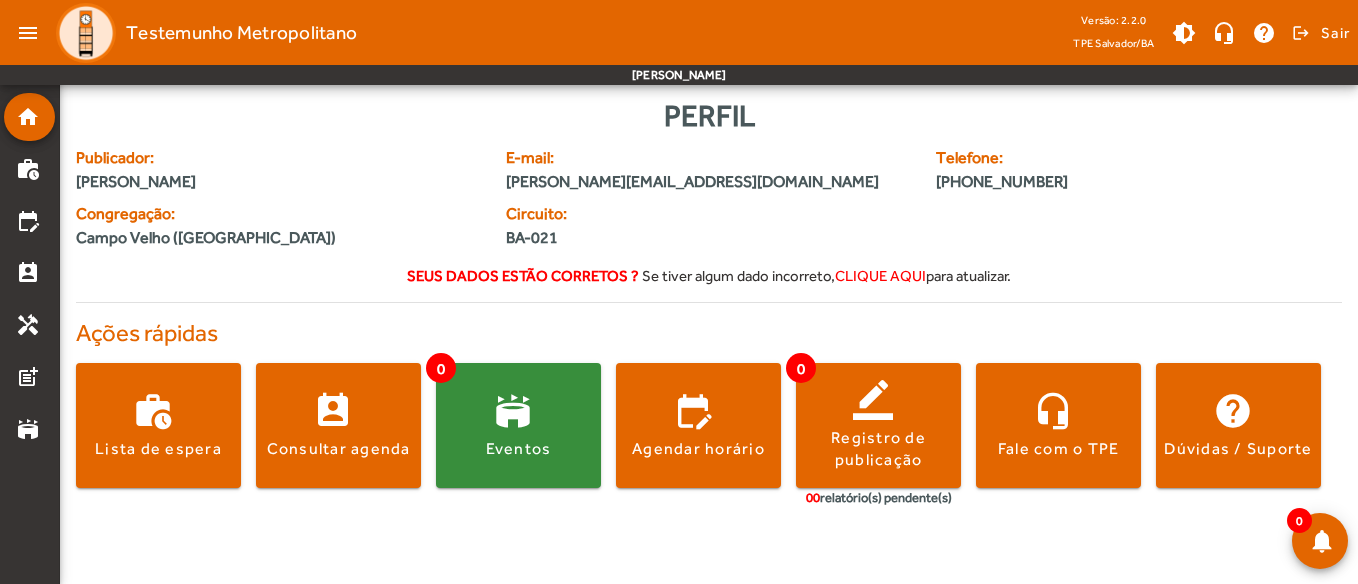 click on "work_history  Lista de espera  perm_contact_calendar  Consultar agenda  0 stadium  Eventos  edit_calendar  Agendar horário  0 border_color  Registro de publicação  00  relatório(s) pendente(s) headset_mic  Fale com o TPE  help  Dúvidas / Suporte" 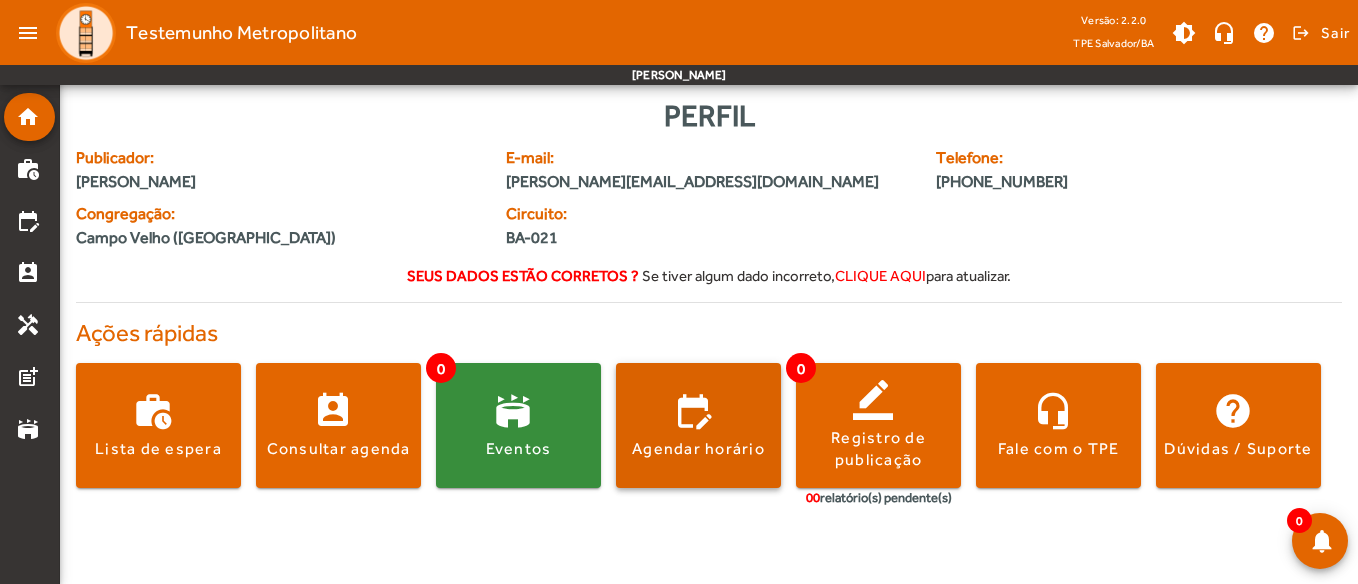 click on "Agendar horário" 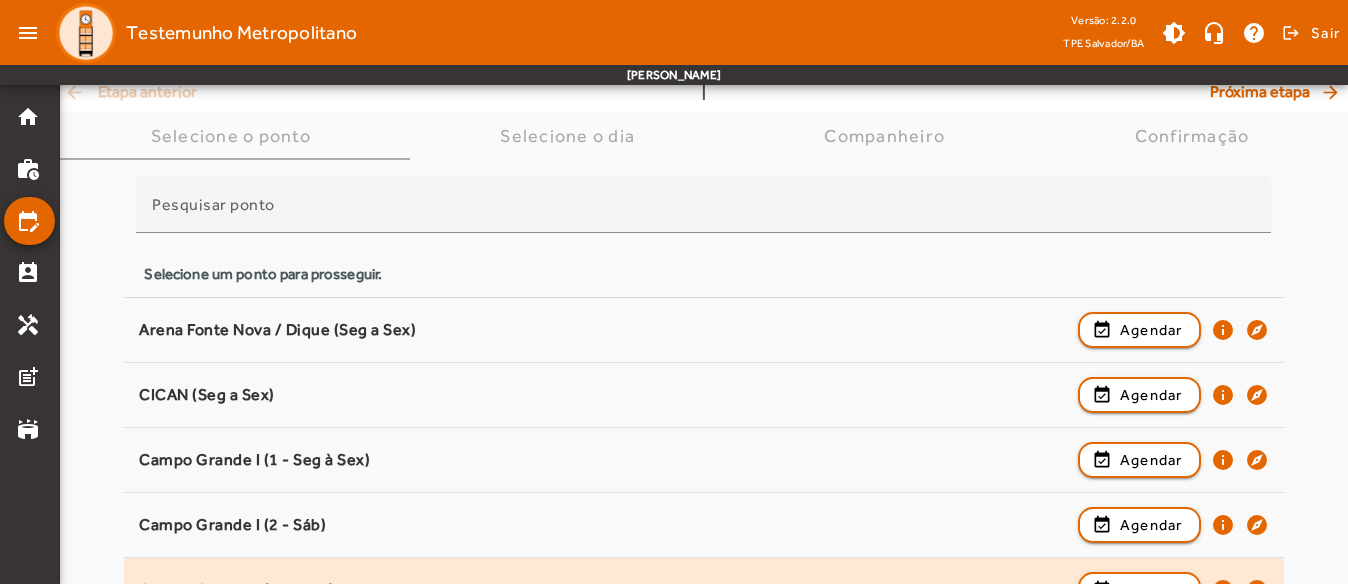 scroll, scrollTop: 200, scrollLeft: 0, axis: vertical 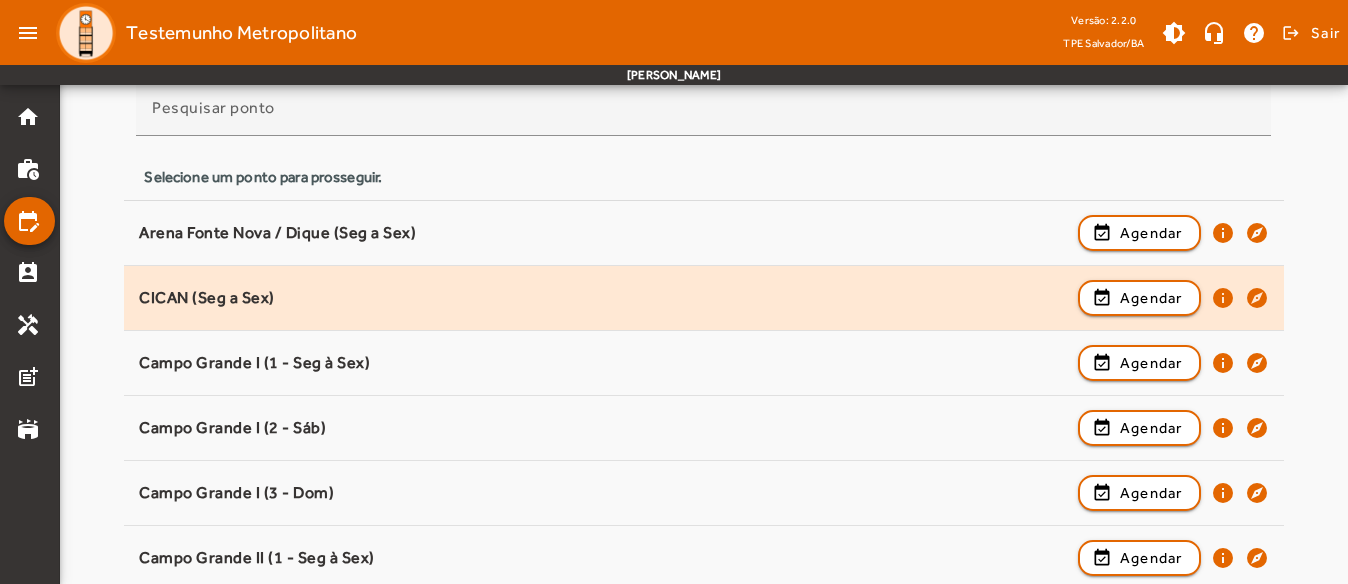 click on "CICAN (Seg a Sex)   event_available   Agendar   info  explore" at bounding box center [703, 363] 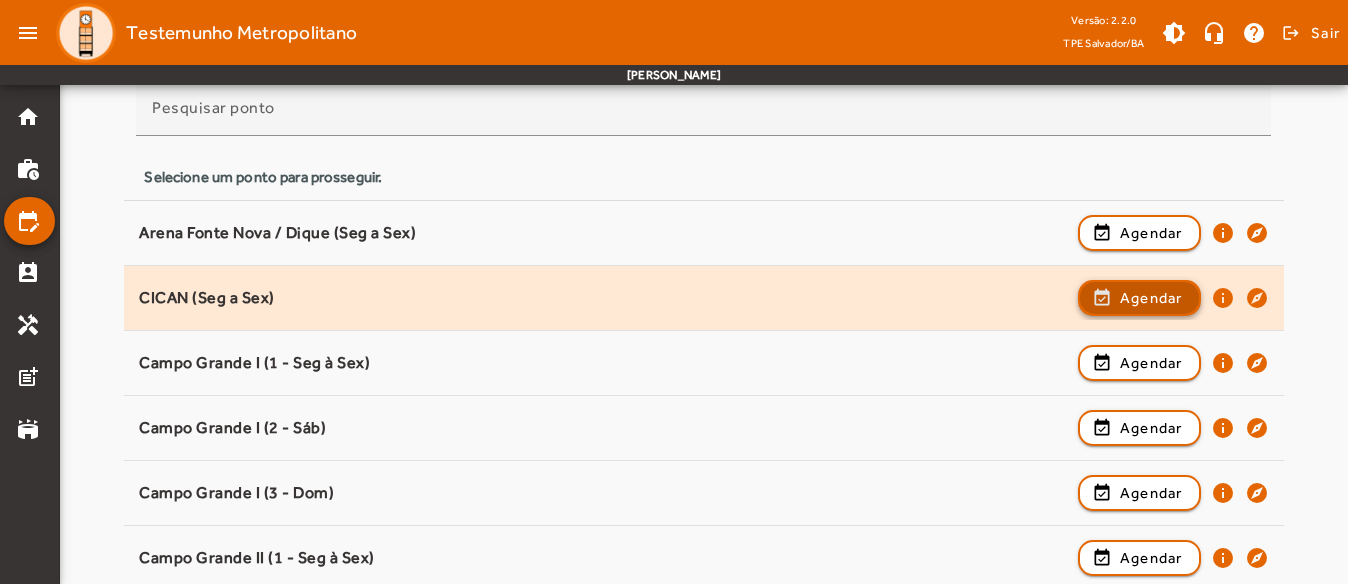 click on "Agendar" 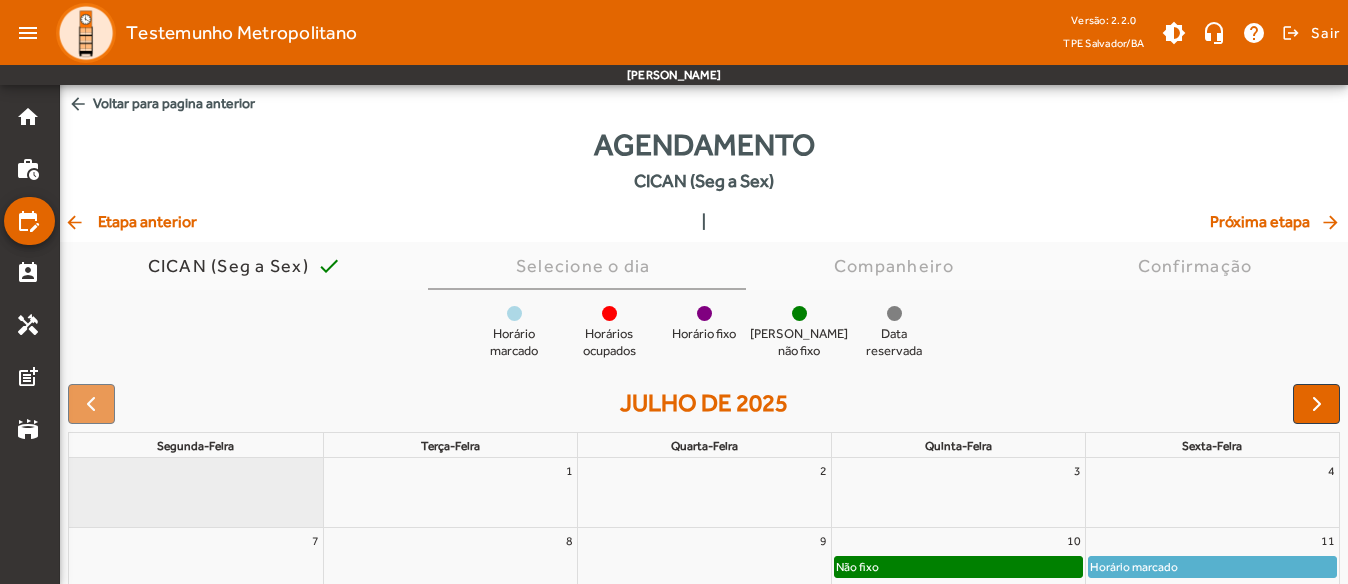 scroll, scrollTop: 300, scrollLeft: 0, axis: vertical 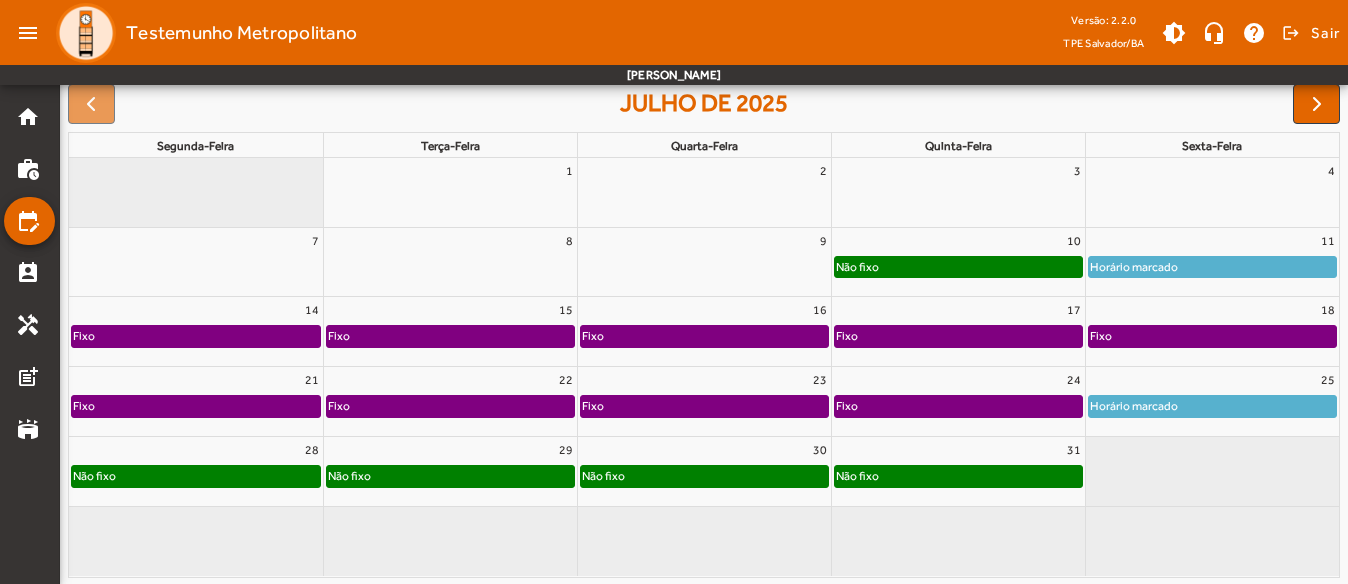 click on "29" at bounding box center (450, 450) 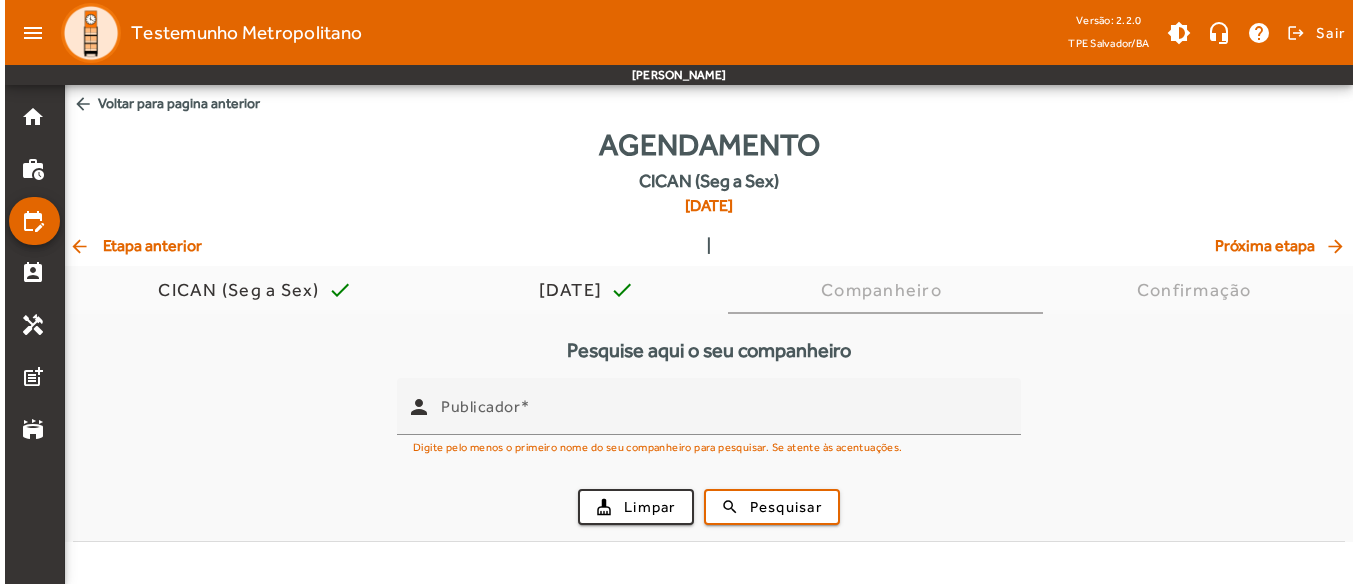 scroll, scrollTop: 0, scrollLeft: 0, axis: both 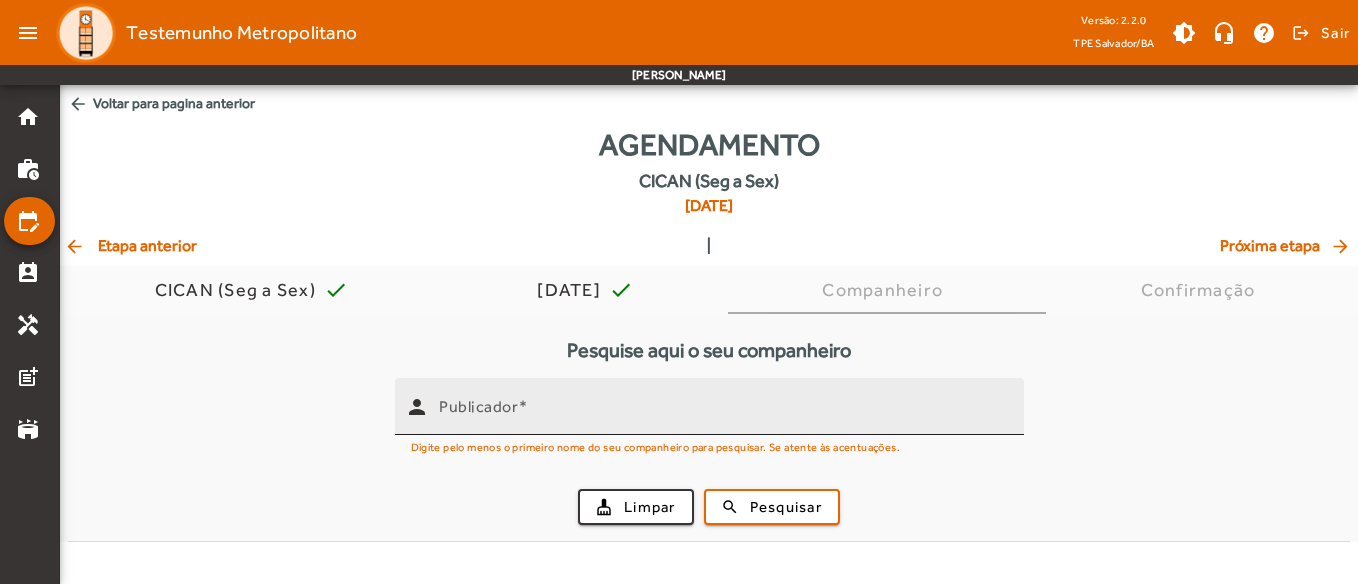 click on "Publicador" at bounding box center [478, 406] 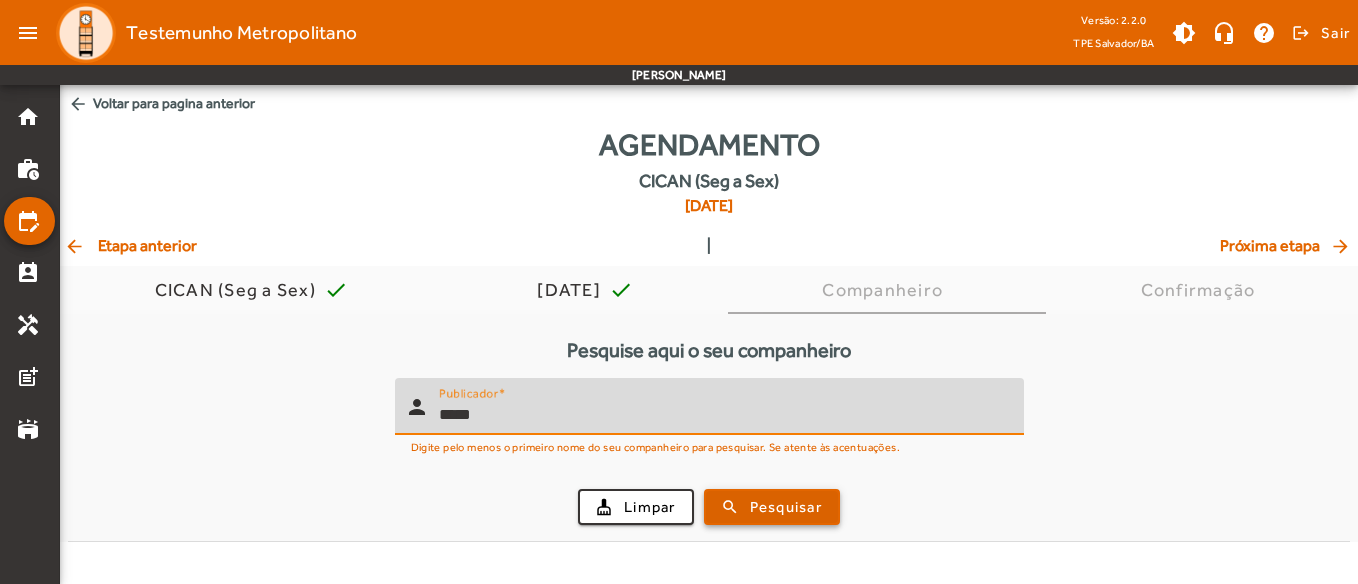 type on "*****" 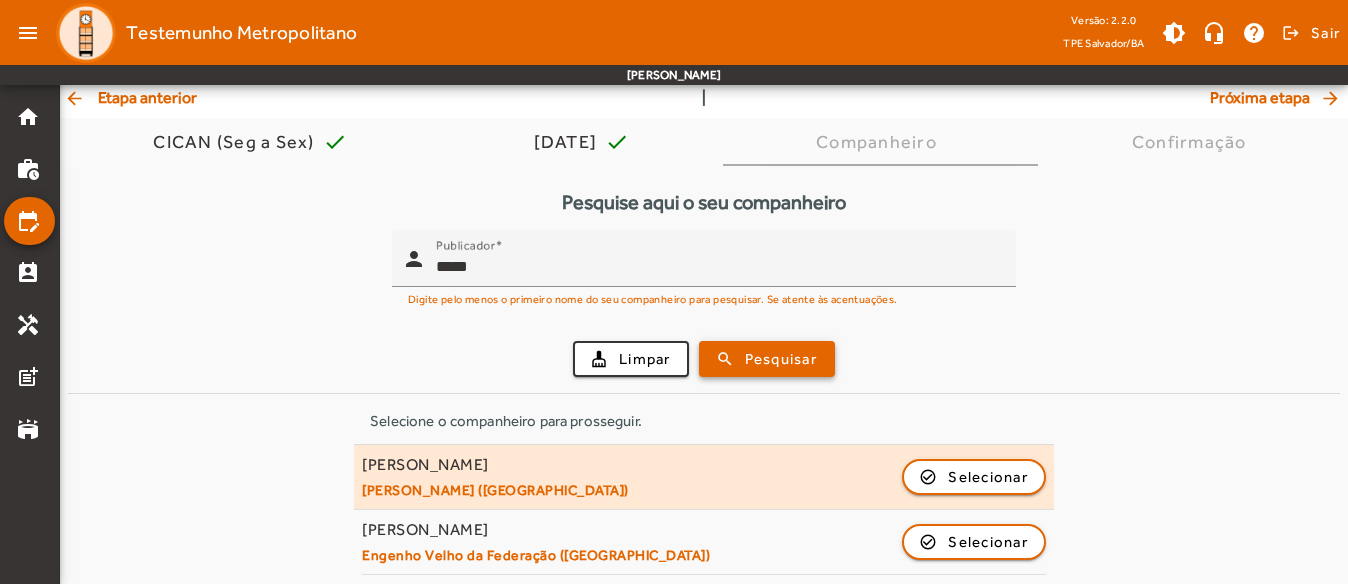 scroll, scrollTop: 154, scrollLeft: 0, axis: vertical 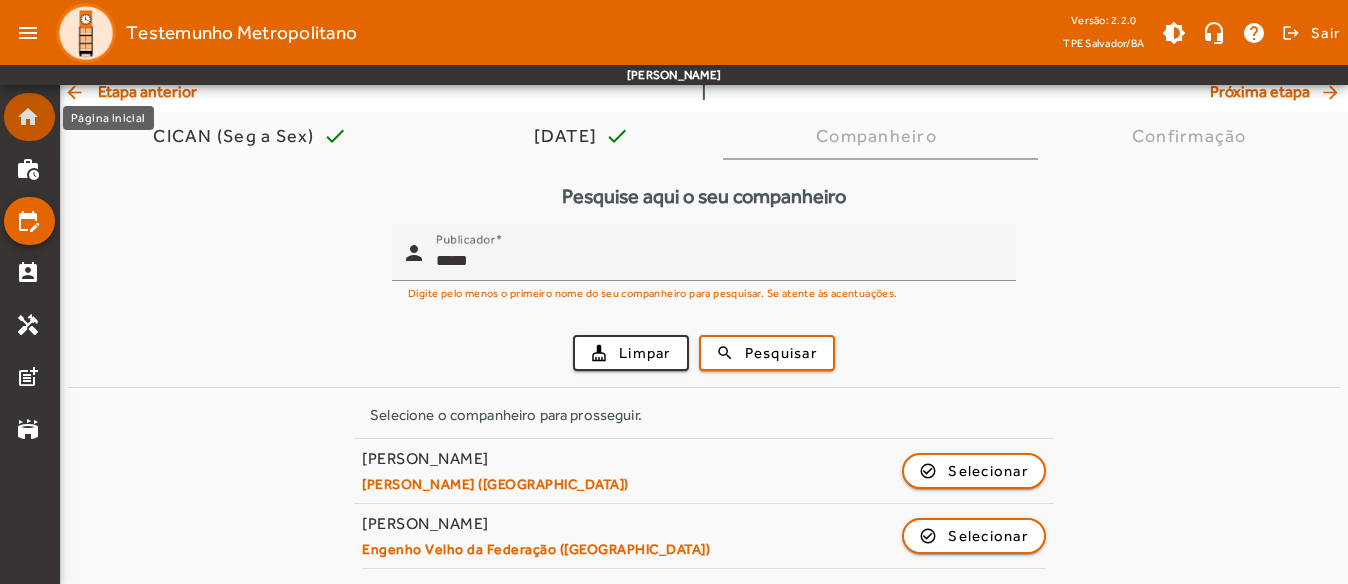 click on "home" 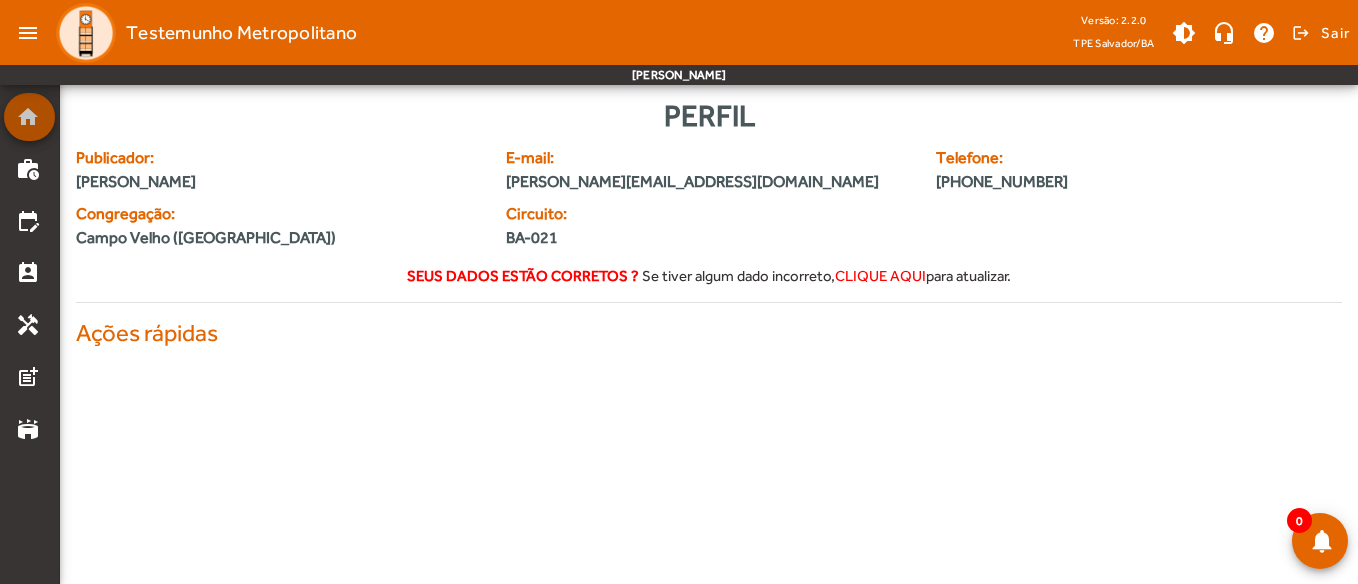 click on "home" 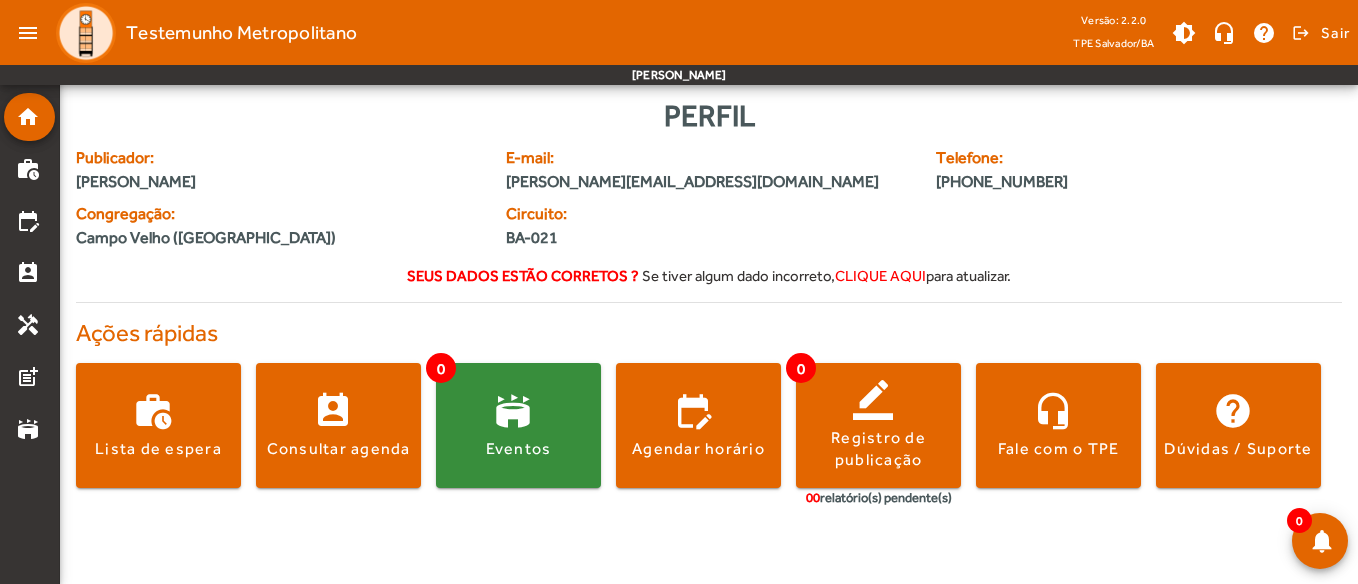 click 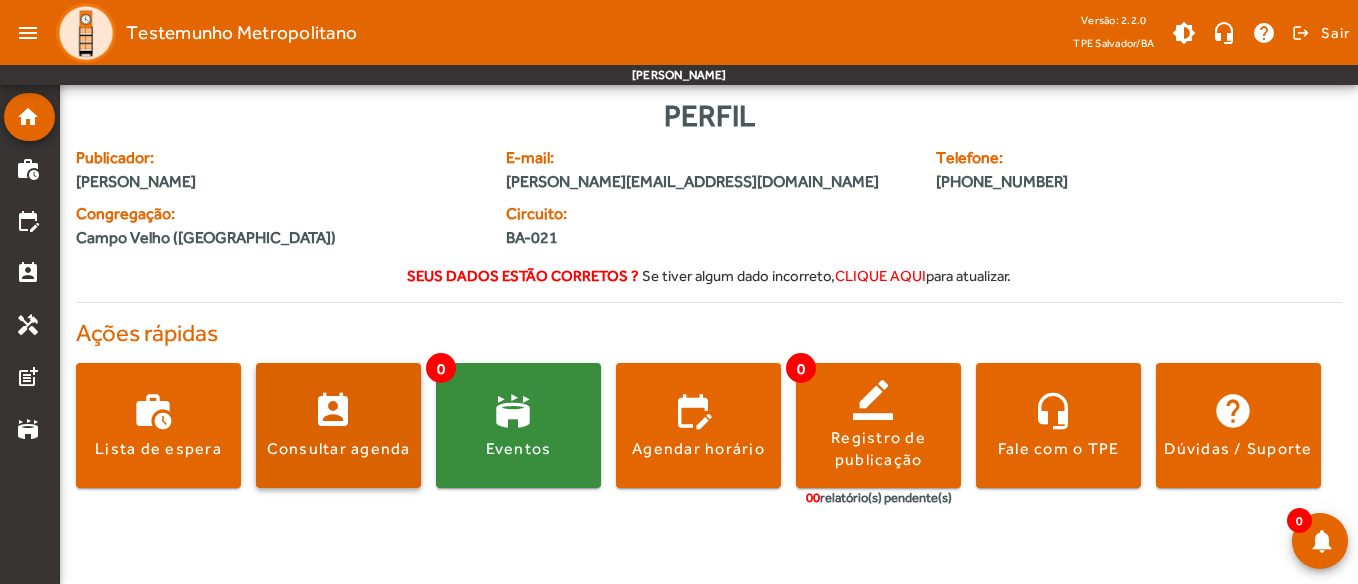 click 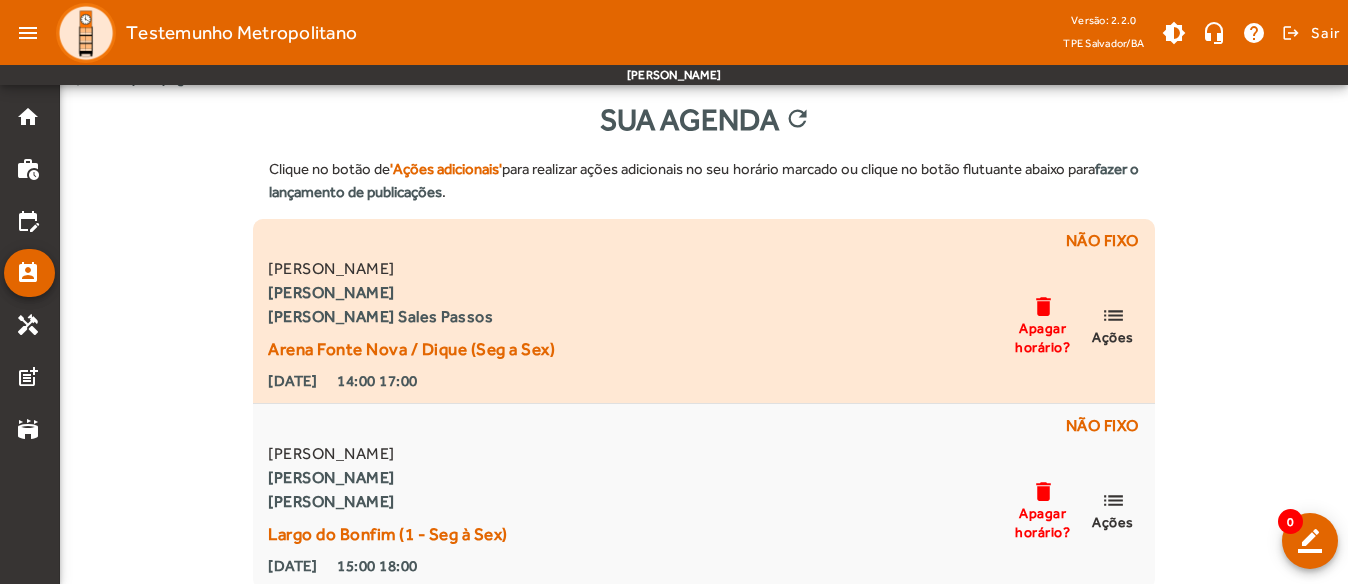scroll, scrollTop: 30, scrollLeft: 0, axis: vertical 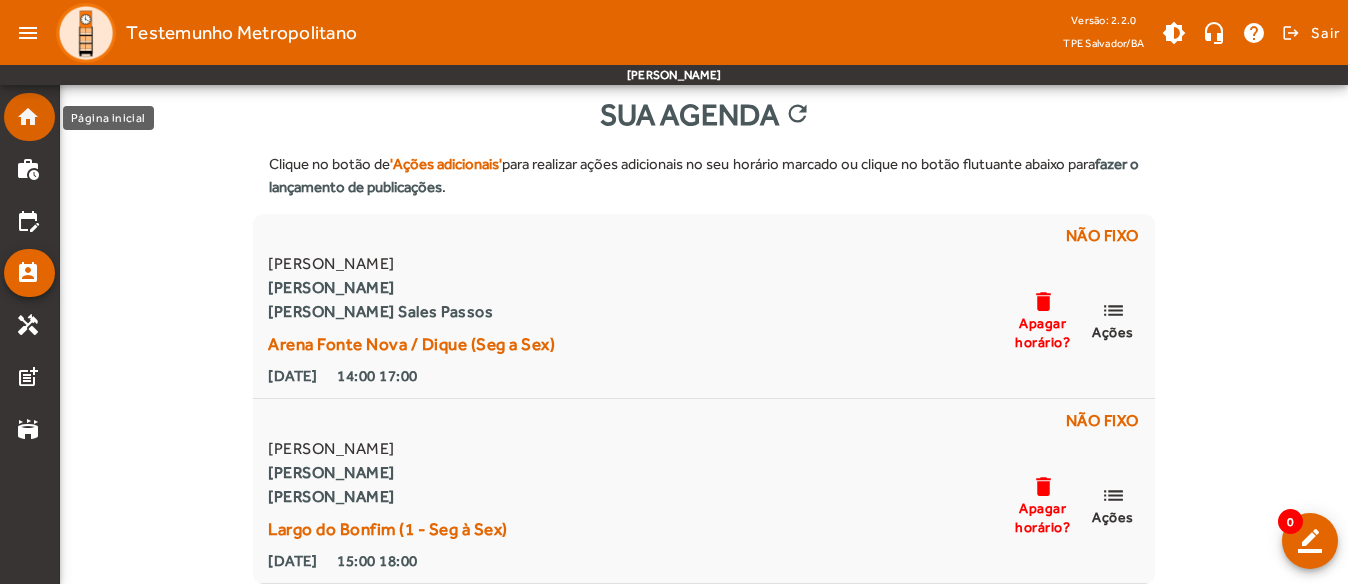 click on "home" 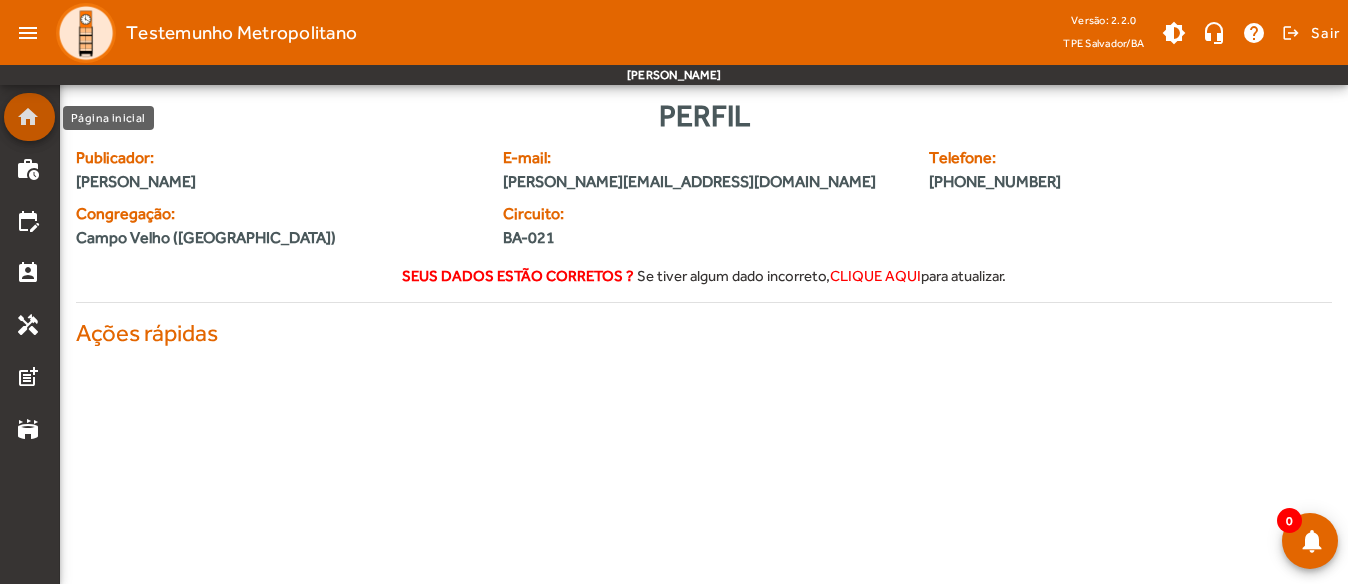 scroll, scrollTop: 0, scrollLeft: 0, axis: both 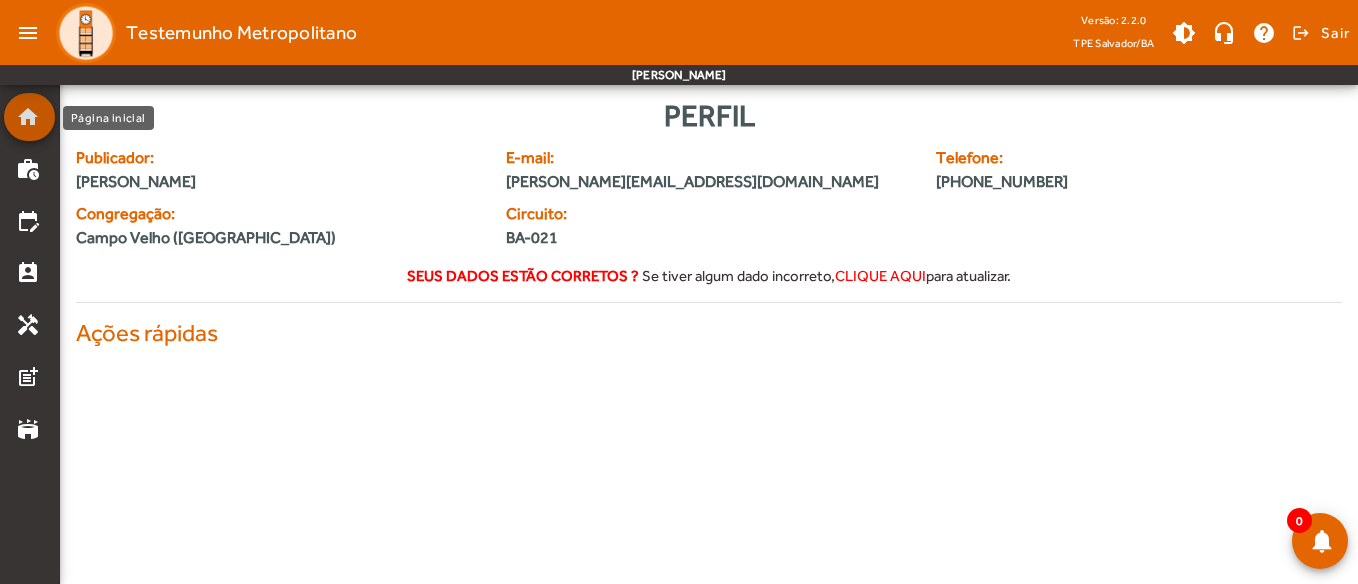 click on "home" 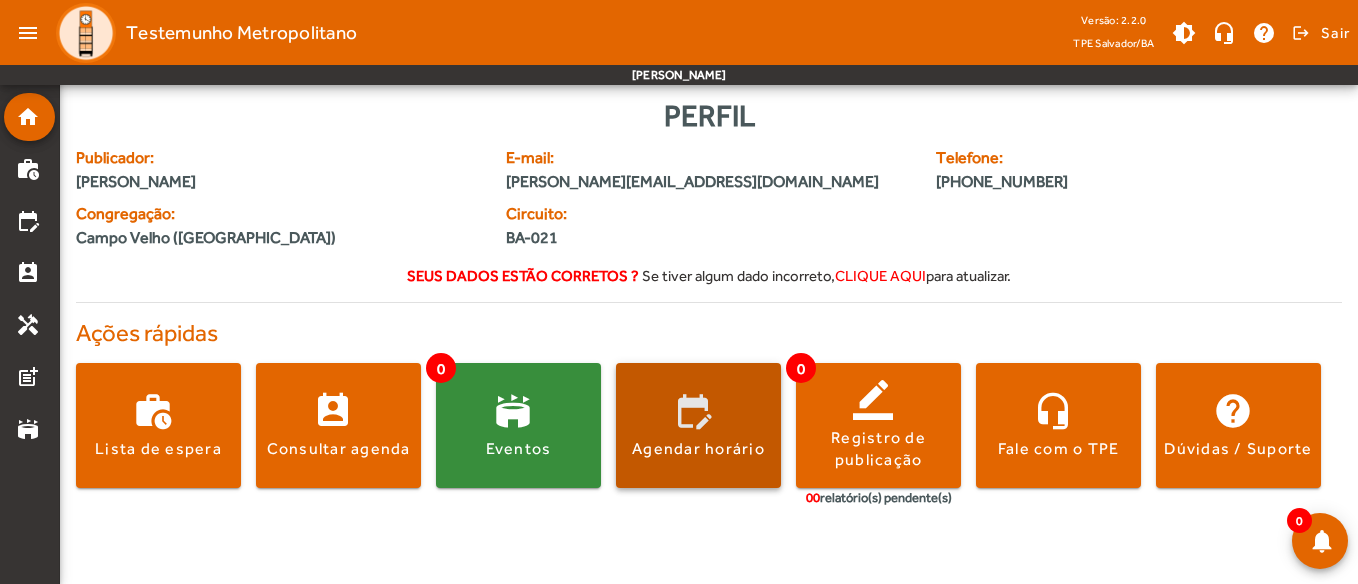 click on "Agendar horário" 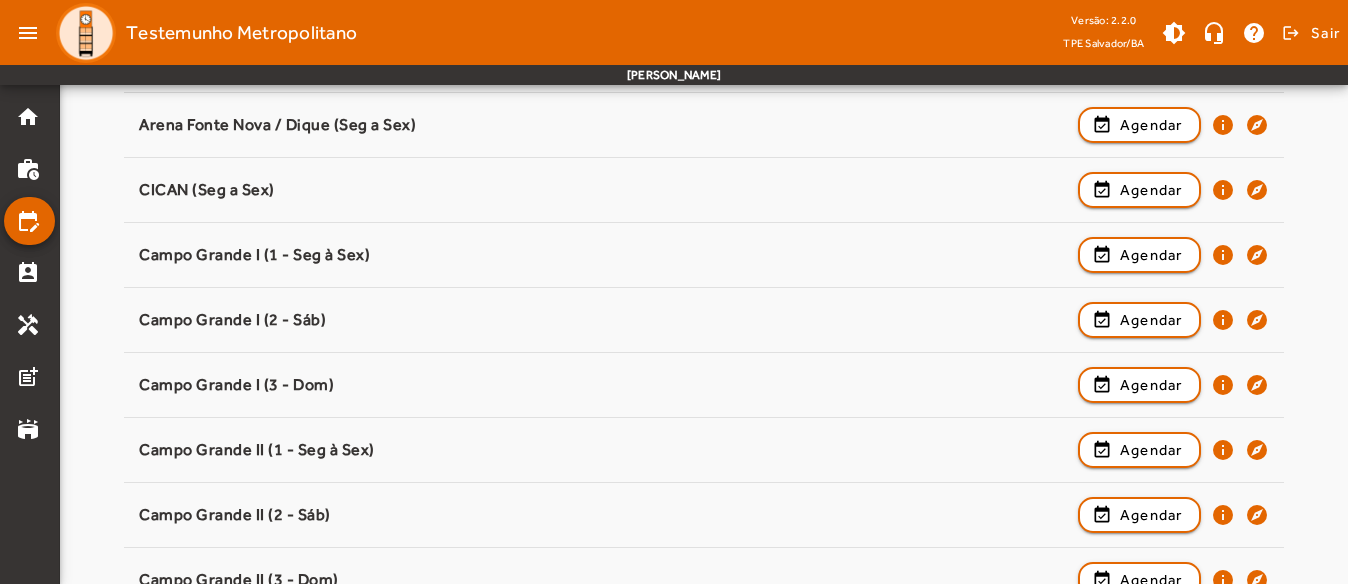 scroll, scrollTop: 300, scrollLeft: 0, axis: vertical 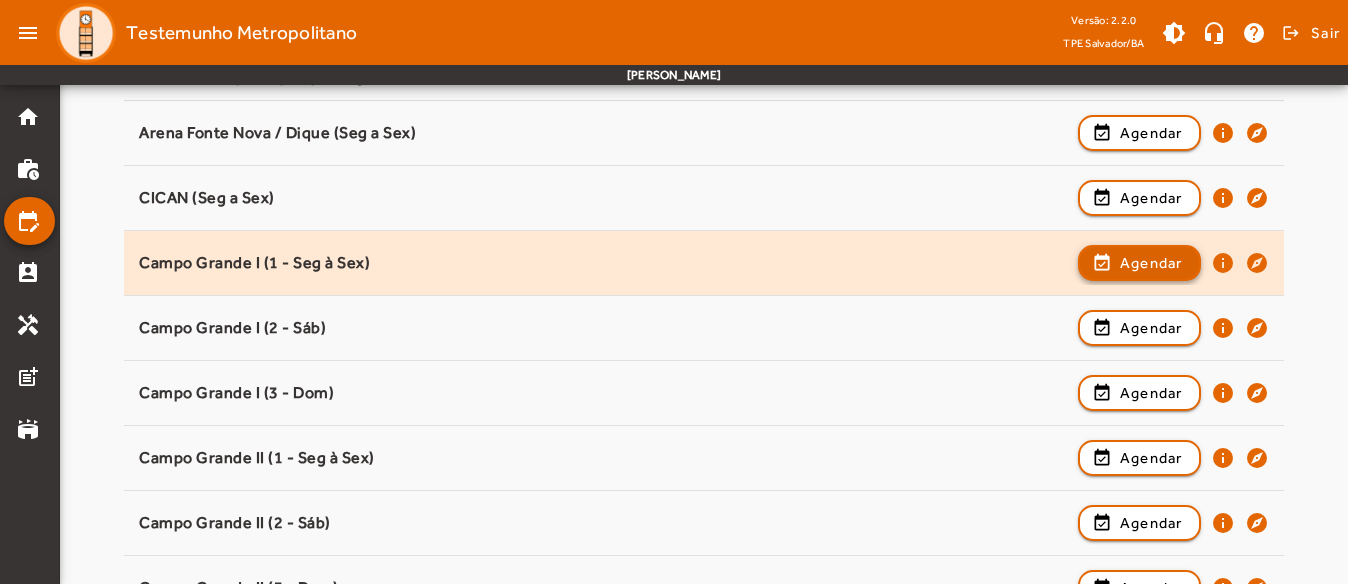 click on "Agendar" at bounding box center (1151, 328) 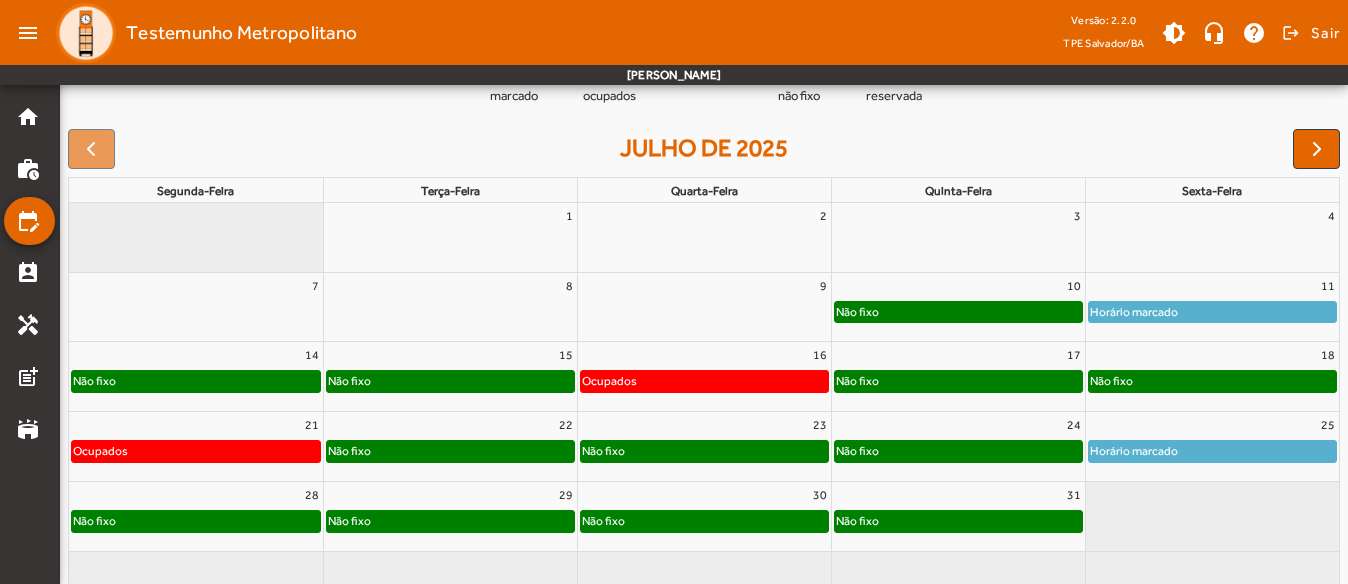 scroll, scrollTop: 300, scrollLeft: 0, axis: vertical 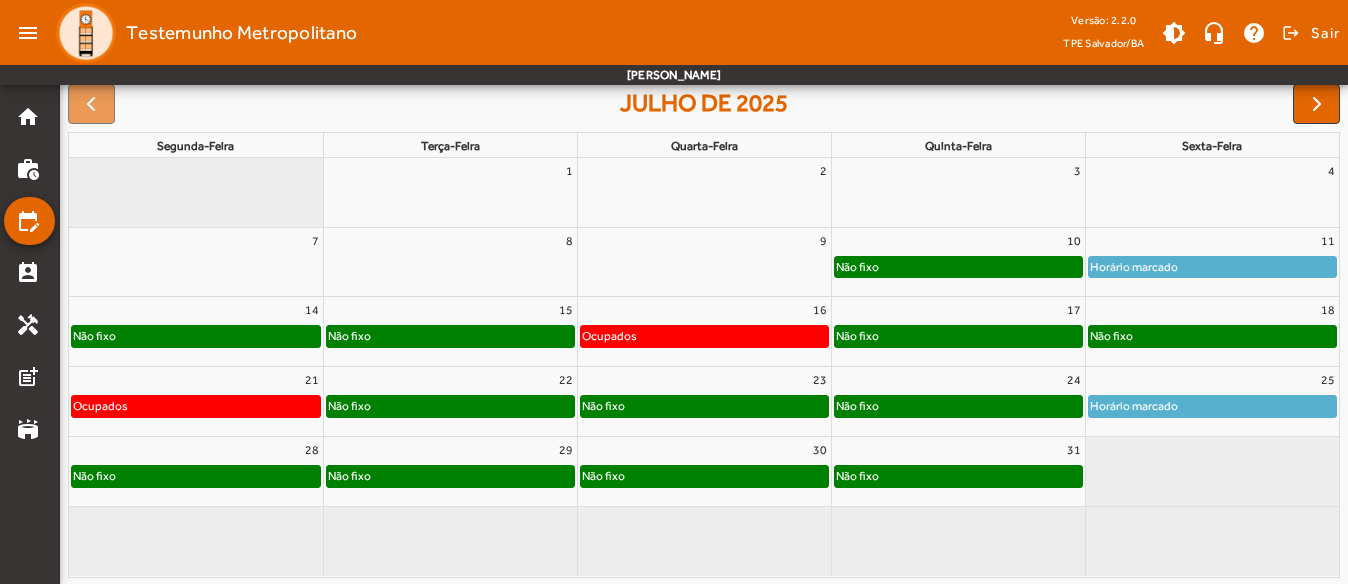 click on "15" at bounding box center (450, 310) 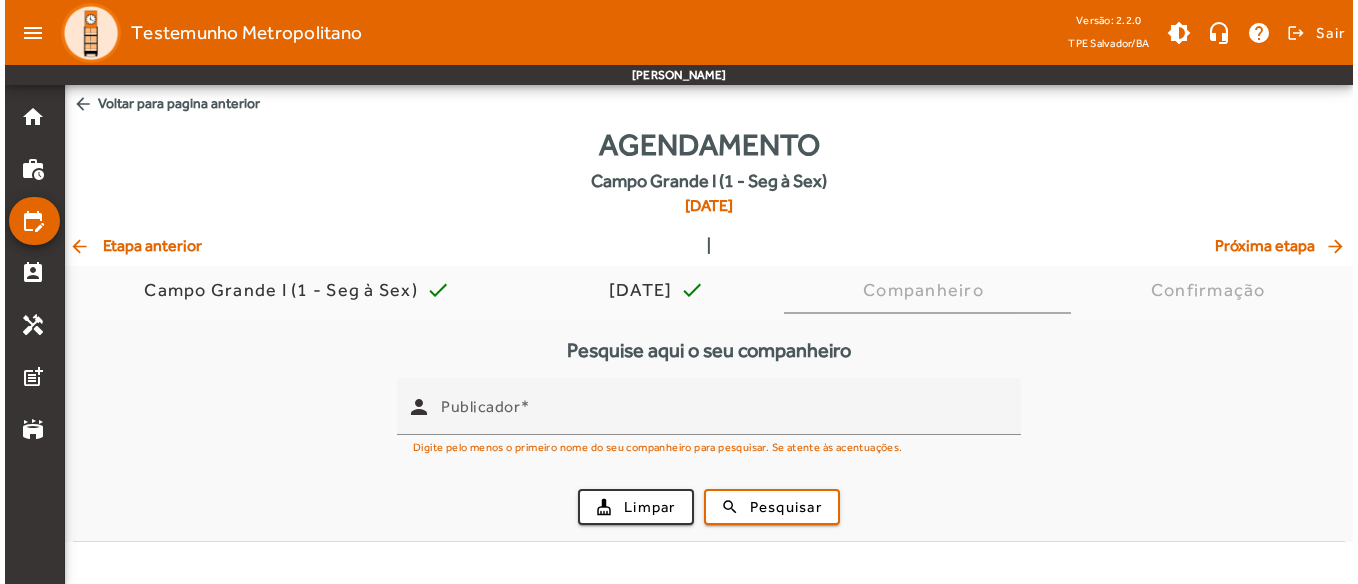scroll, scrollTop: 0, scrollLeft: 0, axis: both 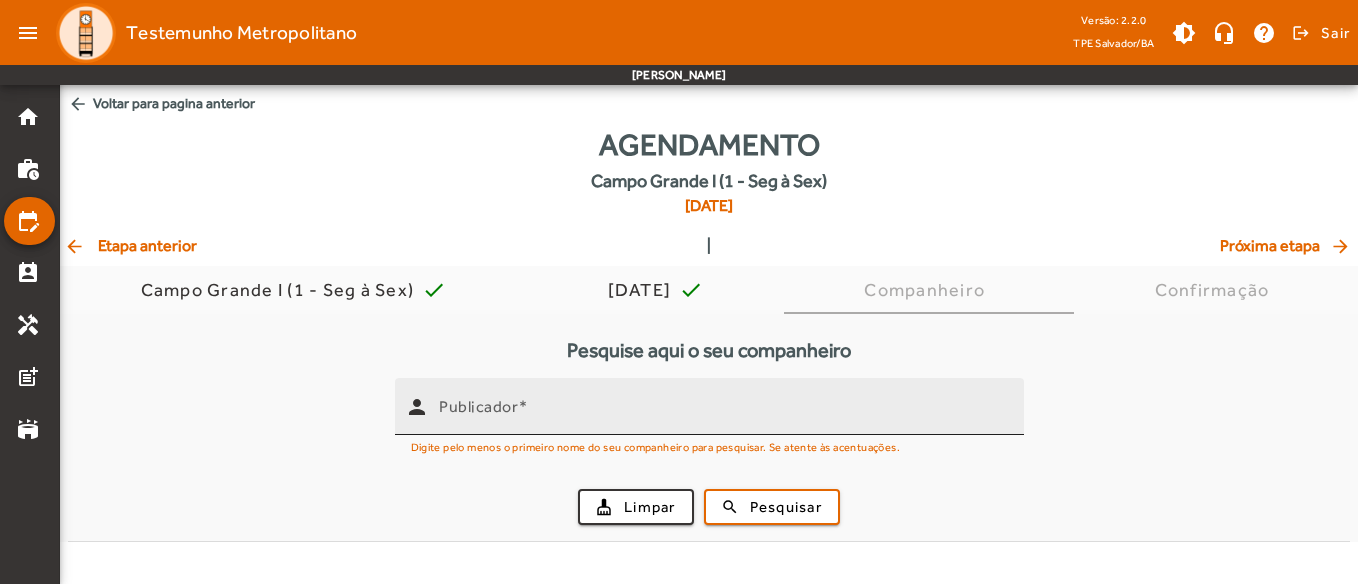 click on "Publicador" at bounding box center (478, 406) 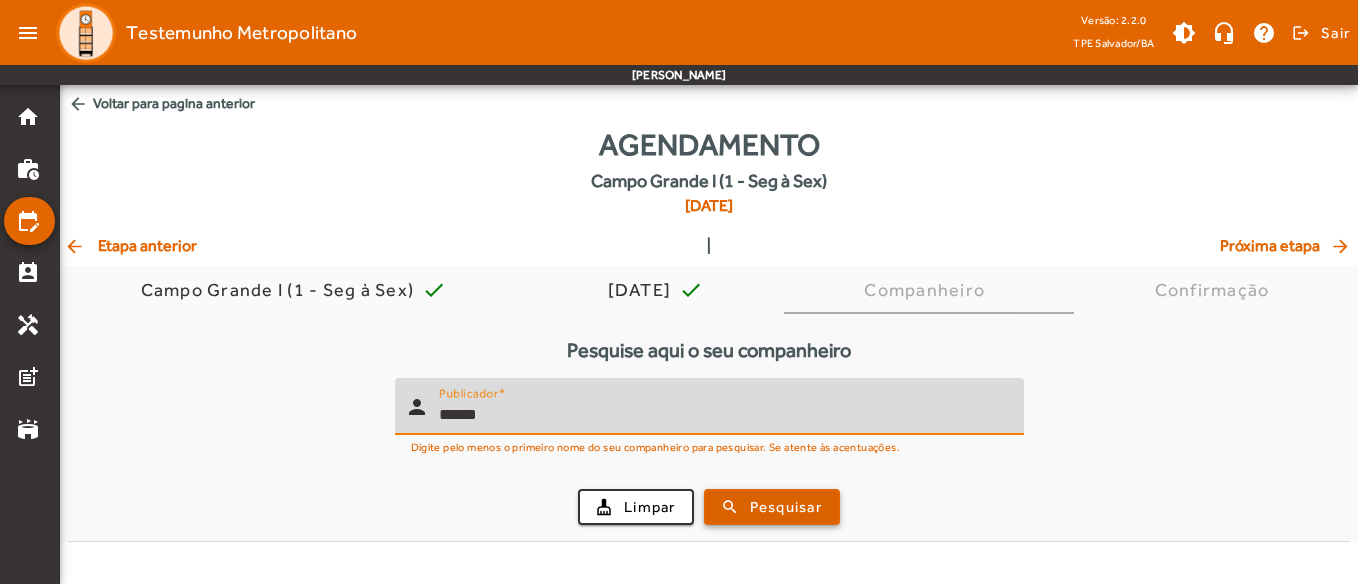 type on "******" 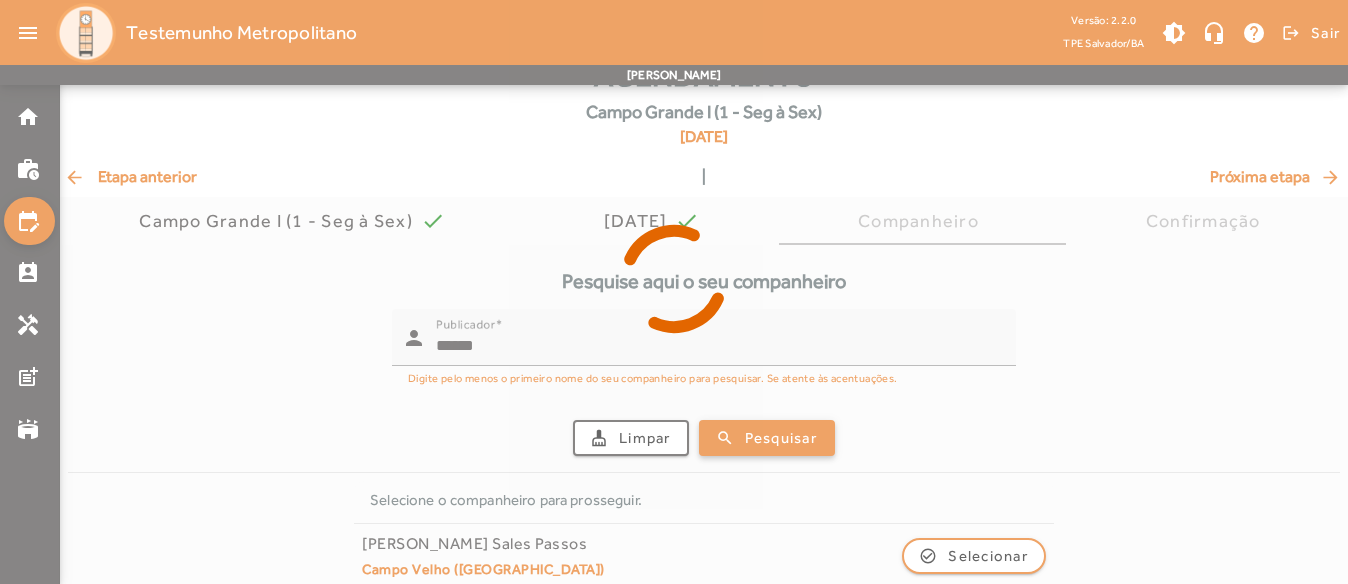 scroll, scrollTop: 89, scrollLeft: 0, axis: vertical 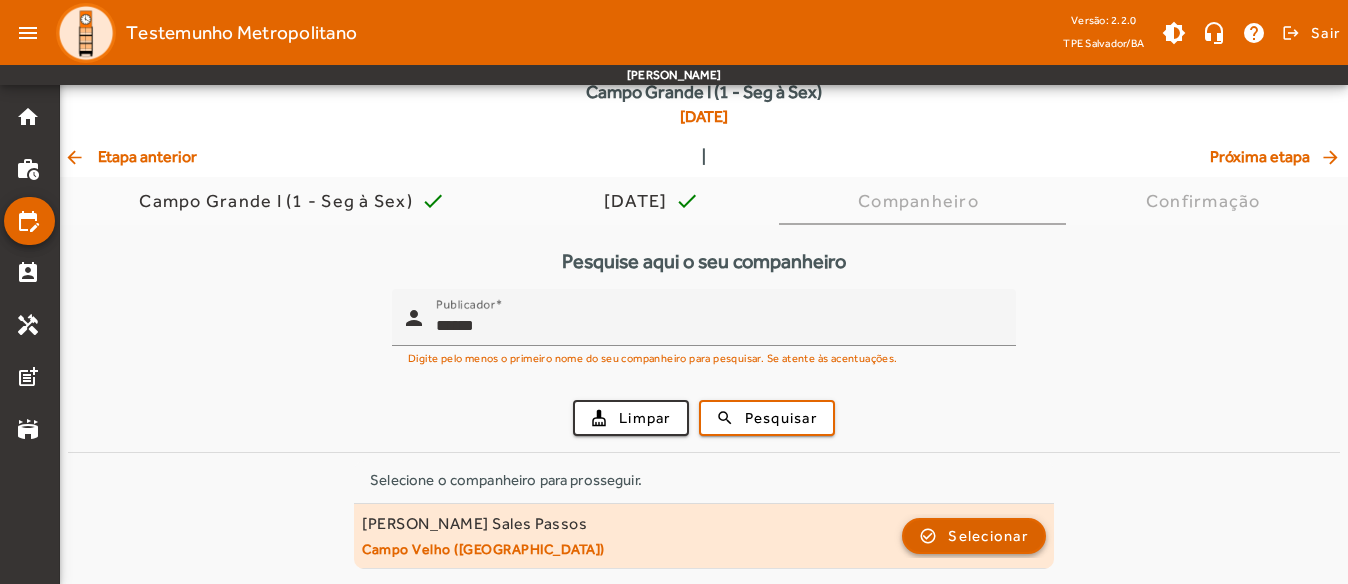 click 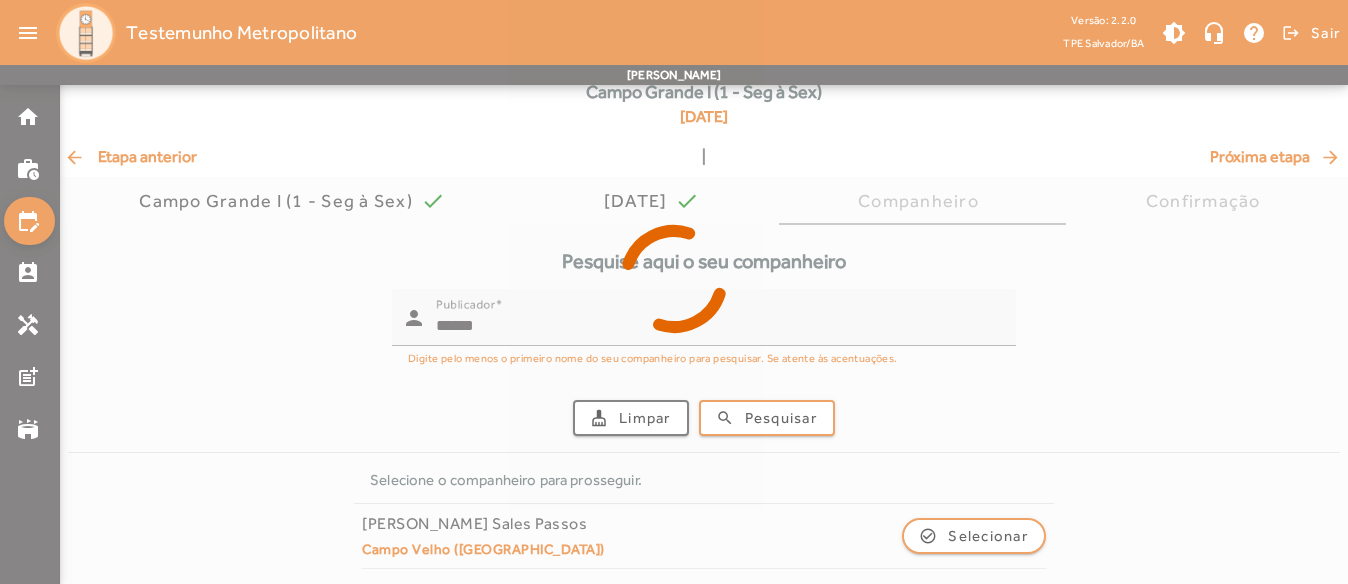 scroll, scrollTop: 0, scrollLeft: 0, axis: both 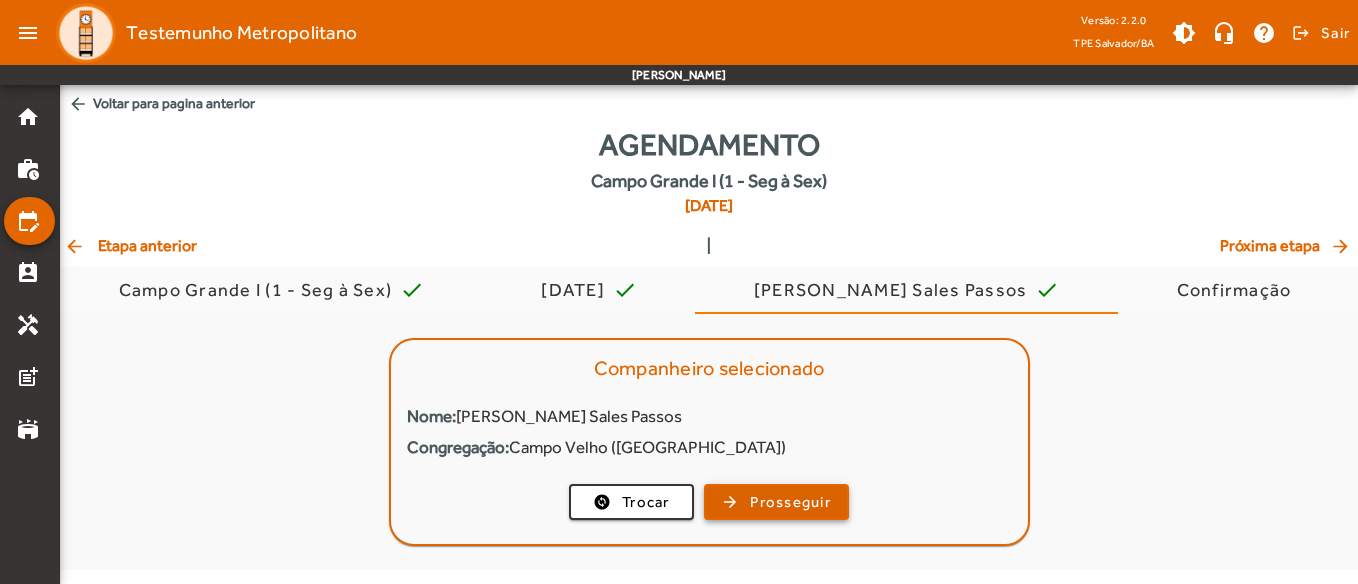click on "Prosseguir" 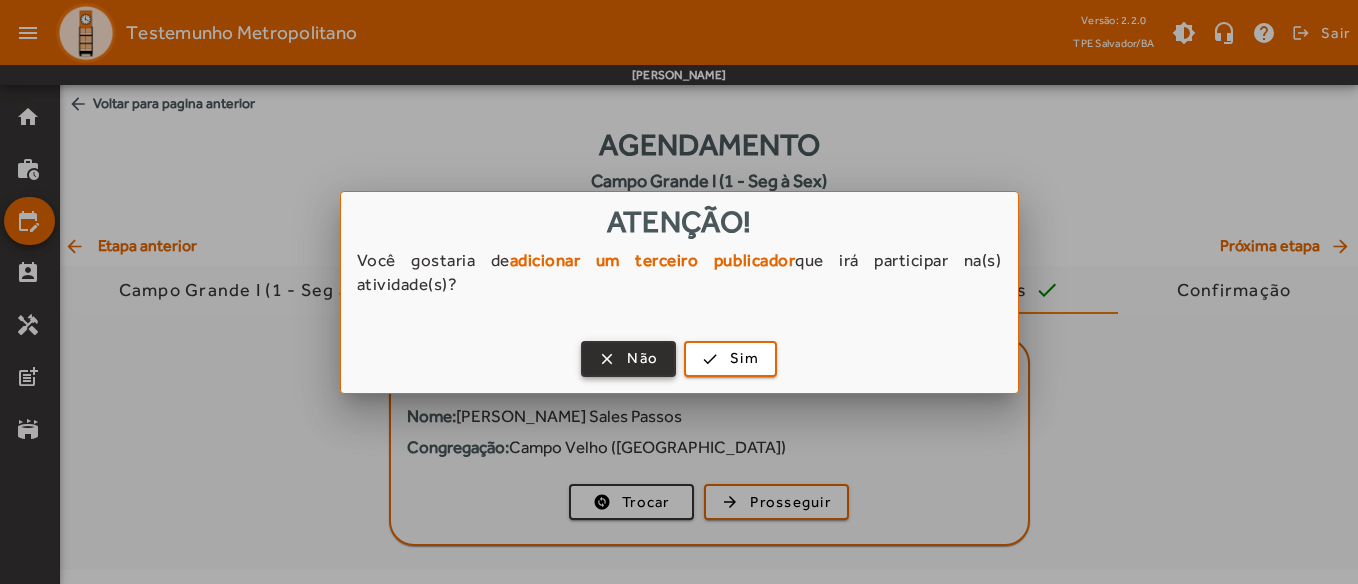 click on "Não" at bounding box center (642, 358) 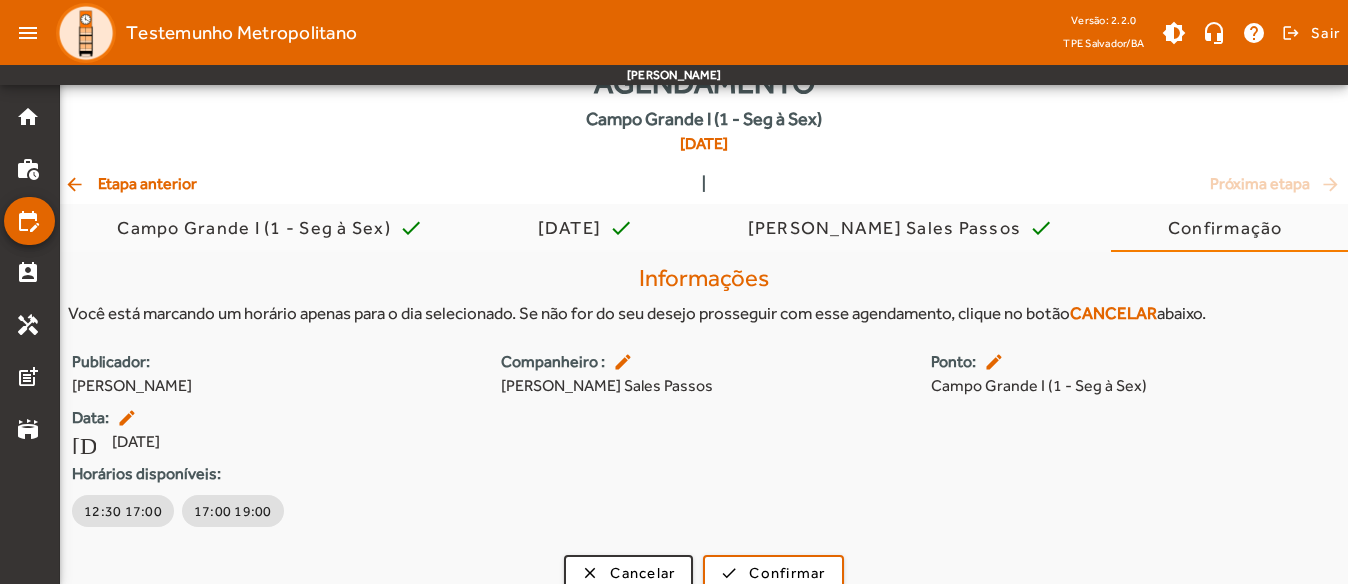 scroll, scrollTop: 85, scrollLeft: 0, axis: vertical 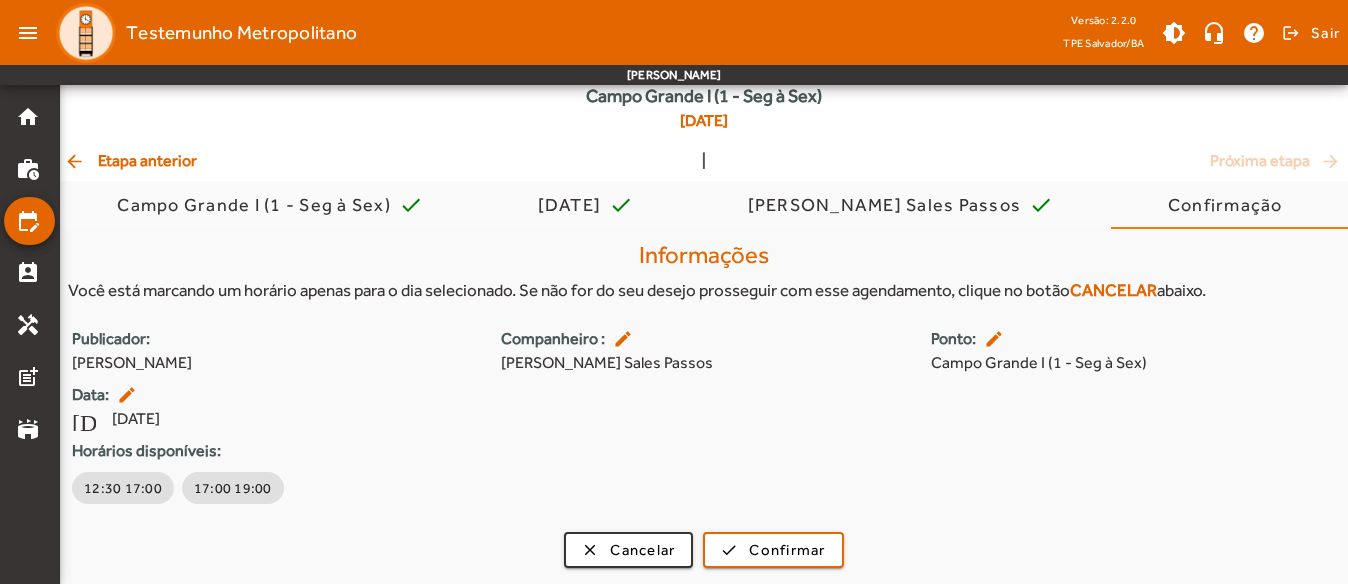 click on "arrow_back  Etapa anterior" 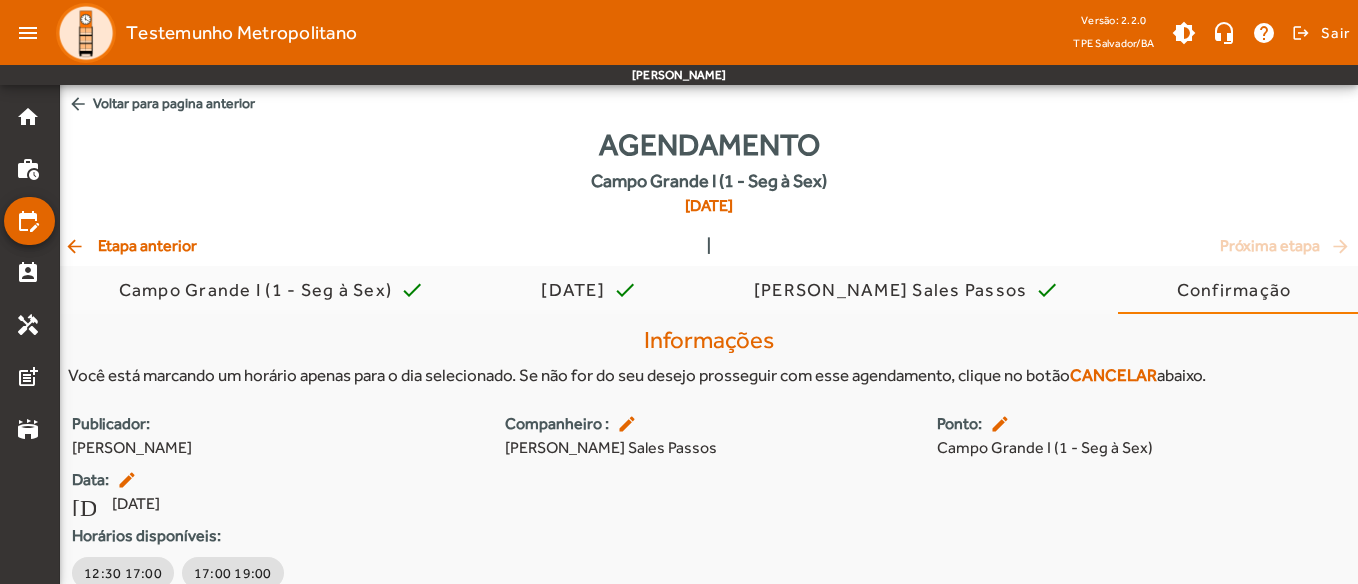 click on "Agendamento   [GEOGRAPHIC_DATA] (1 - Seg à Sex)   [DATE]" 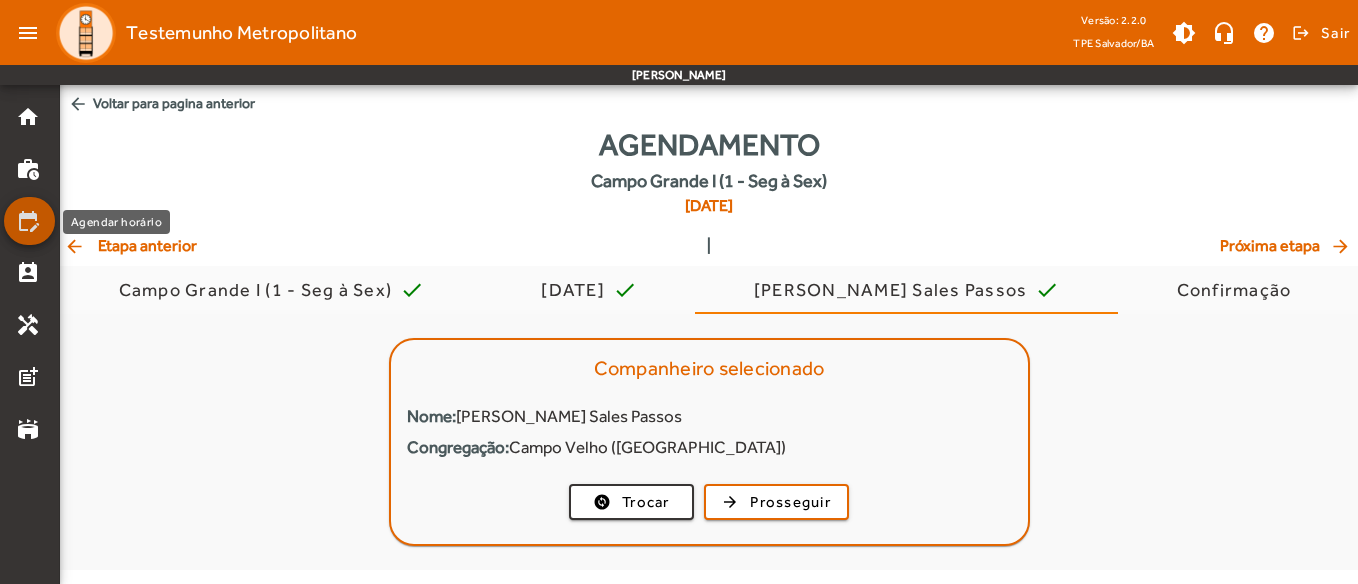 click on "edit_calendar" 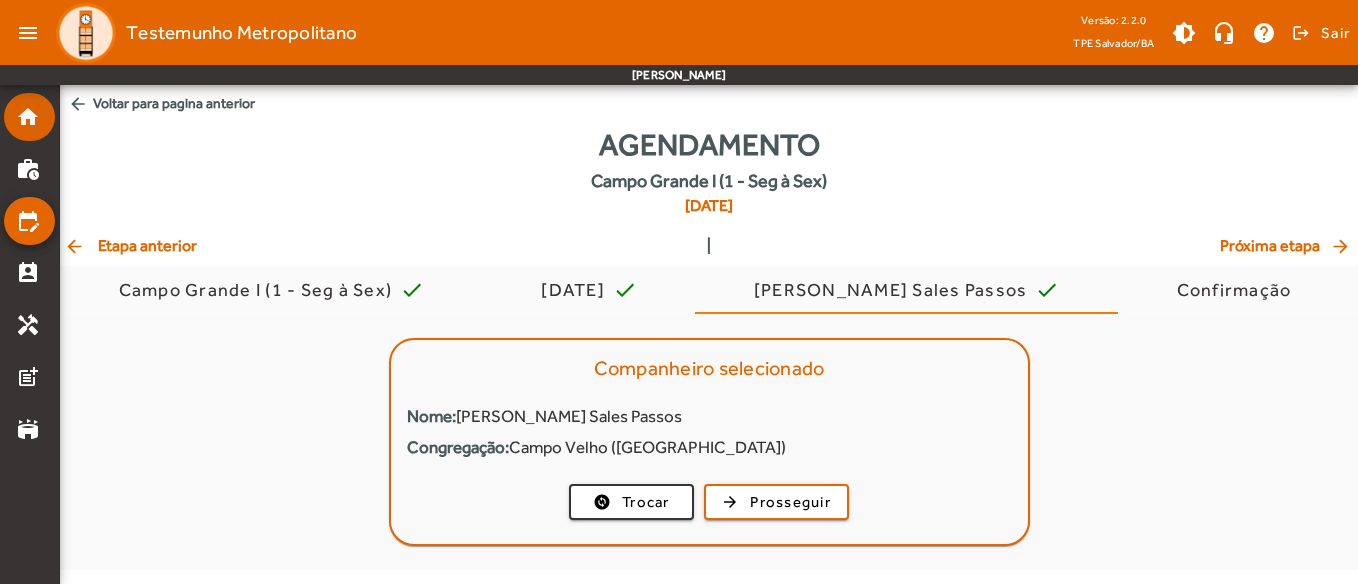 drag, startPoint x: 36, startPoint y: 215, endPoint x: 38, endPoint y: 120, distance: 95.02105 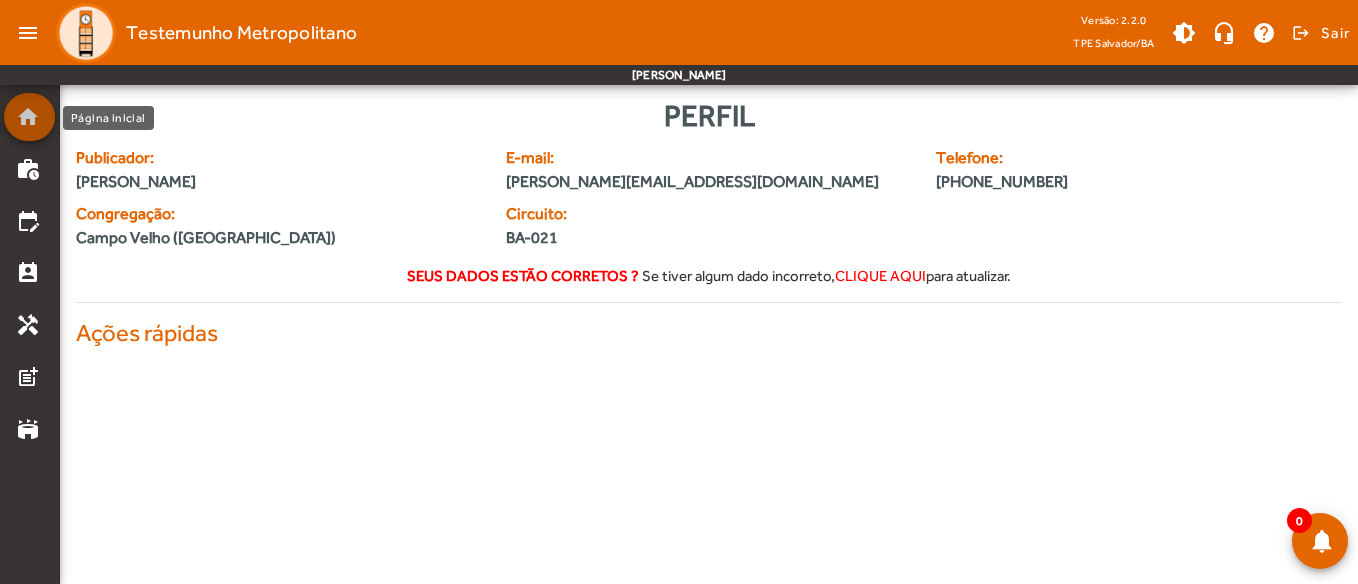 click on "home" 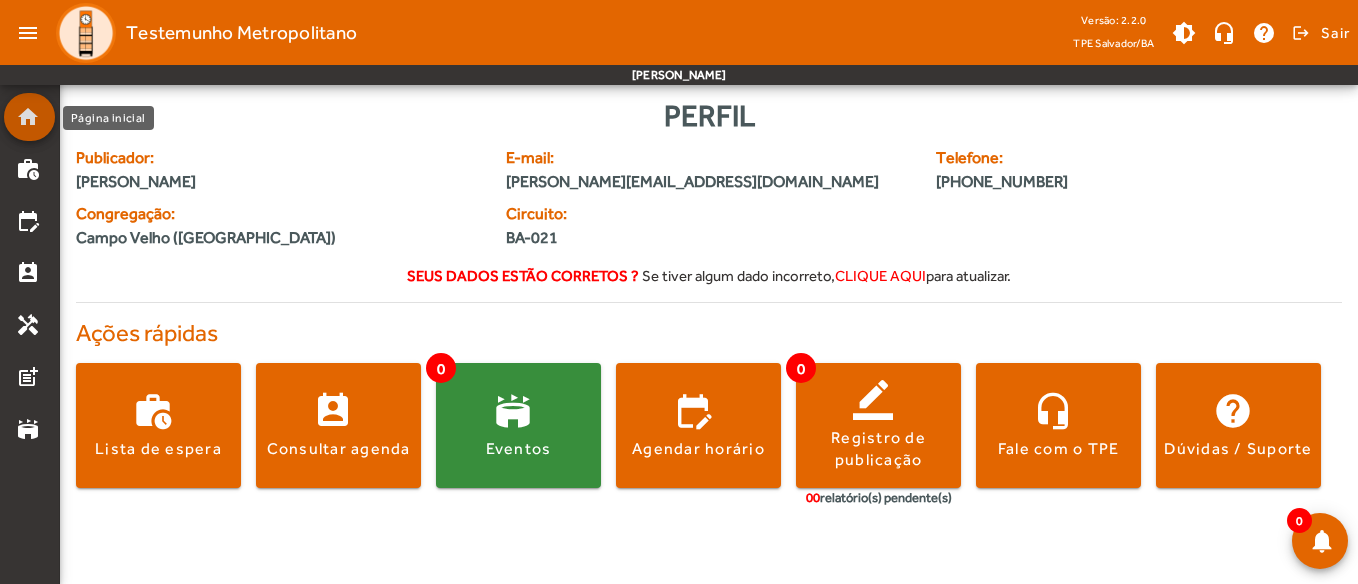 click on "home" 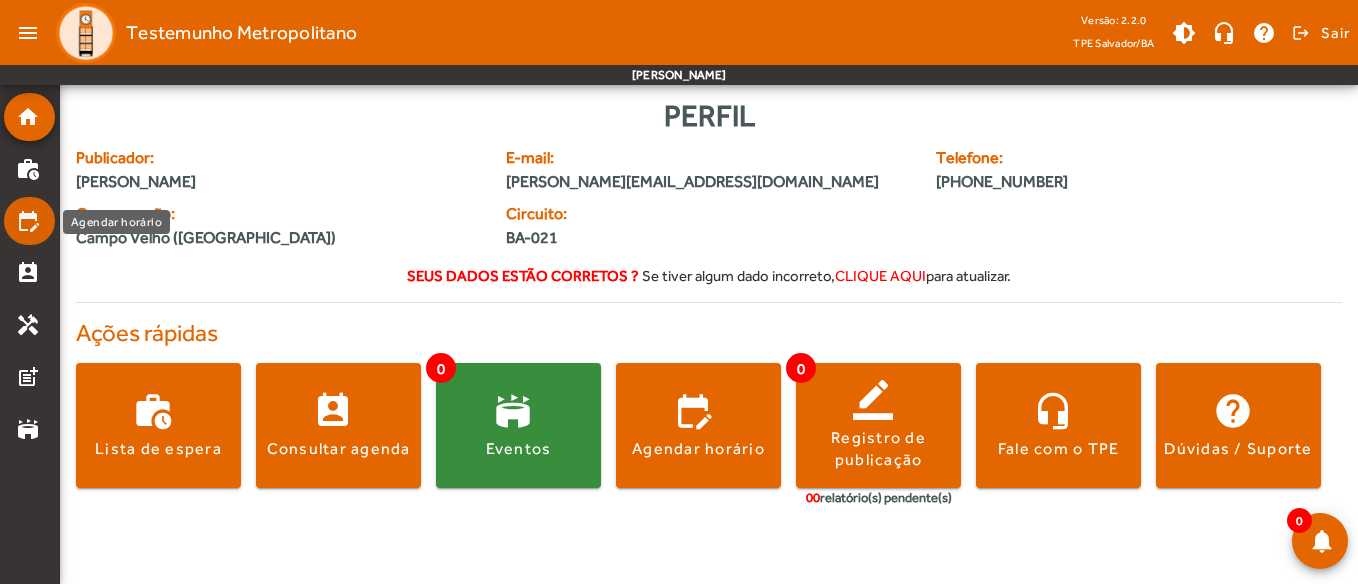 click on "edit_calendar" 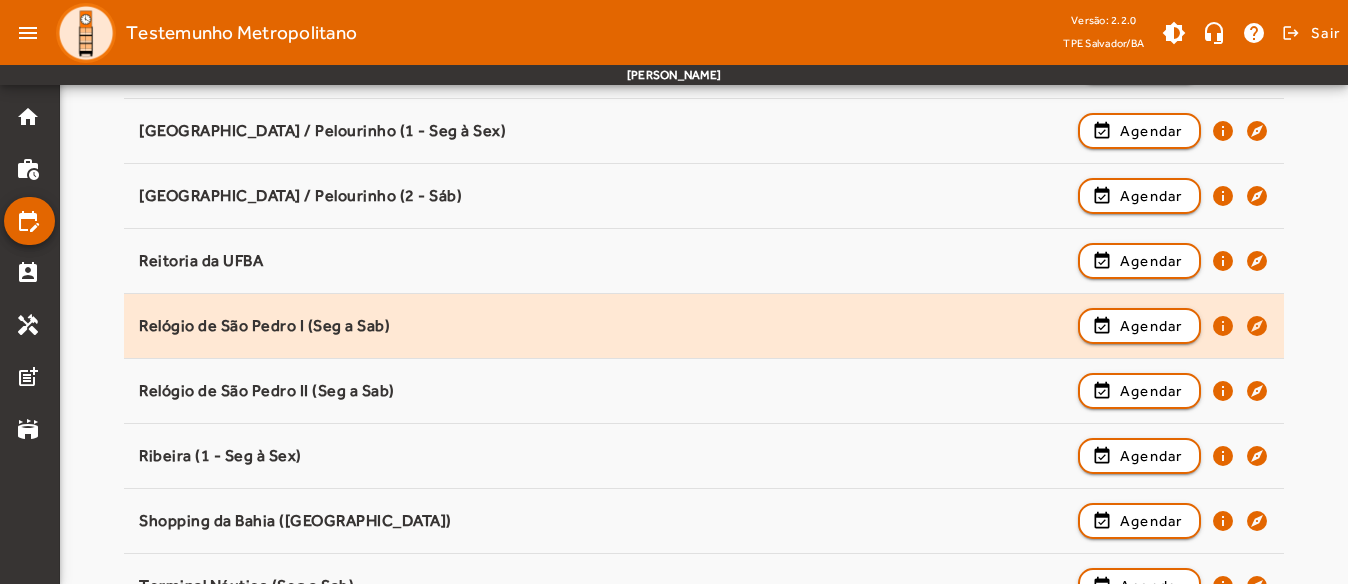 scroll, scrollTop: 2286, scrollLeft: 0, axis: vertical 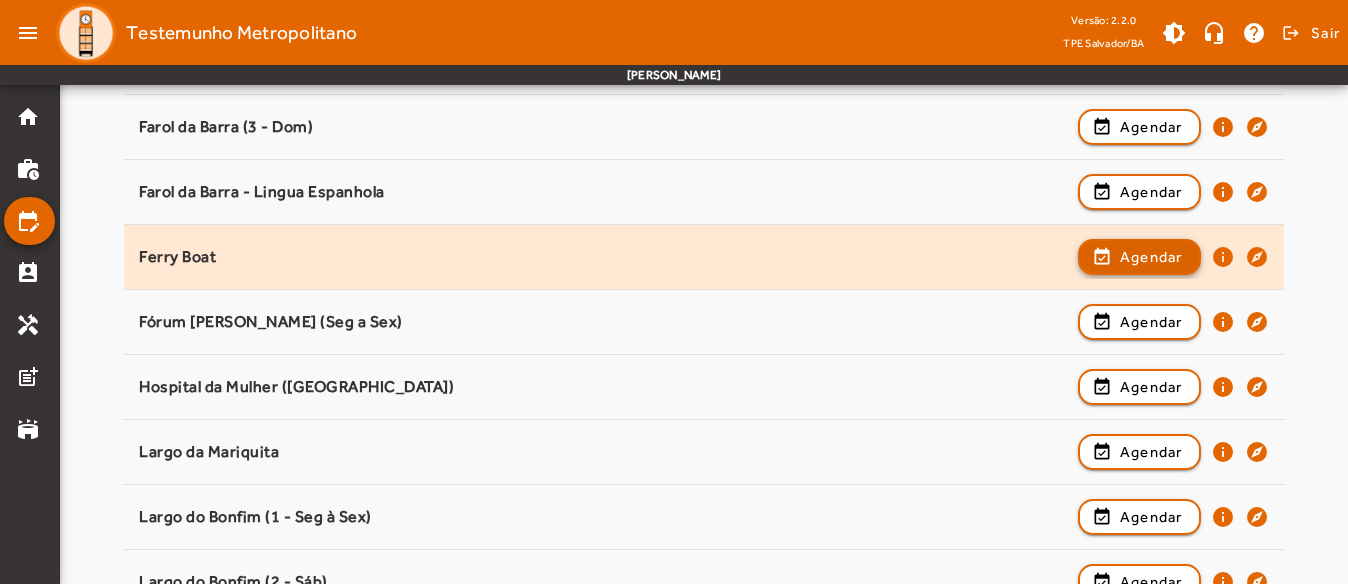 click on "Agendar" at bounding box center (1151, 322) 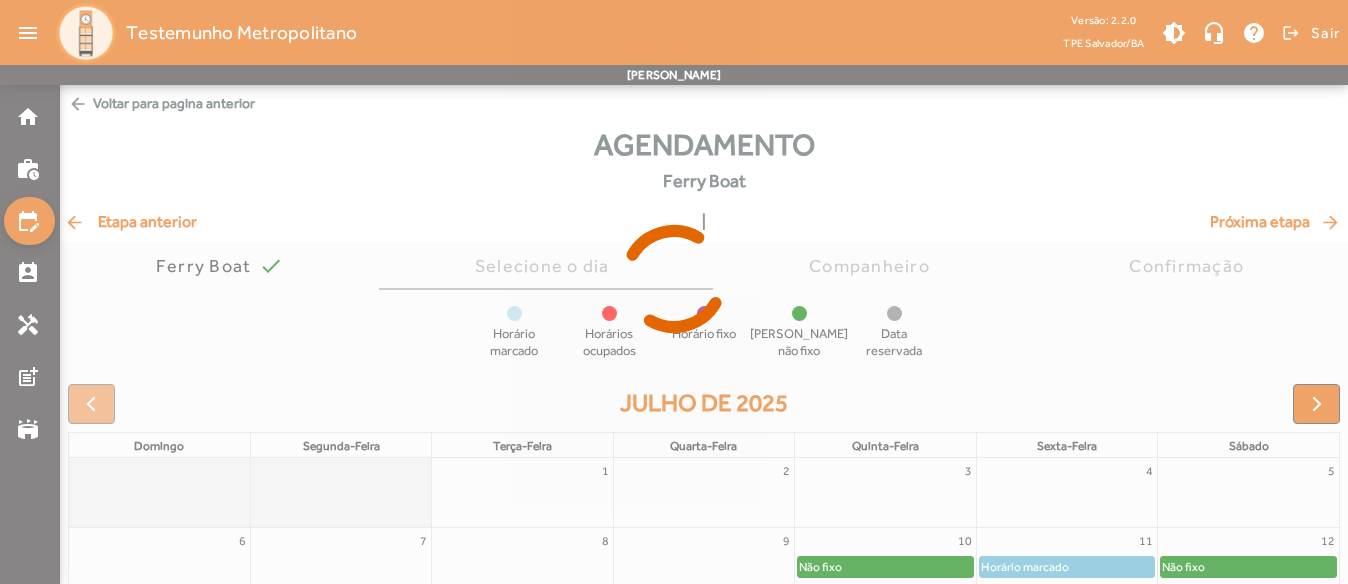 scroll, scrollTop: 200, scrollLeft: 0, axis: vertical 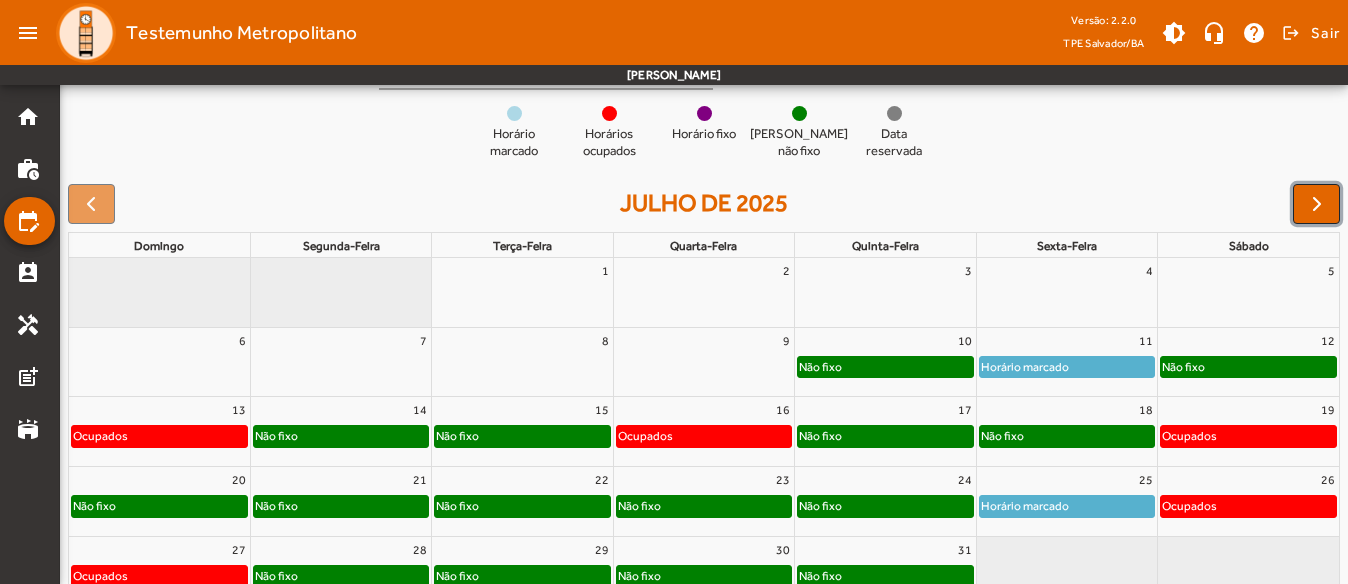 click at bounding box center (1317, 204) 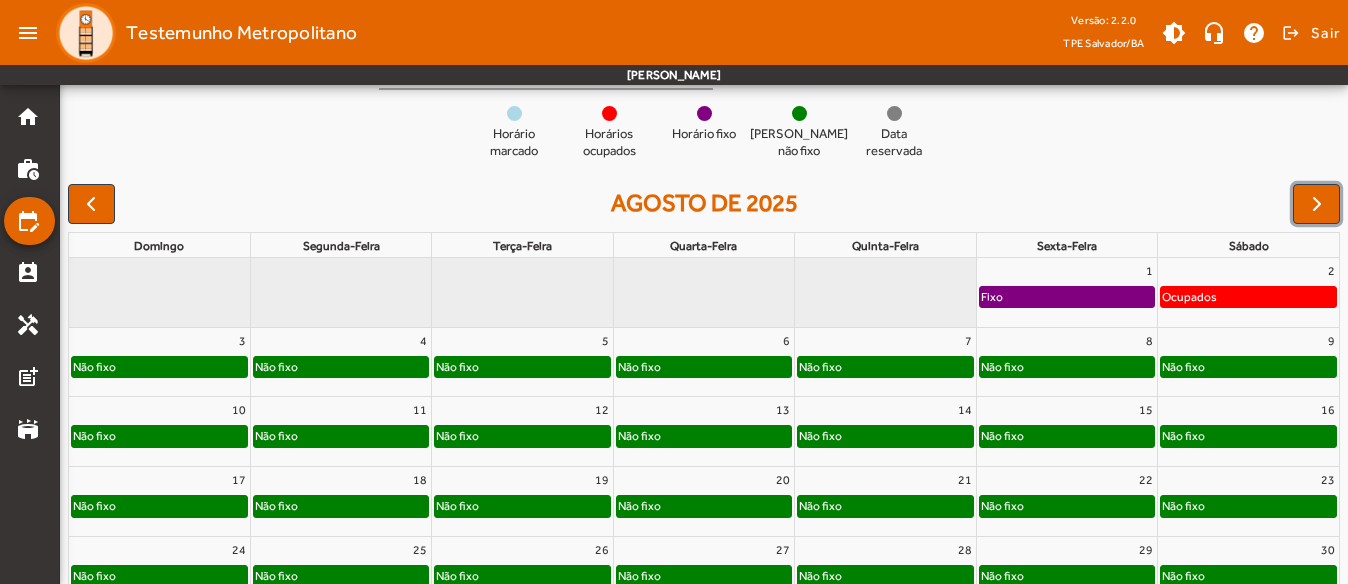 scroll, scrollTop: 300, scrollLeft: 0, axis: vertical 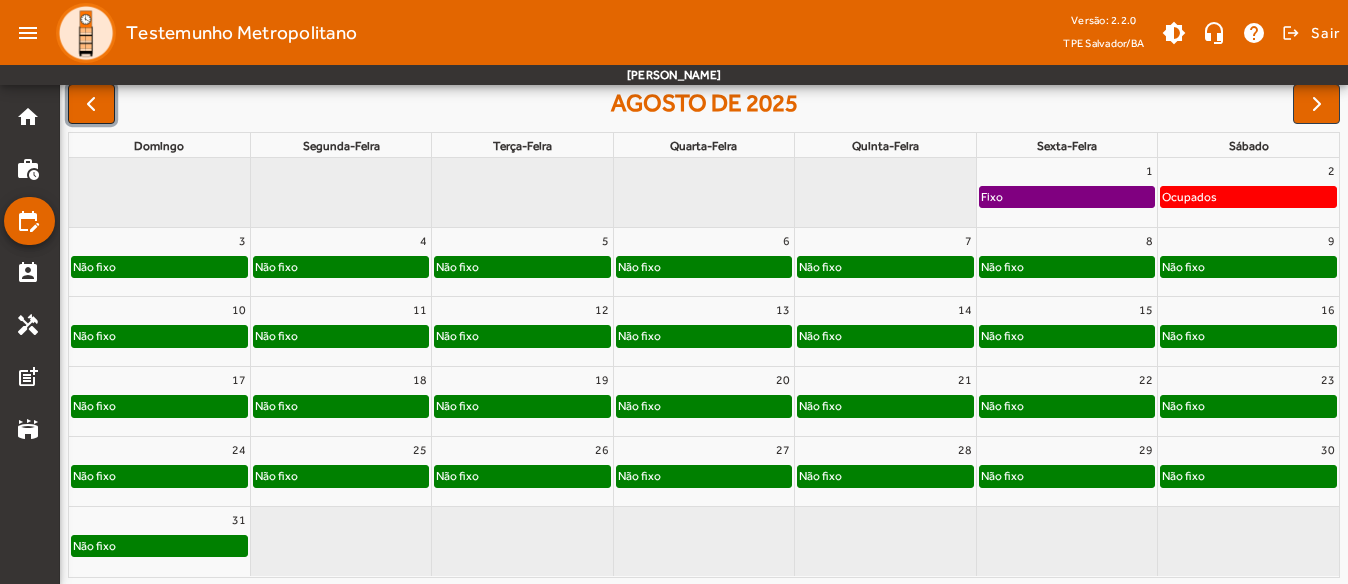 click at bounding box center (91, 104) 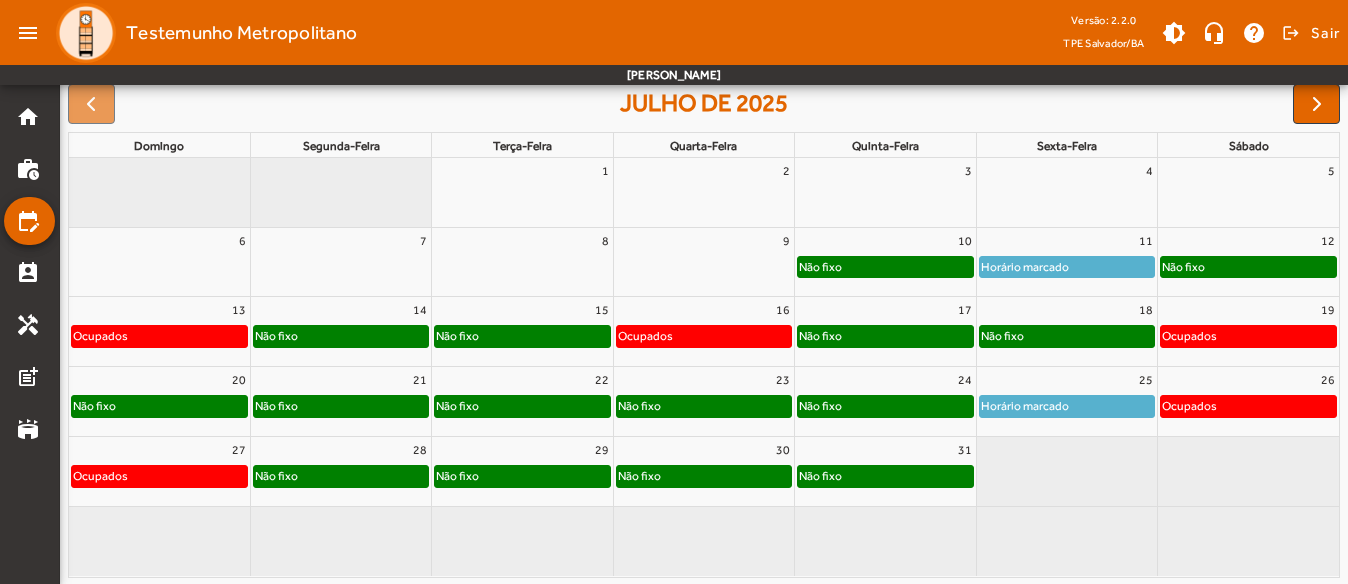 click on "Não fixo" 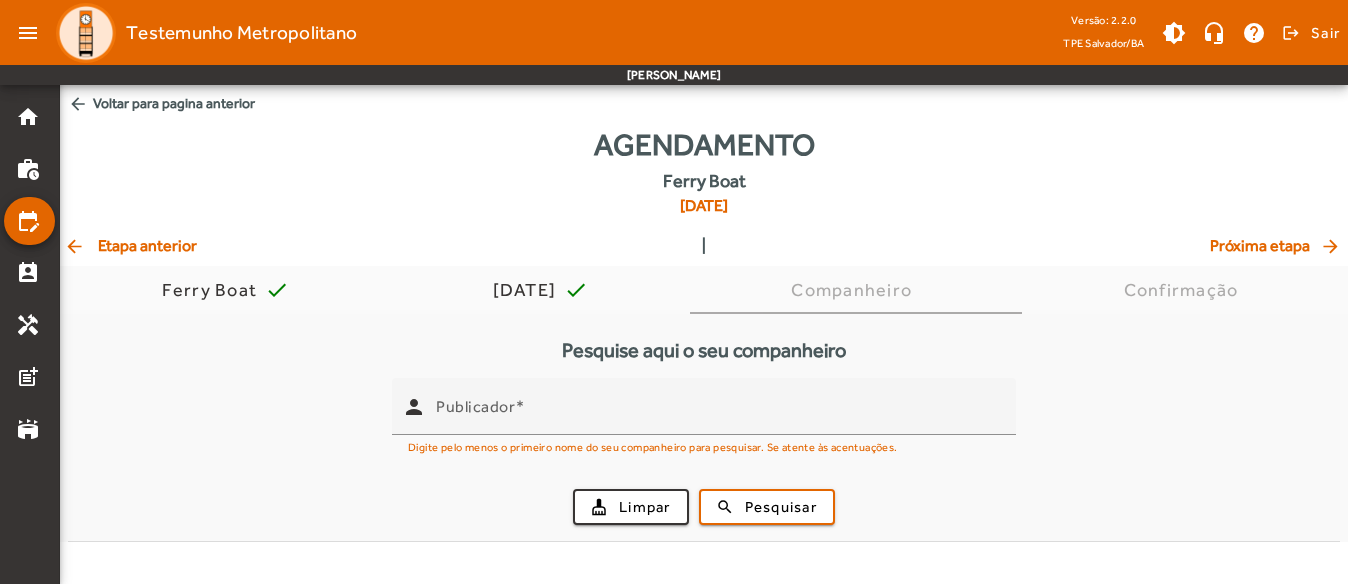 scroll, scrollTop: 0, scrollLeft: 0, axis: both 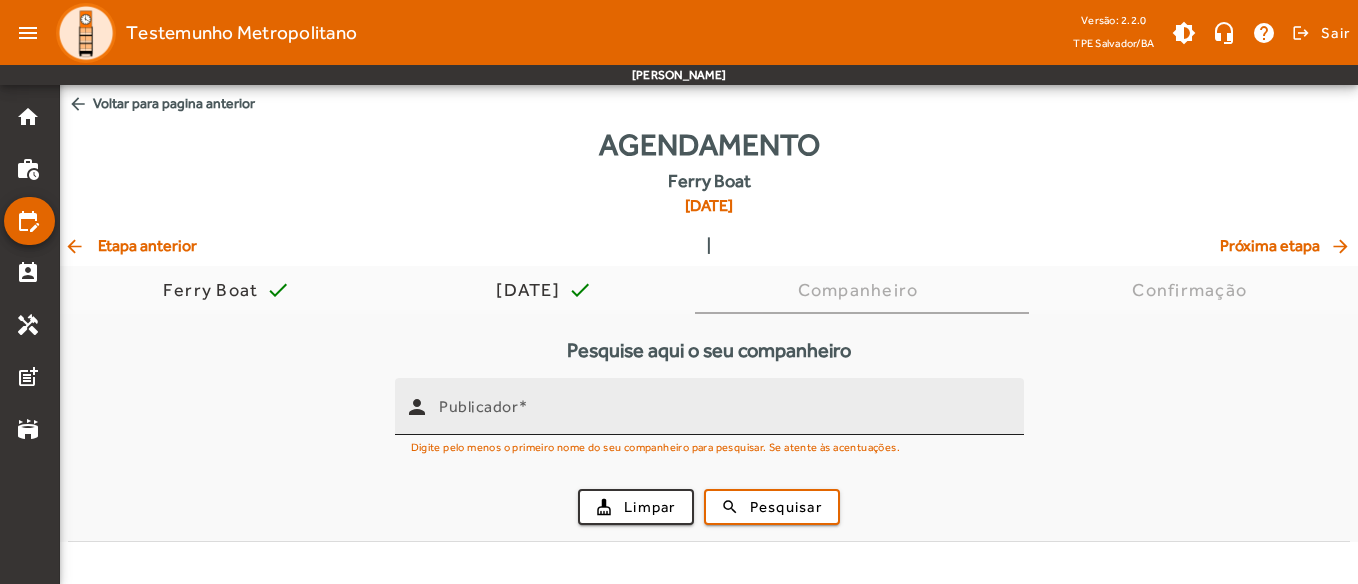 click on "Publicador" at bounding box center (478, 406) 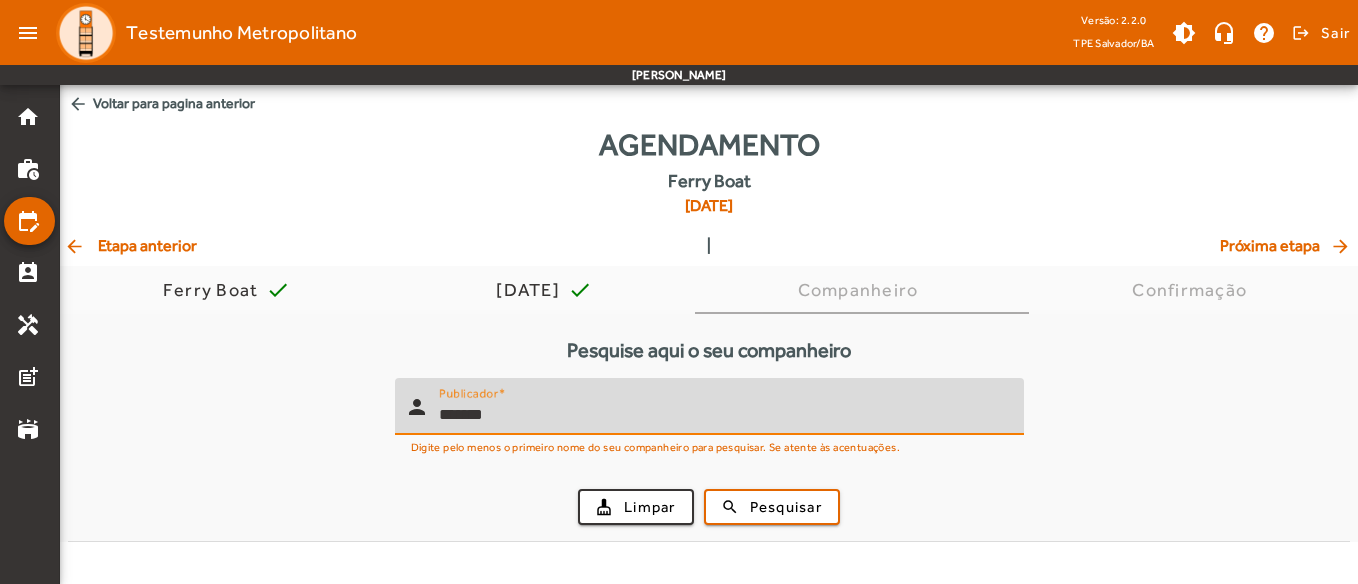 type on "*******" 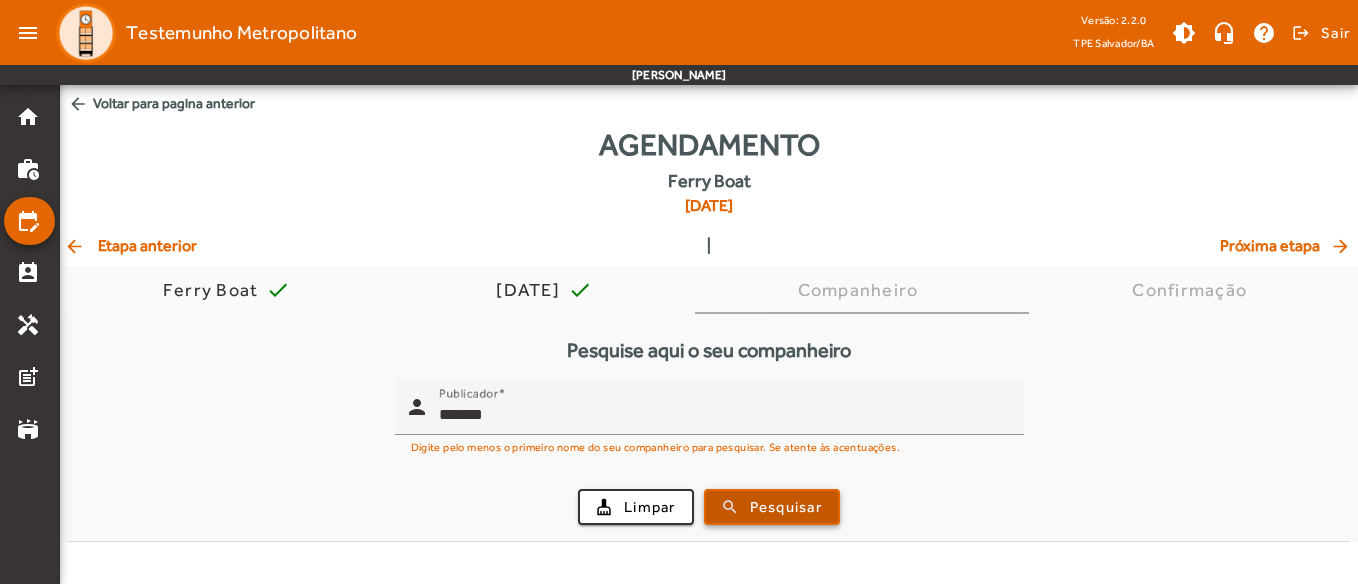 click at bounding box center [772, 507] 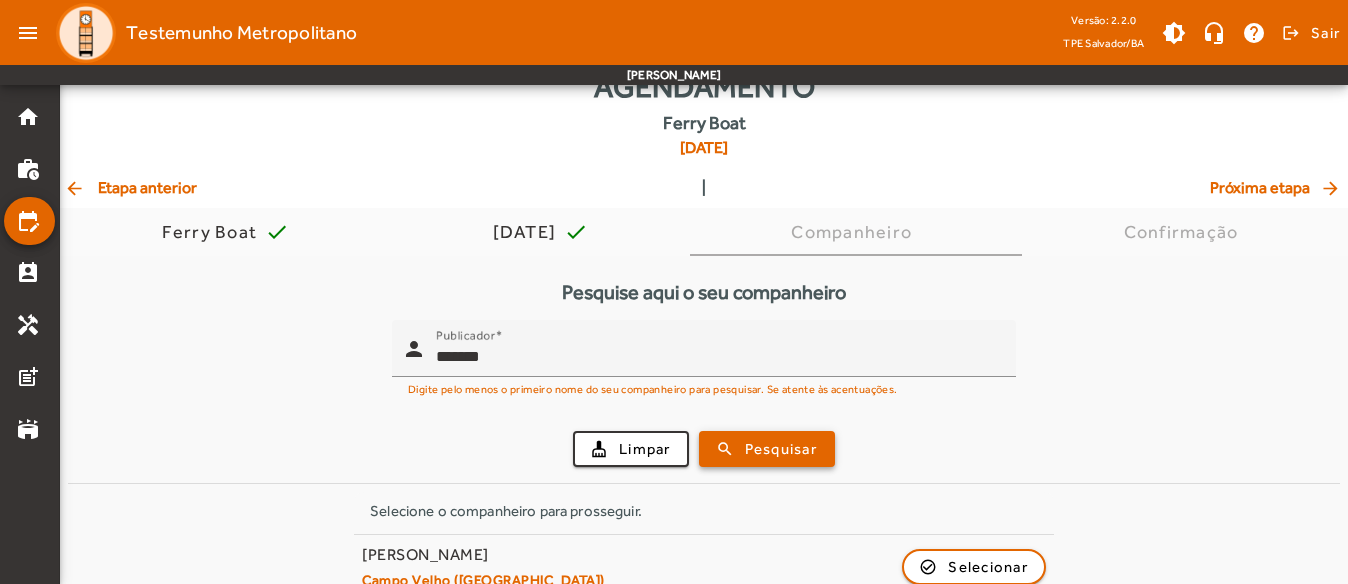 scroll, scrollTop: 89, scrollLeft: 0, axis: vertical 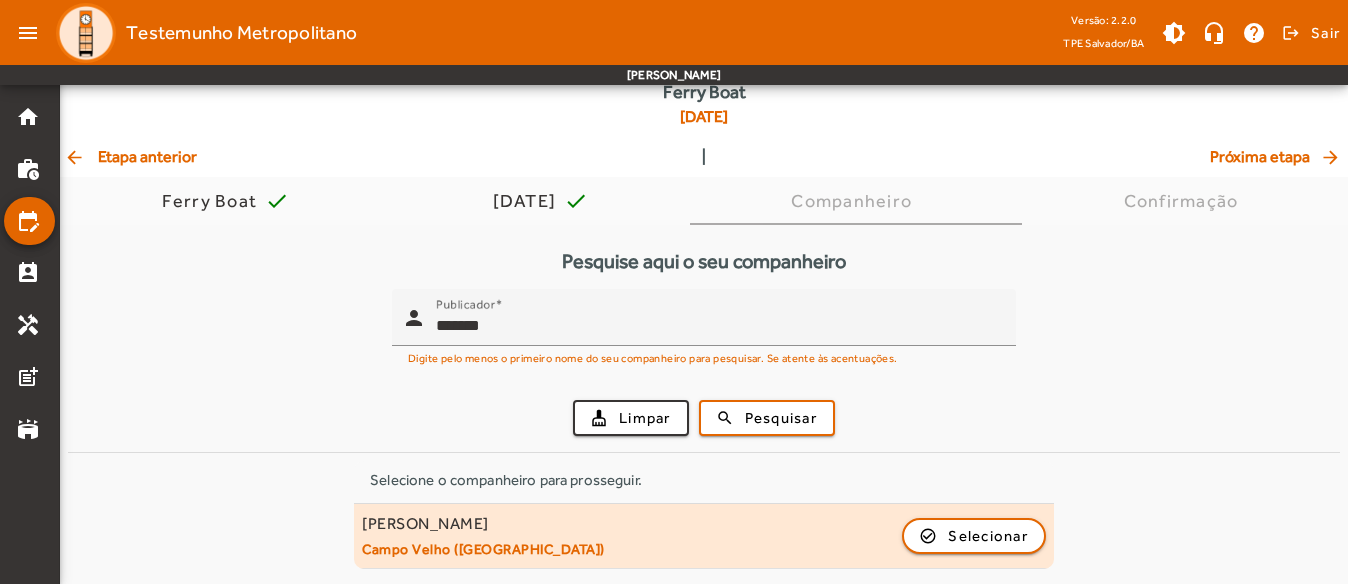 click on "[PERSON_NAME] ([GEOGRAPHIC_DATA])  check_circle_outline  Selecionar" 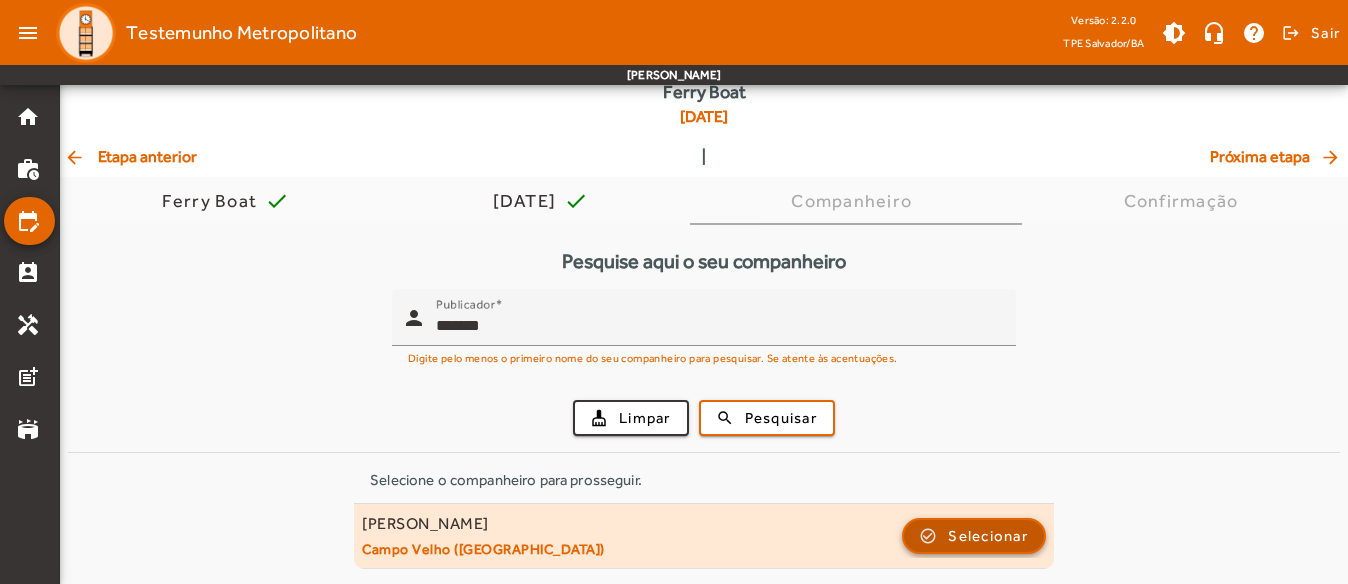 click on "Selecionar" 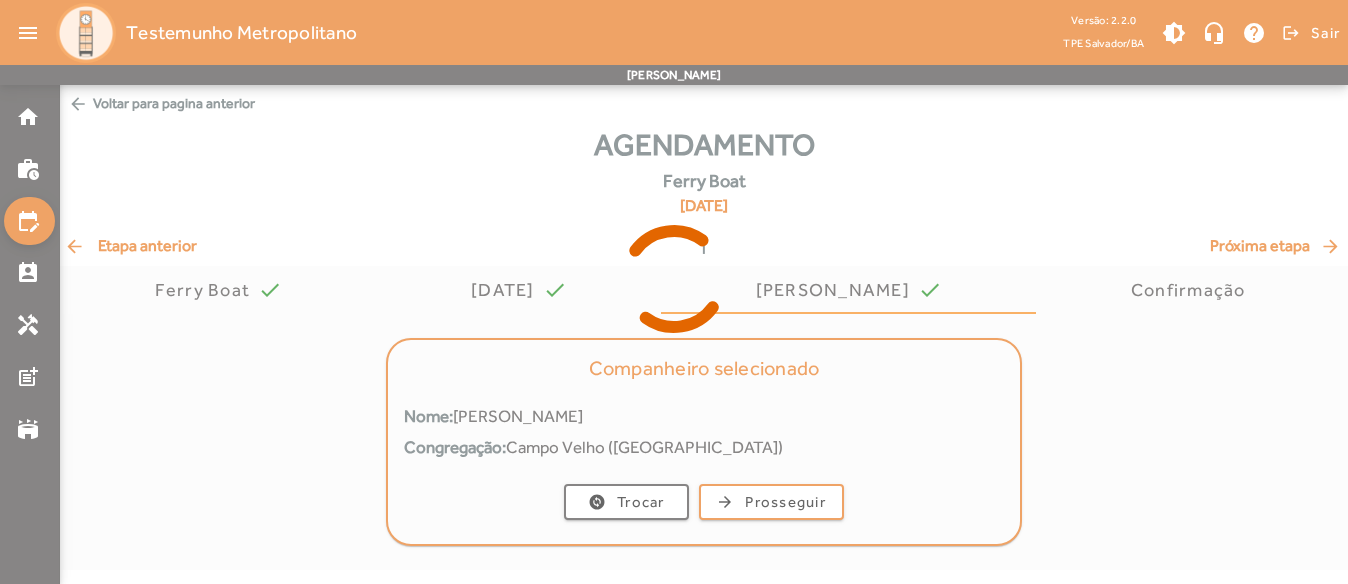 scroll, scrollTop: 0, scrollLeft: 0, axis: both 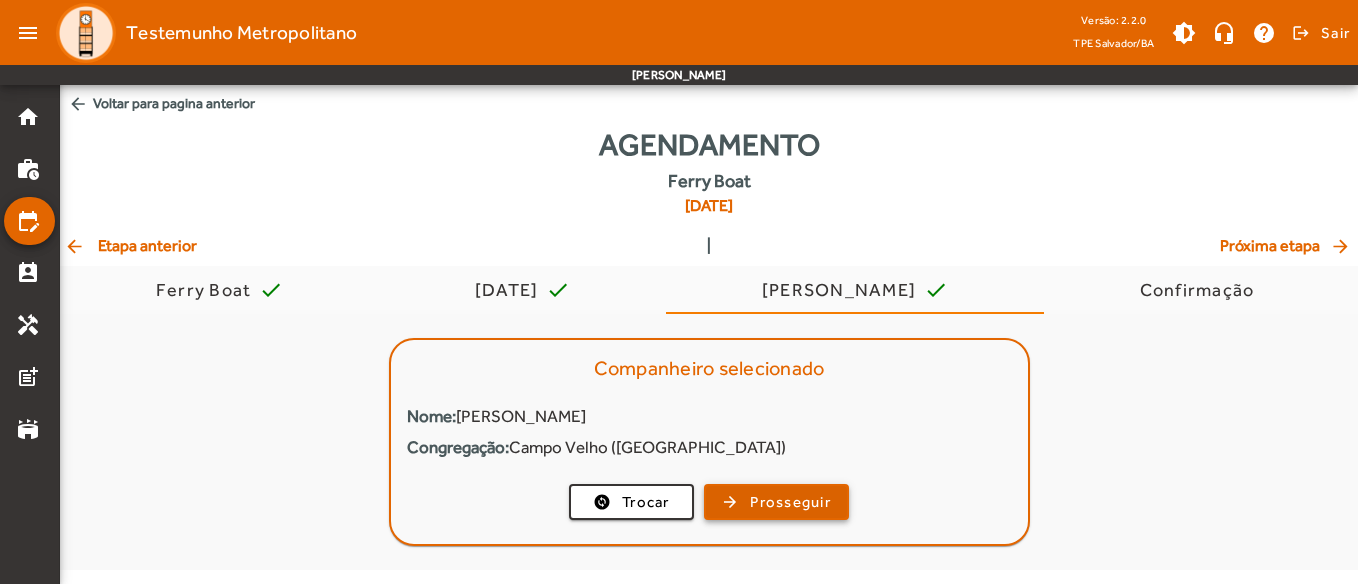 click on "Prosseguir" 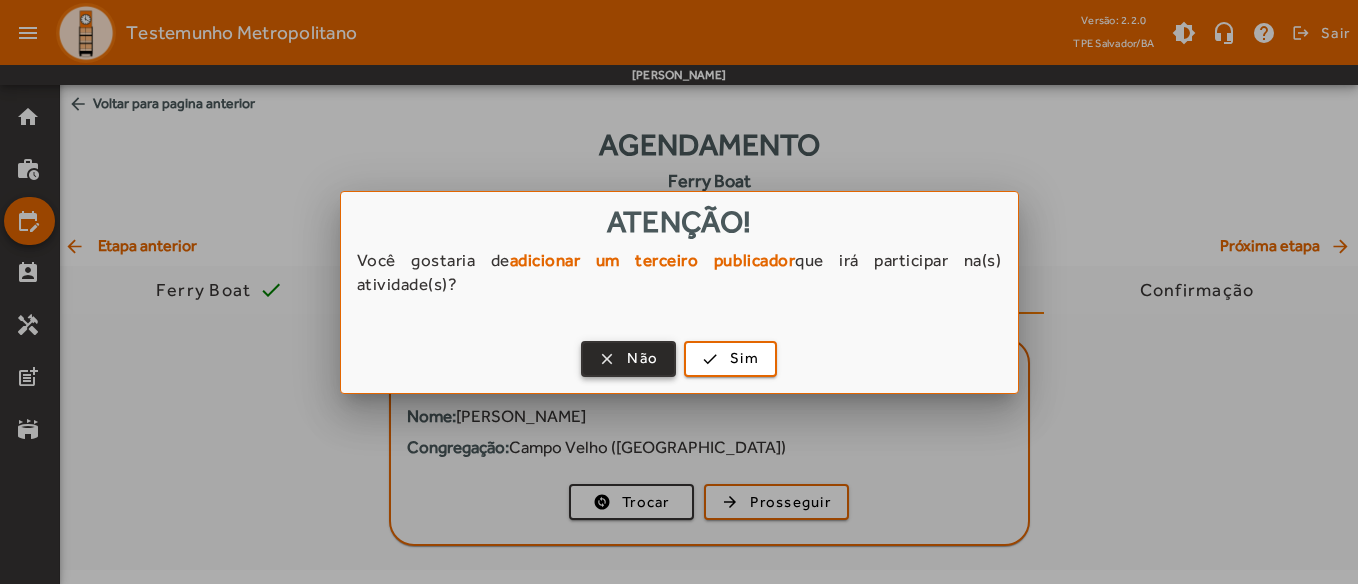click at bounding box center (628, 359) 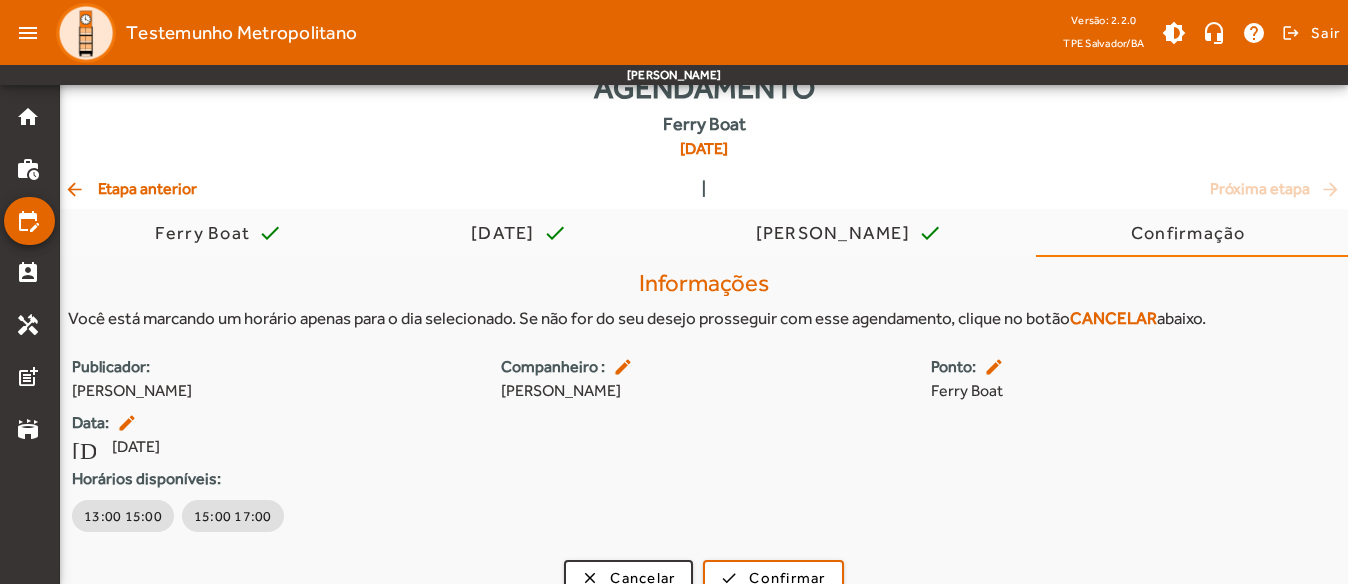 scroll, scrollTop: 85, scrollLeft: 0, axis: vertical 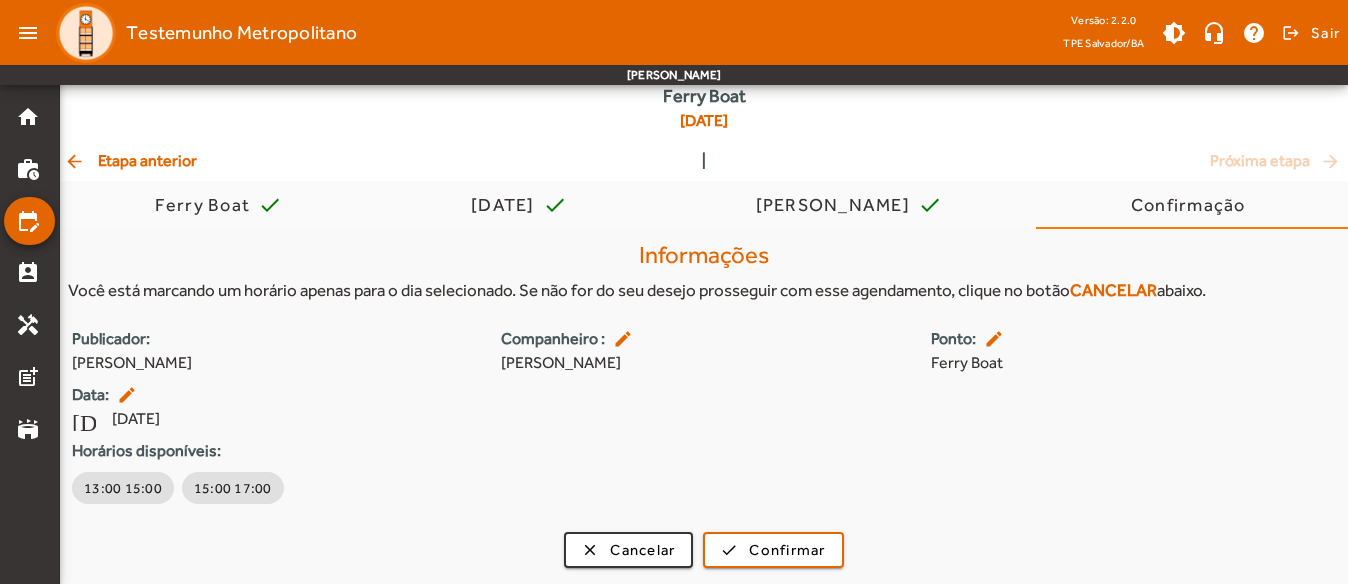 click on "[DATE]  check" at bounding box center (519, 205) 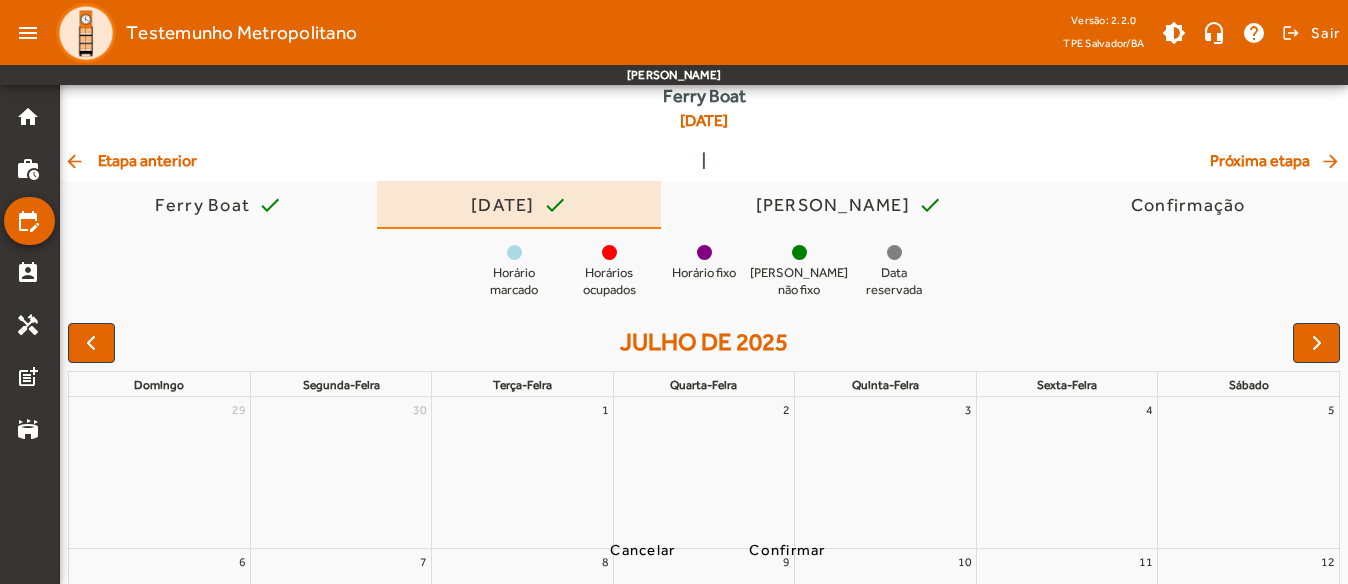 scroll, scrollTop: 0, scrollLeft: 0, axis: both 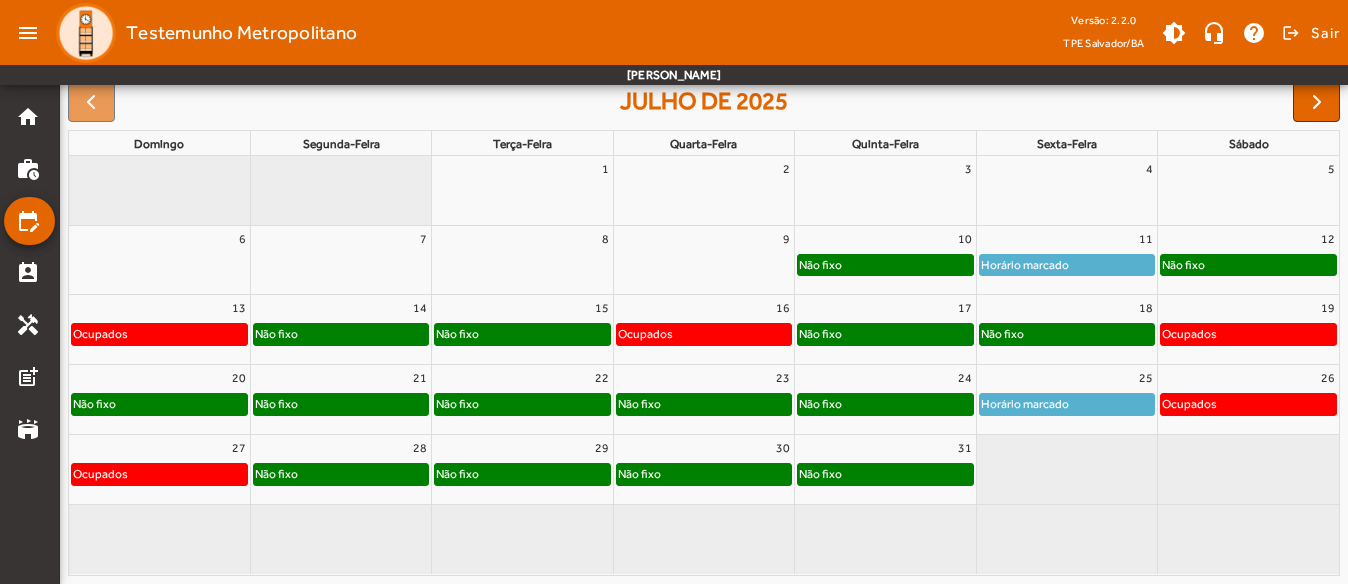 click on "Ocupados" 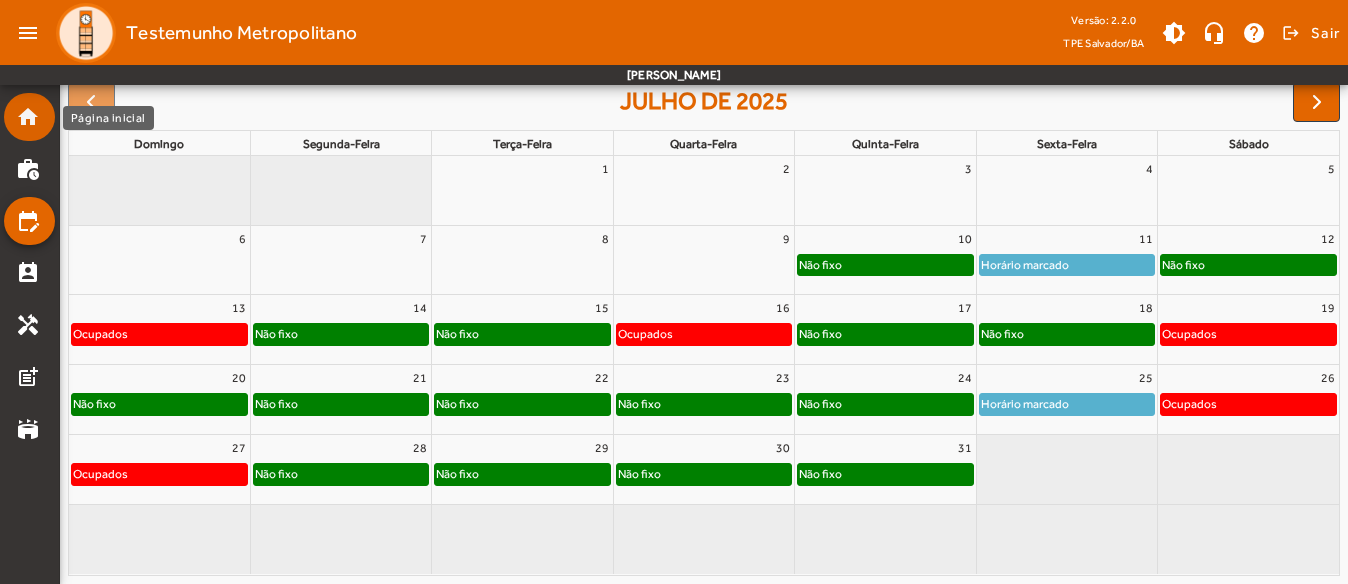drag, startPoint x: 59, startPoint y: 114, endPoint x: 45, endPoint y: 117, distance: 14.3178215 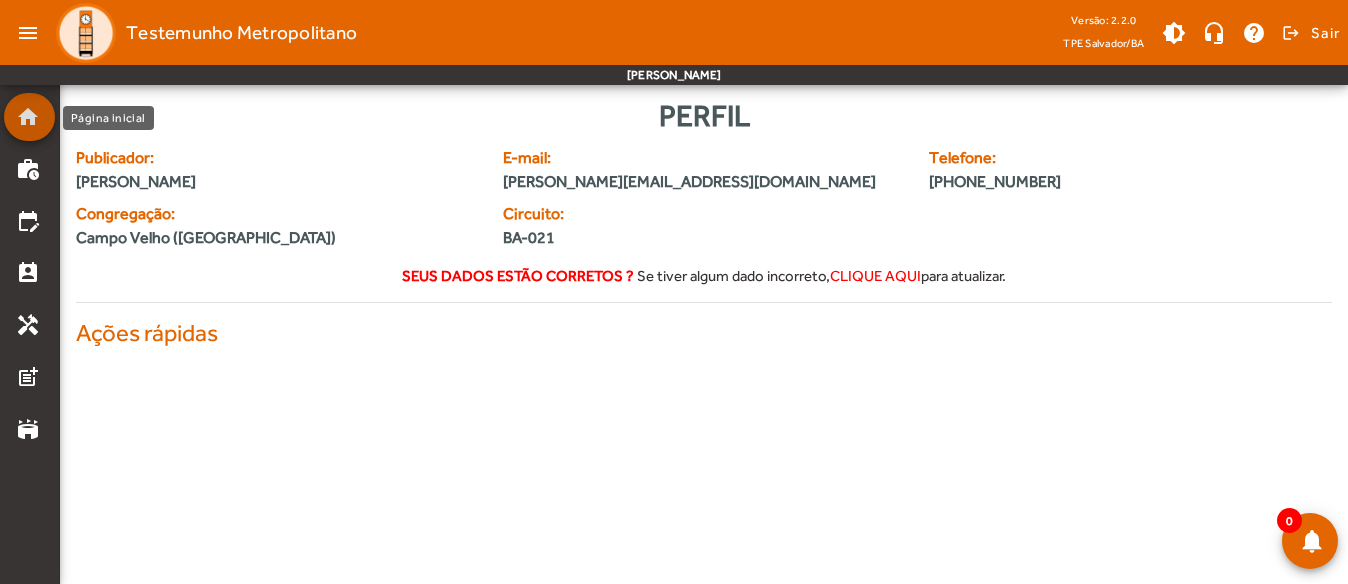 scroll, scrollTop: 0, scrollLeft: 0, axis: both 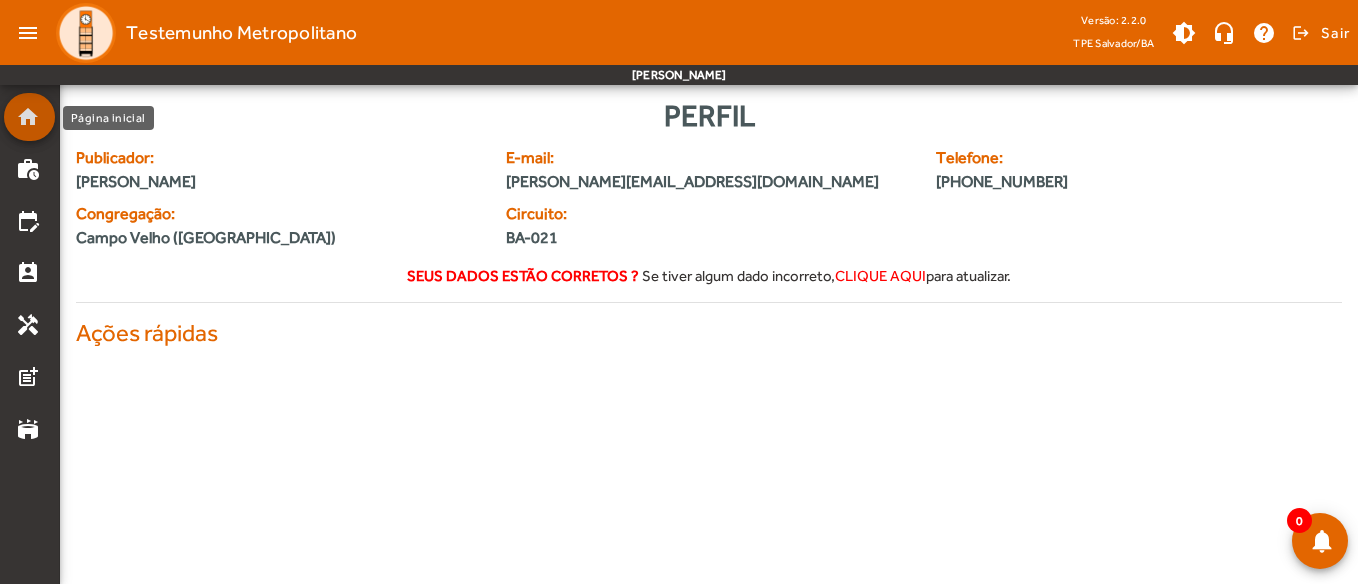 click on "home" 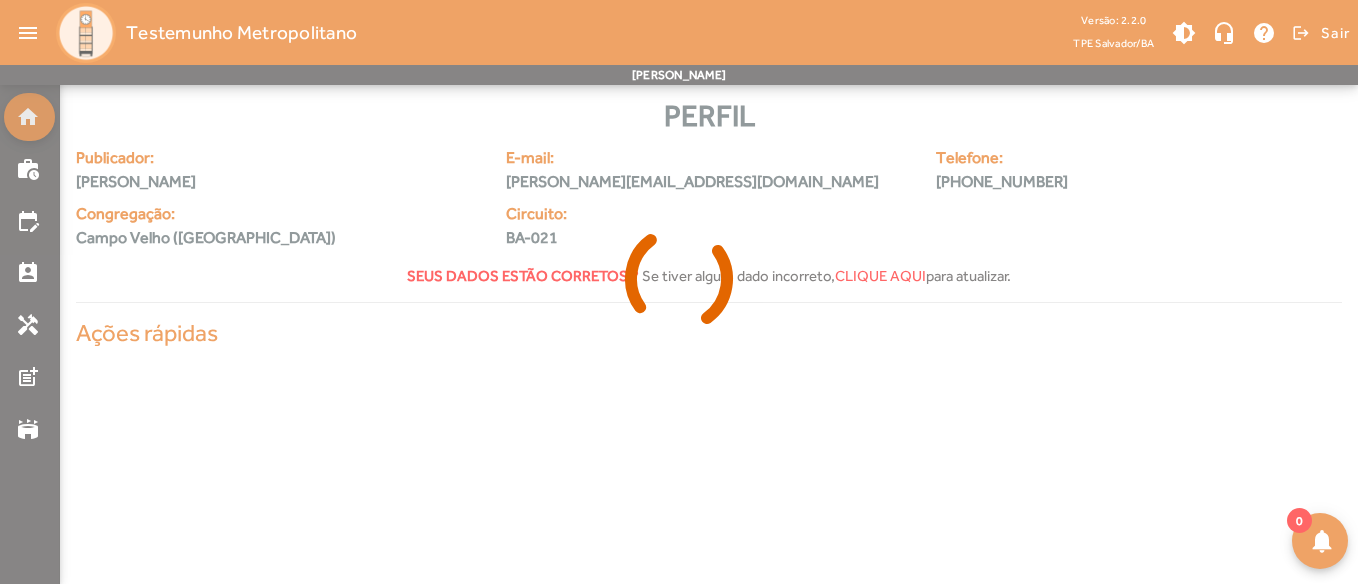 click at bounding box center (679, 292) 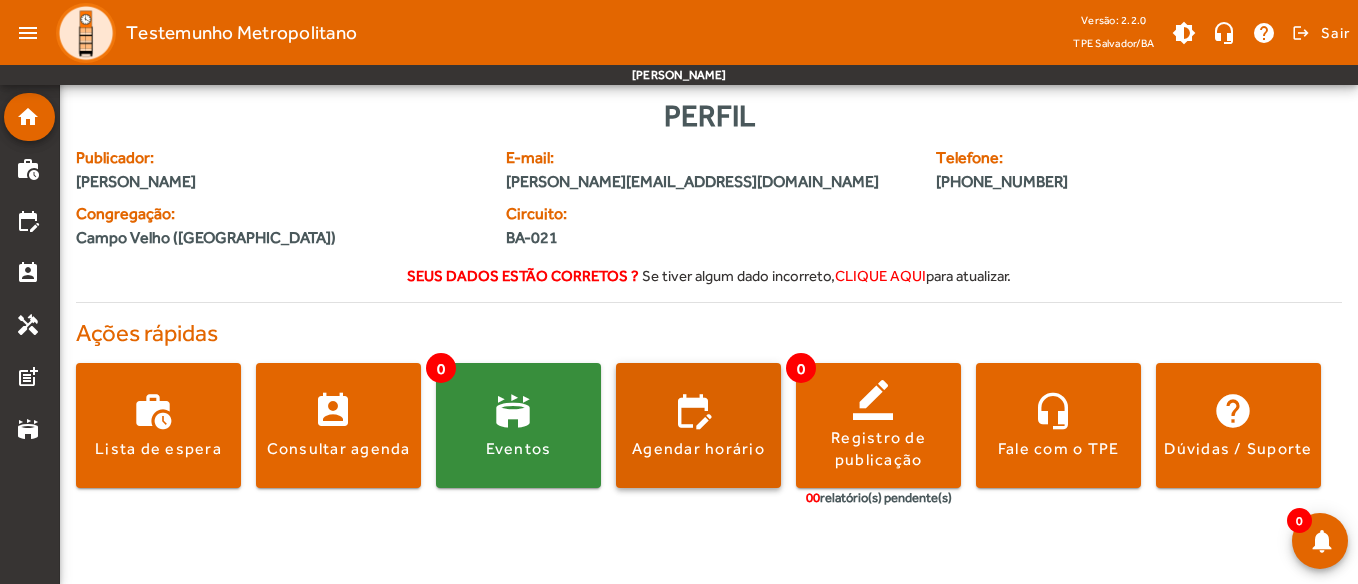 click 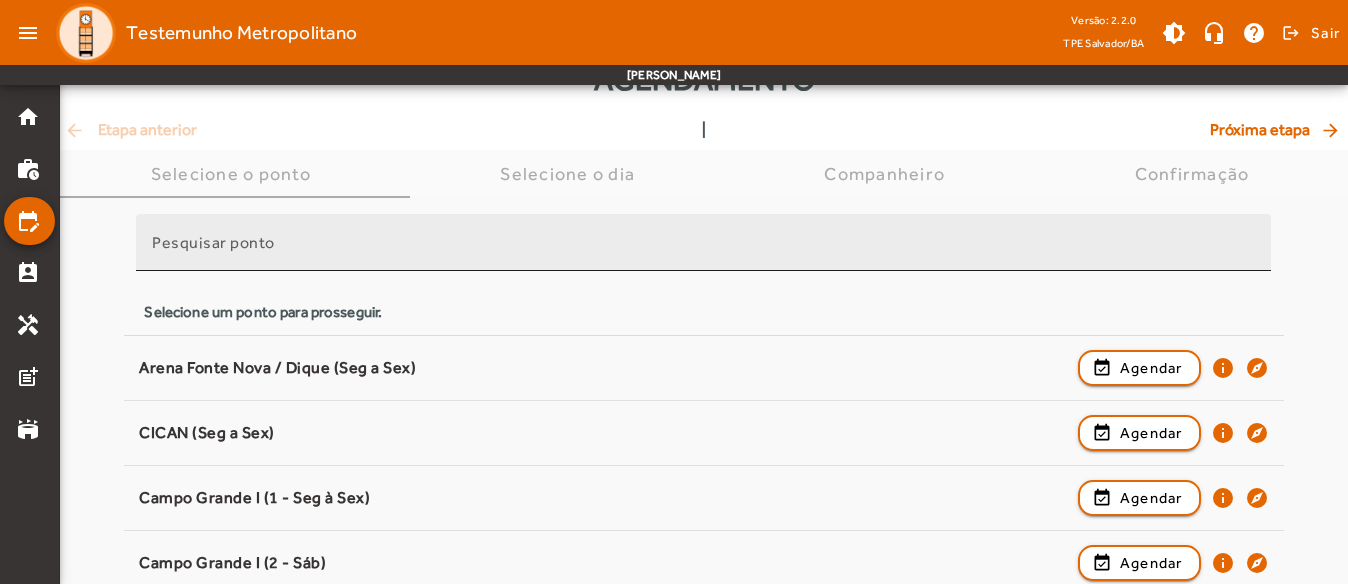 scroll, scrollTop: 100, scrollLeft: 0, axis: vertical 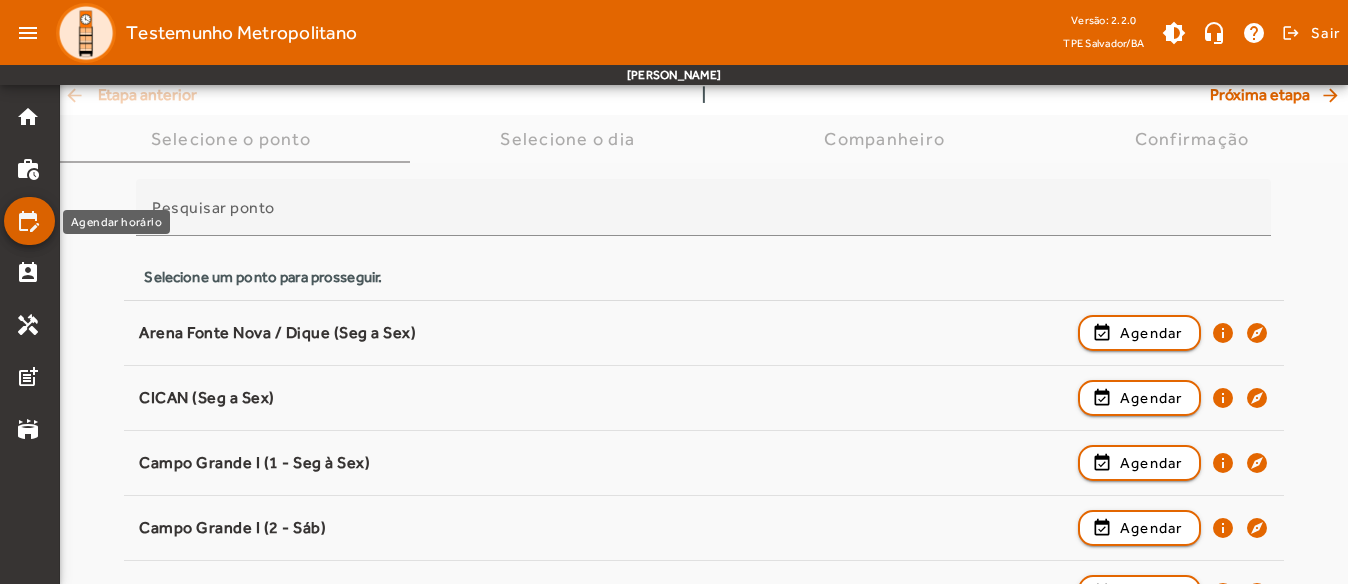 click on "edit_calendar" 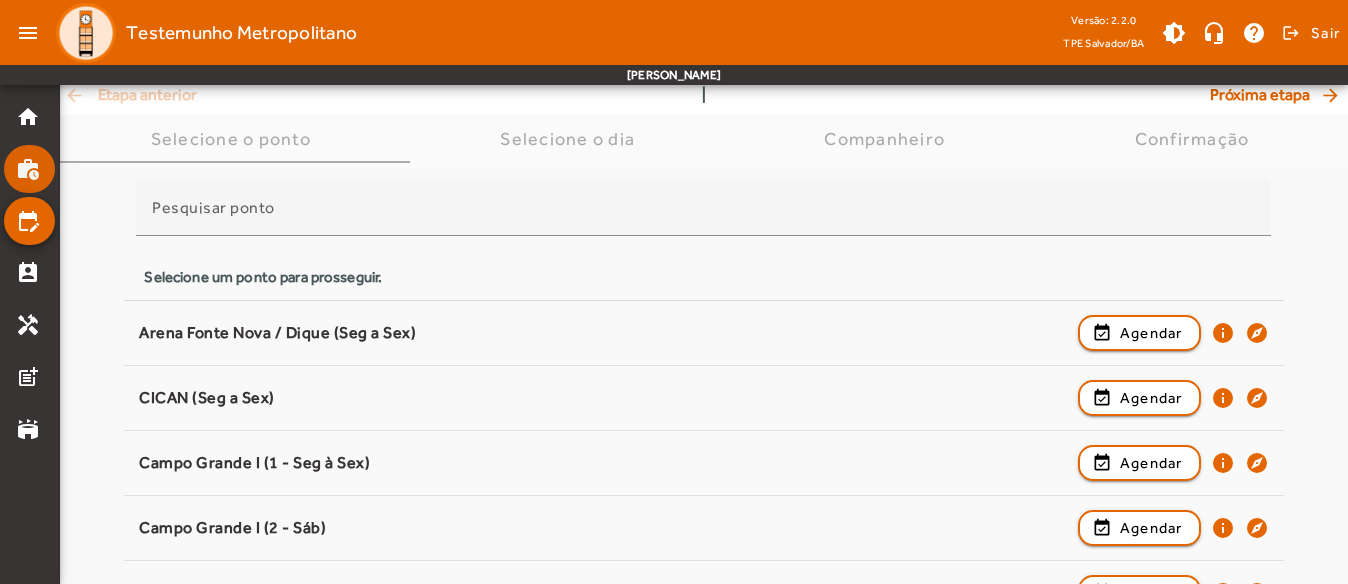 click on "work_history" 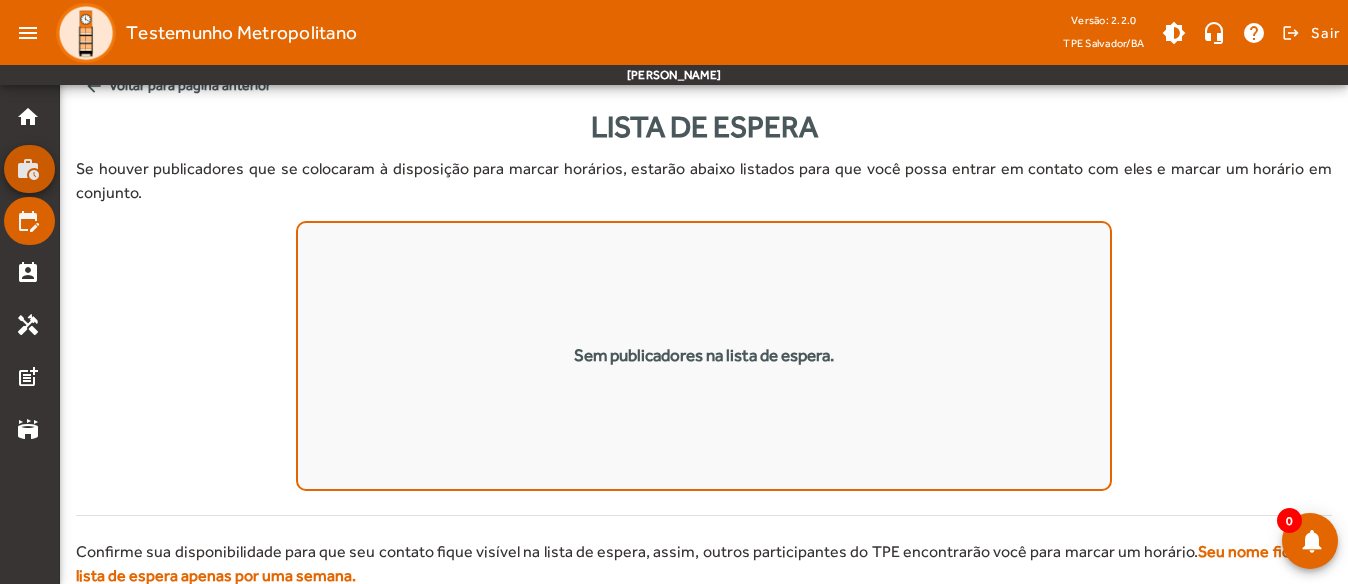 scroll, scrollTop: 0, scrollLeft: 0, axis: both 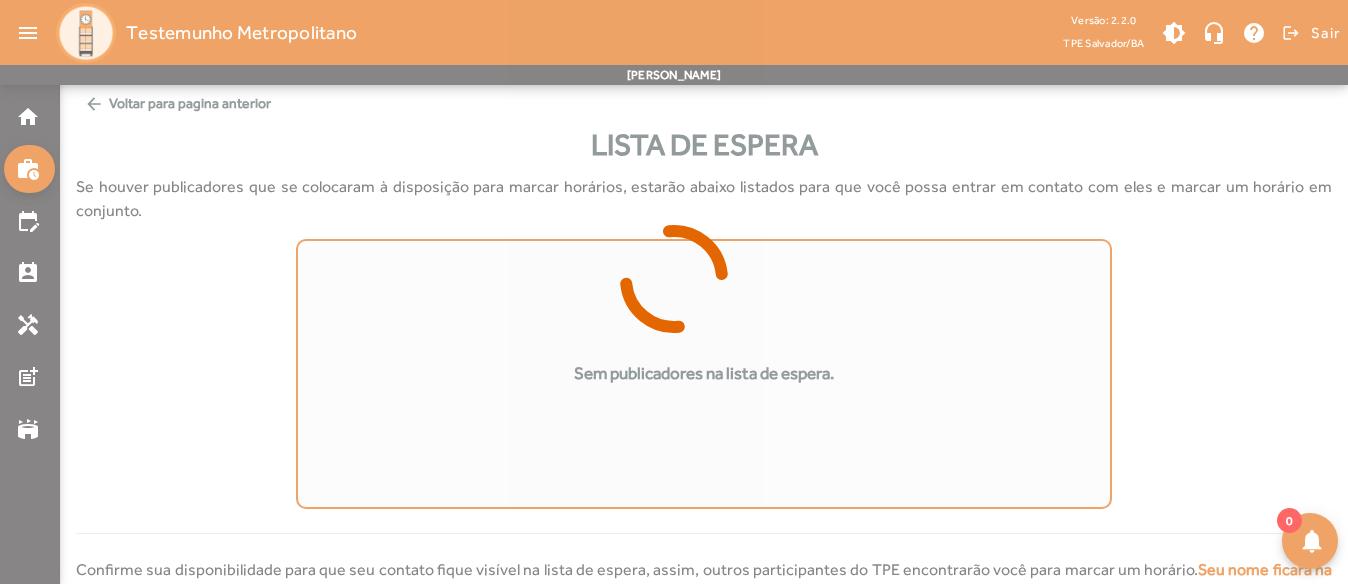 click 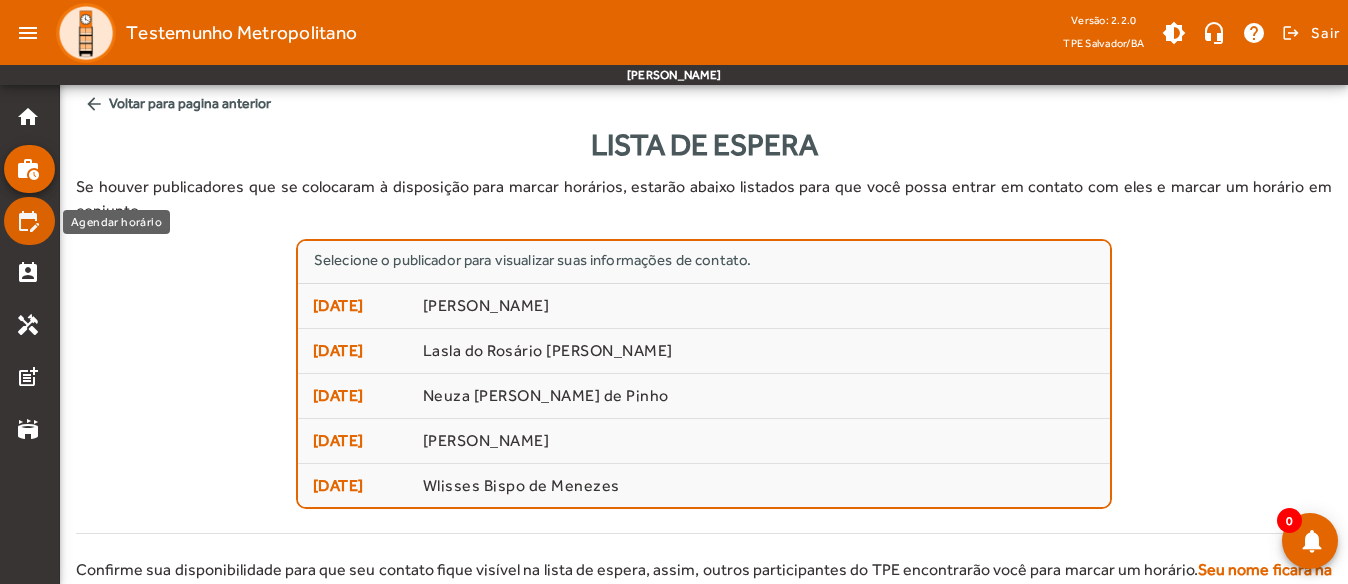 click on "edit_calendar" 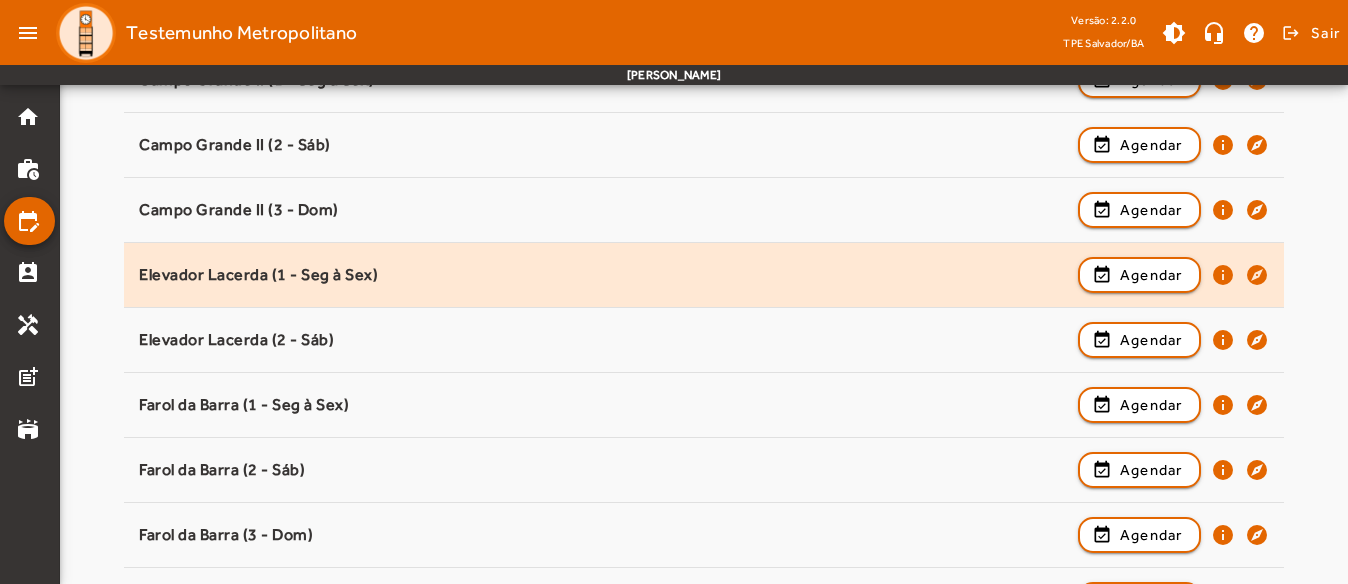 scroll, scrollTop: 786, scrollLeft: 0, axis: vertical 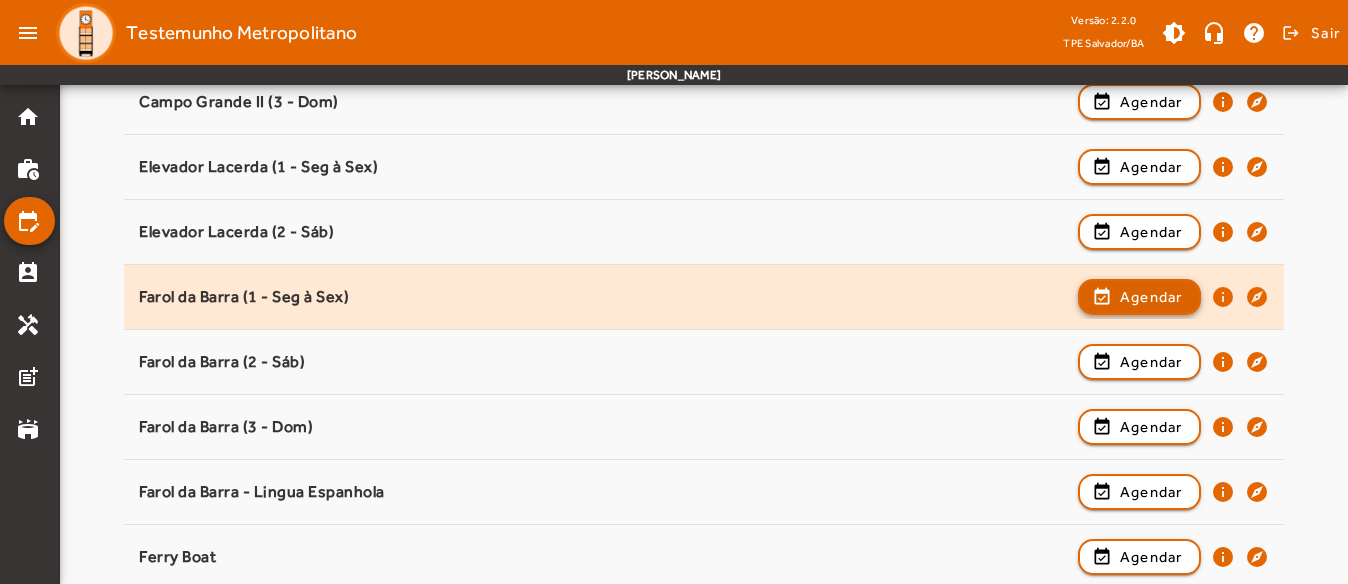 click on "Agendar" at bounding box center [1151, 362] 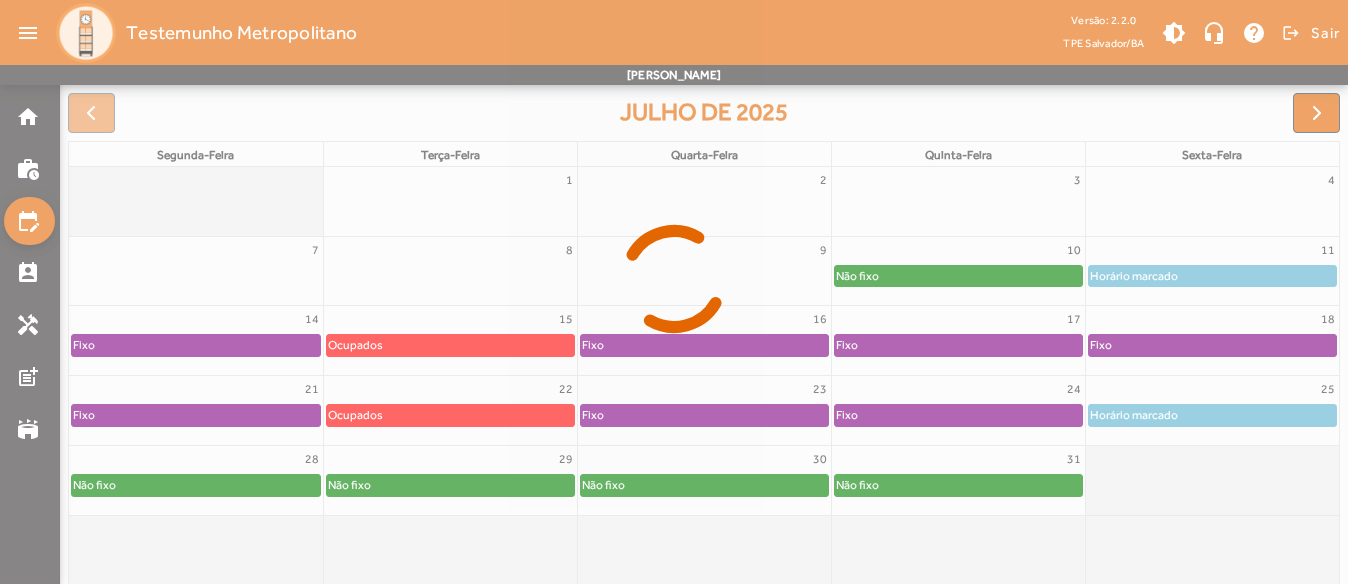 scroll, scrollTop: 300, scrollLeft: 0, axis: vertical 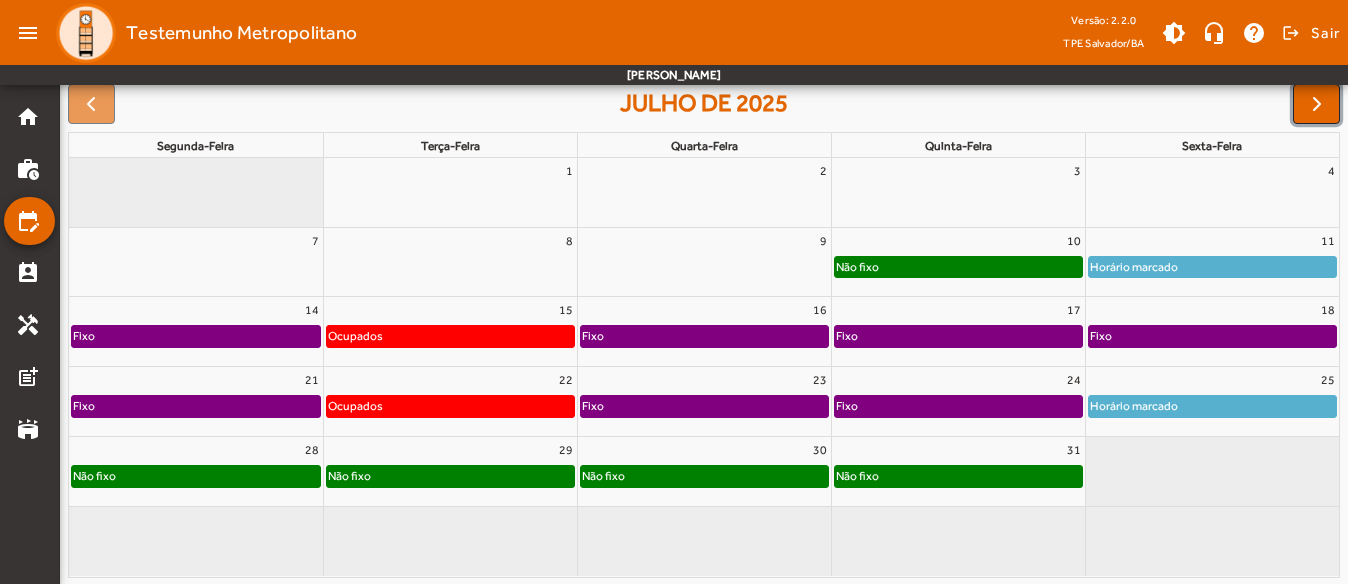 click at bounding box center [1317, 104] 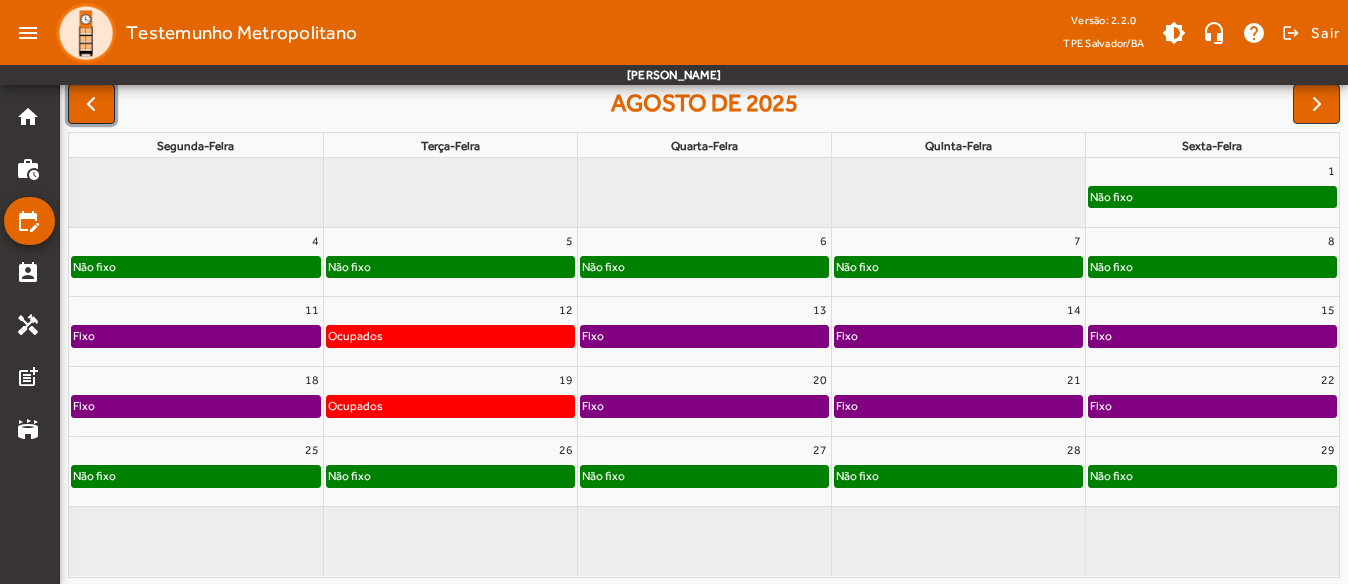 click at bounding box center (91, 104) 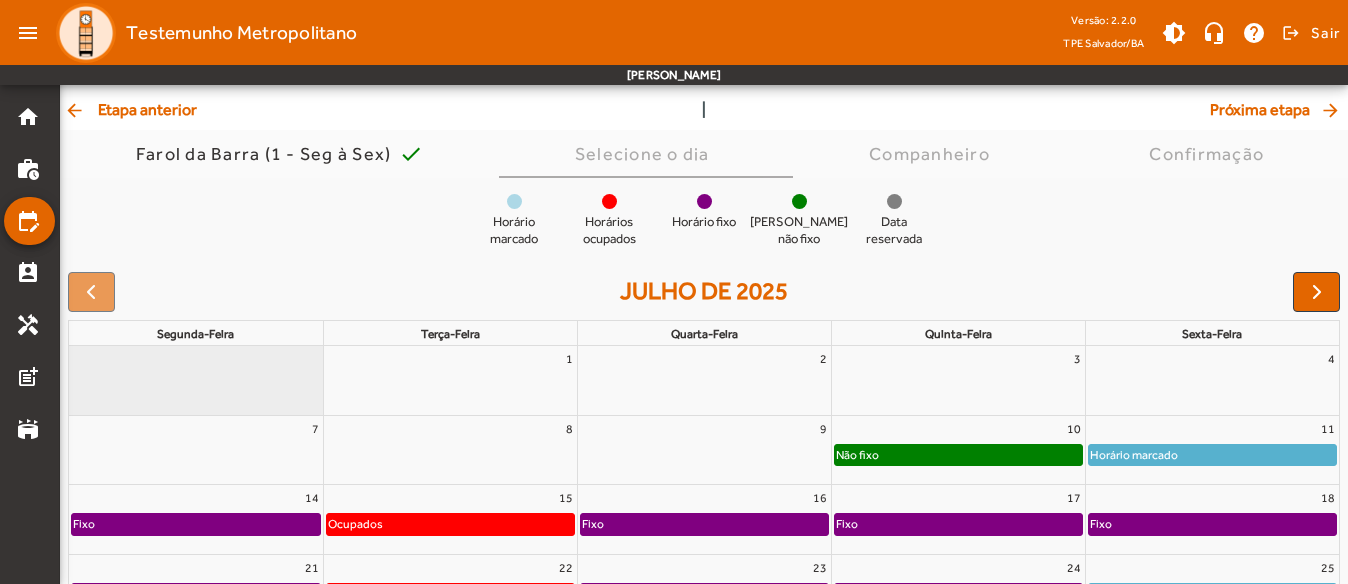scroll, scrollTop: 0, scrollLeft: 0, axis: both 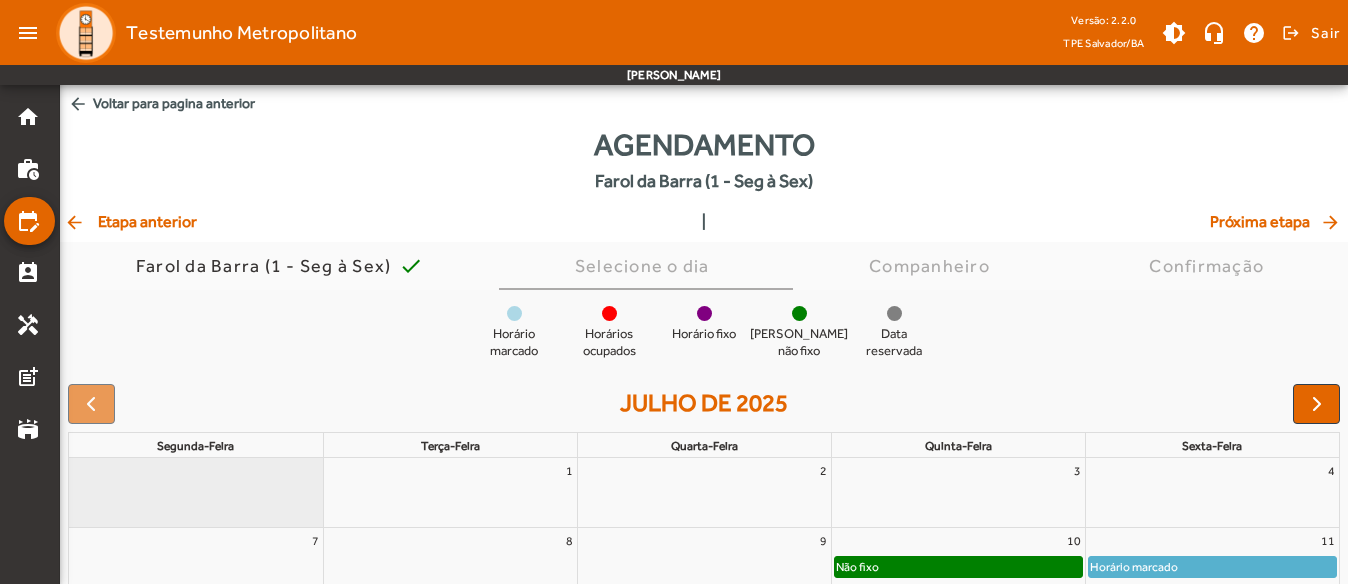 click on "home work_history edit_calendar perm_contact_calendar handyman post_add stadium" 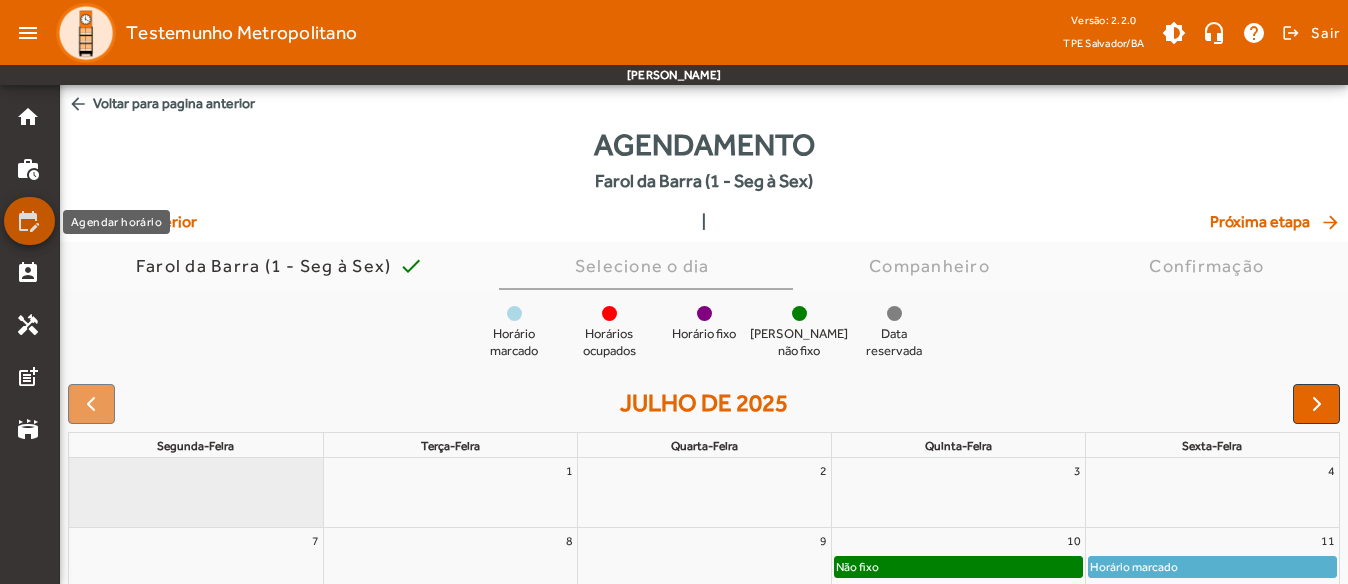 click on "edit_calendar" 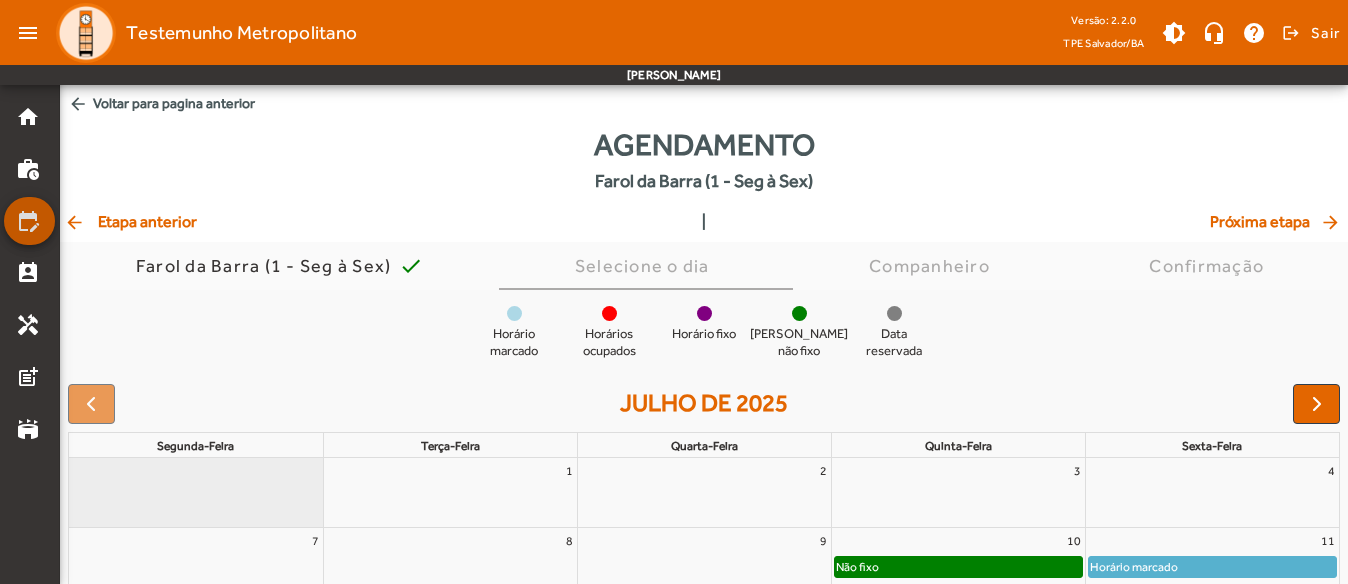click on "edit_calendar" 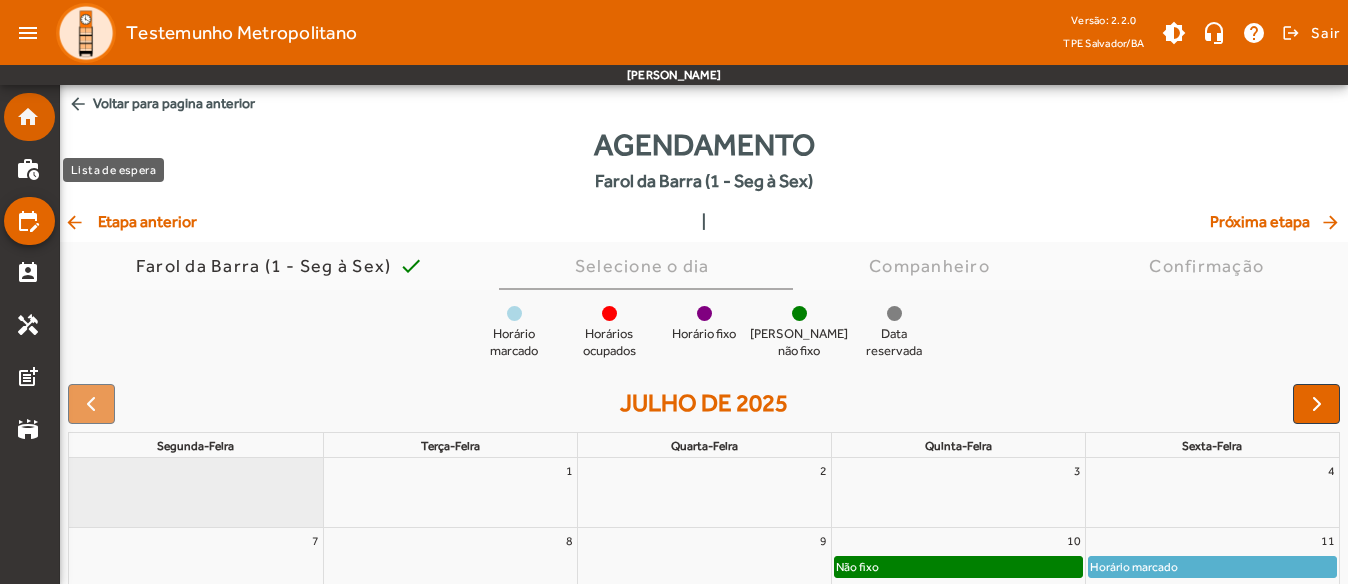 click on "home" 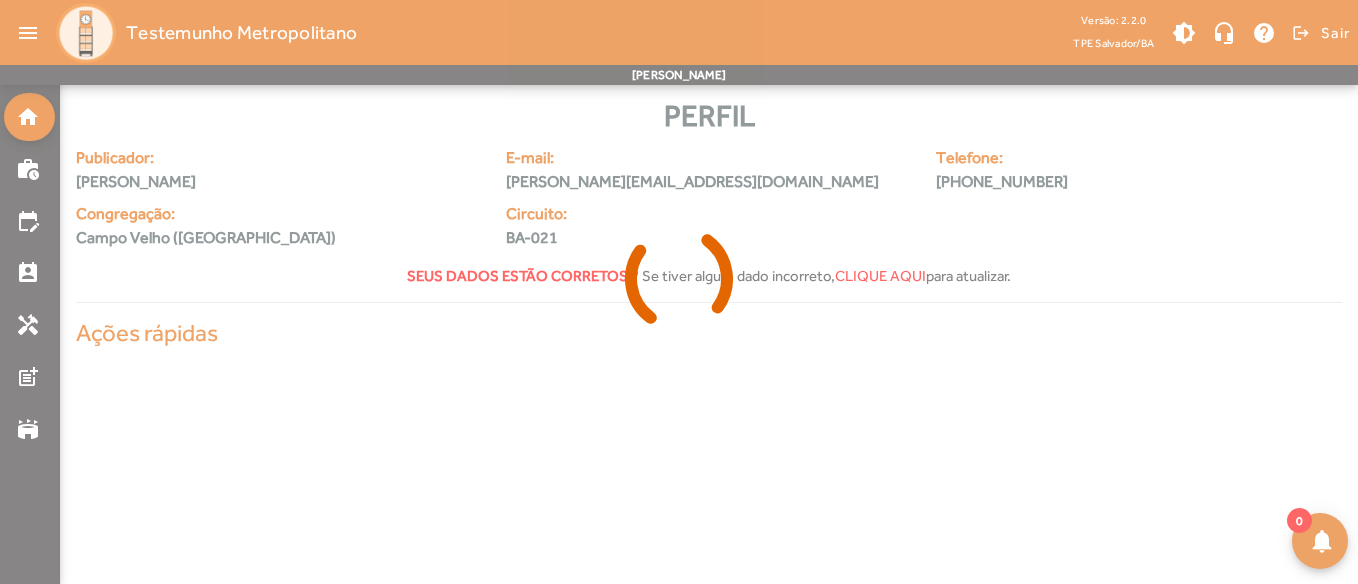 click 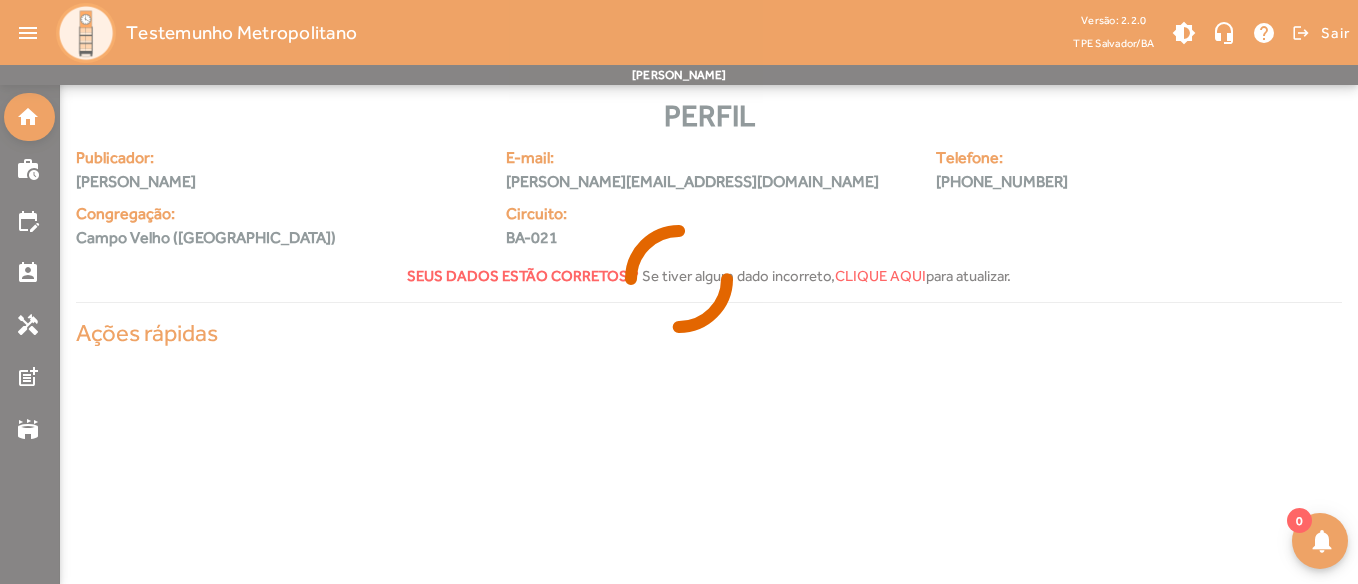 click 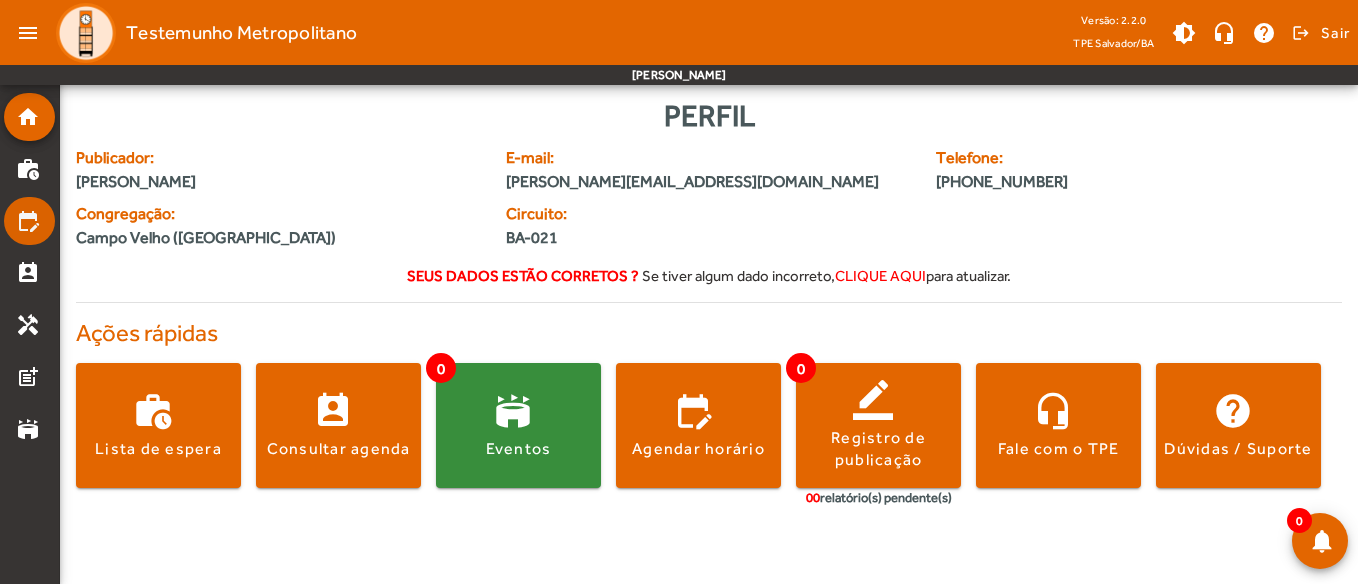 click on "edit_calendar" 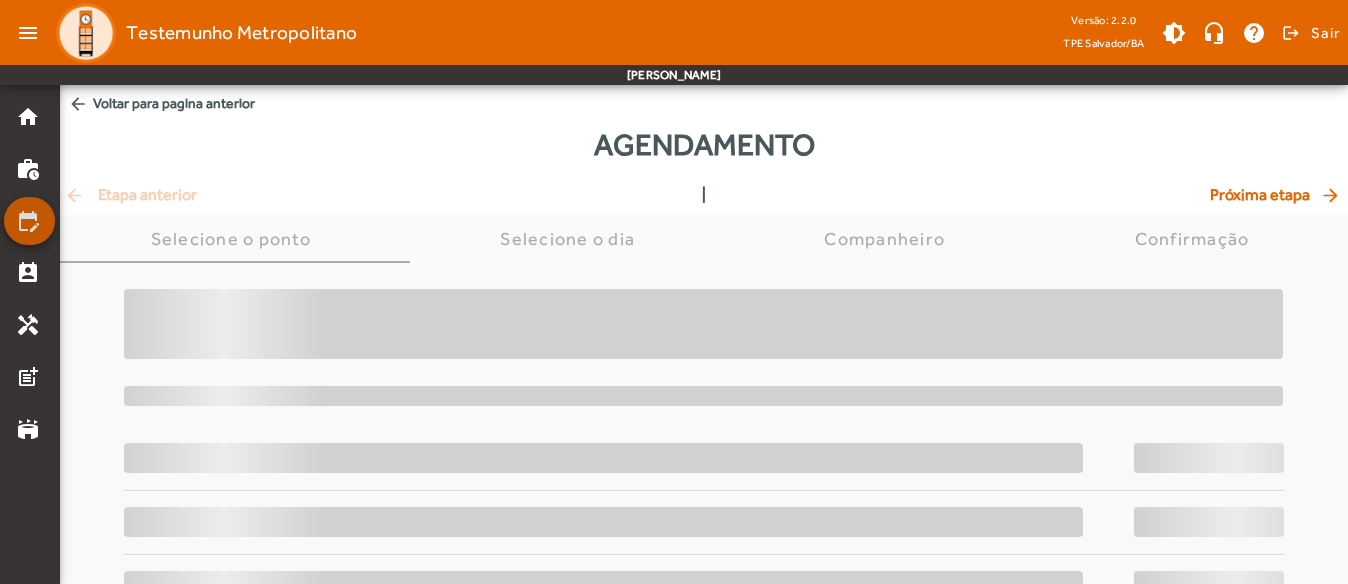 click on "edit_calendar" 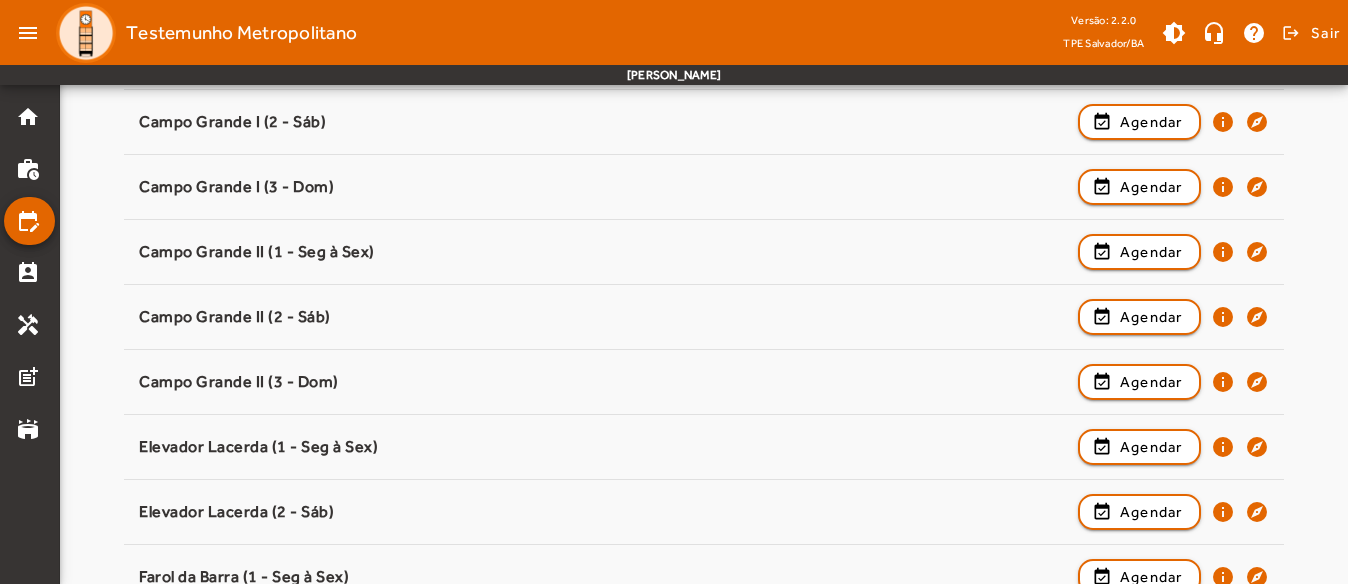 scroll, scrollTop: 800, scrollLeft: 0, axis: vertical 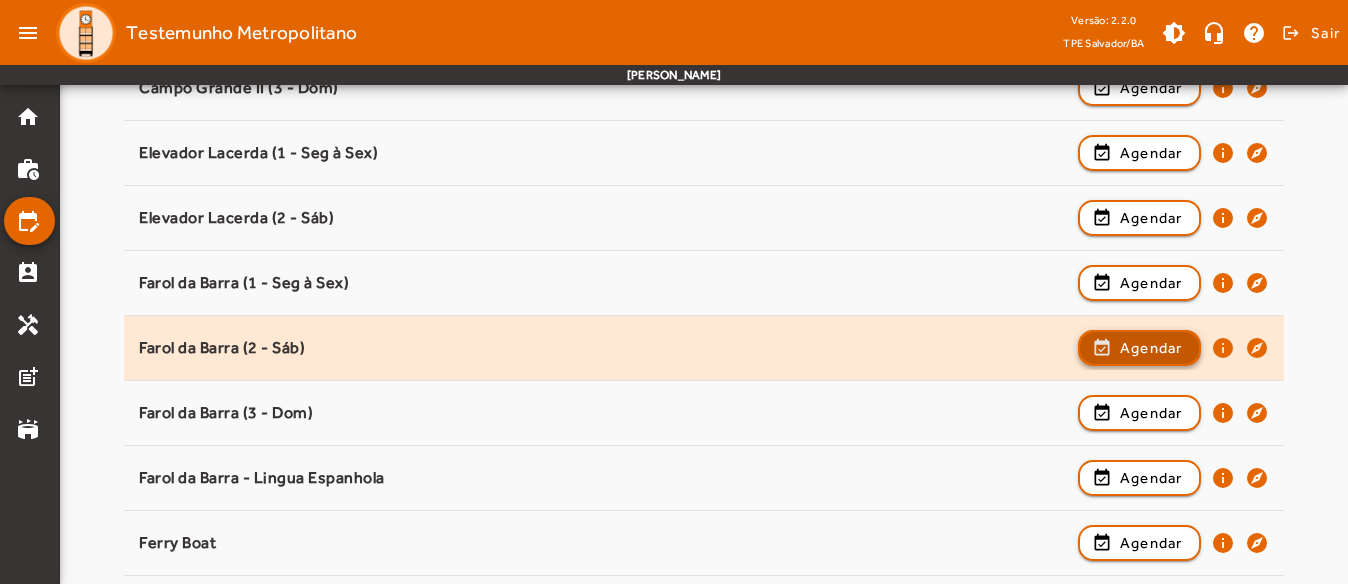 click on "Agendar" 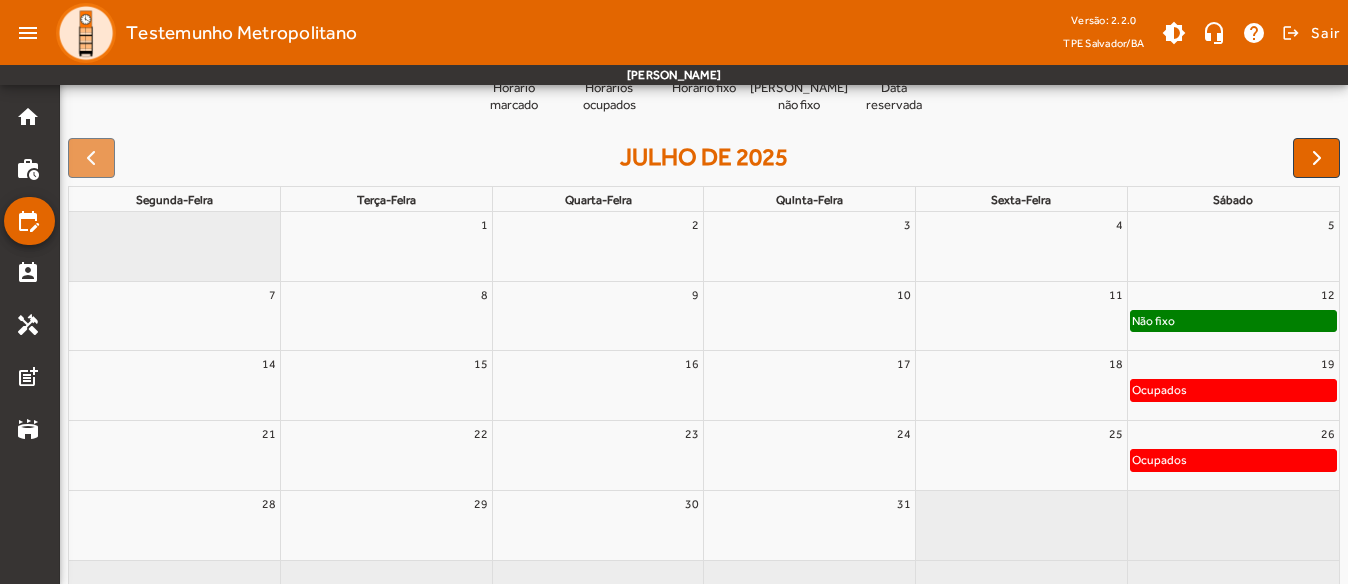 scroll, scrollTop: 200, scrollLeft: 0, axis: vertical 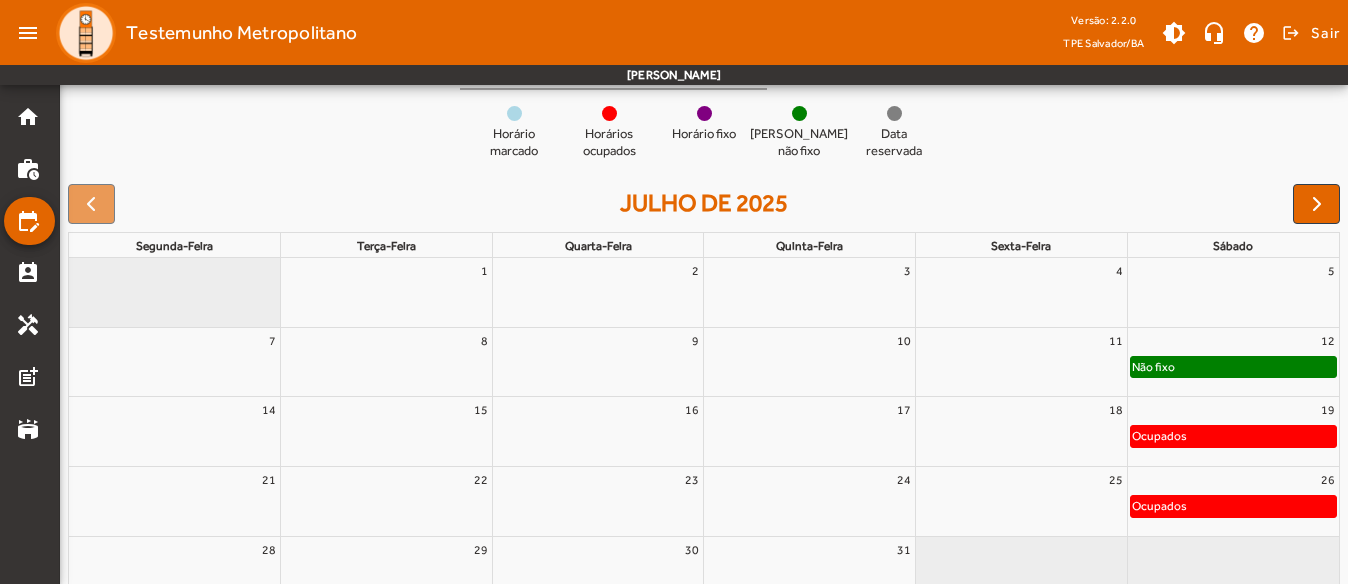 click on "12" at bounding box center [1233, 341] 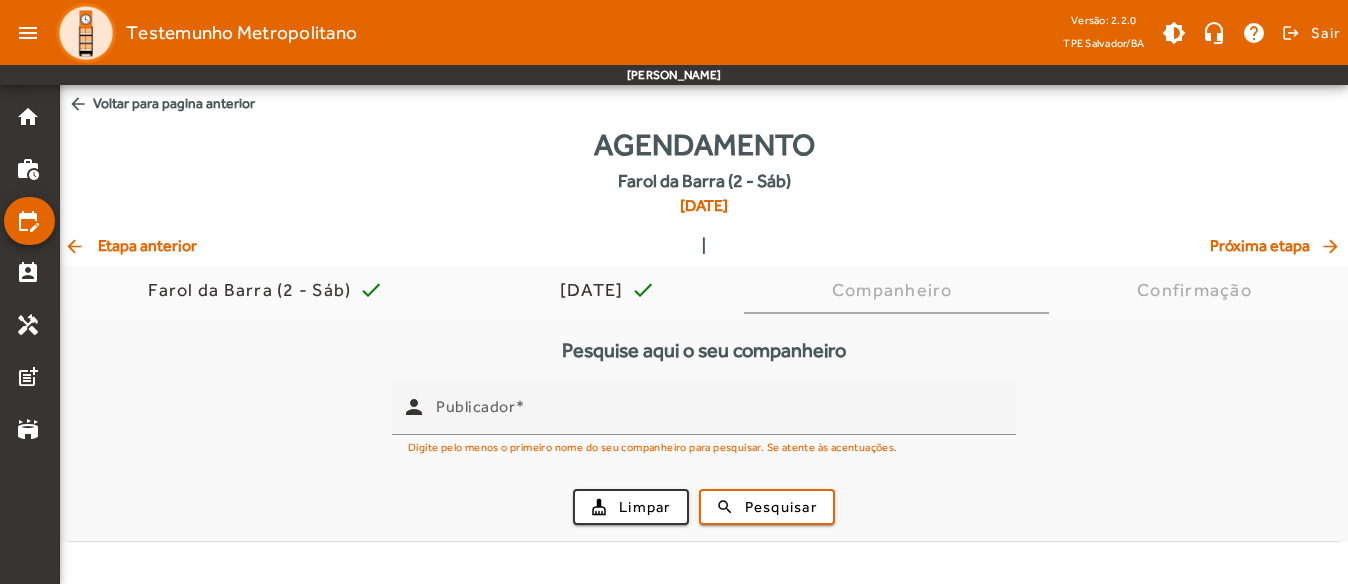 scroll, scrollTop: 0, scrollLeft: 0, axis: both 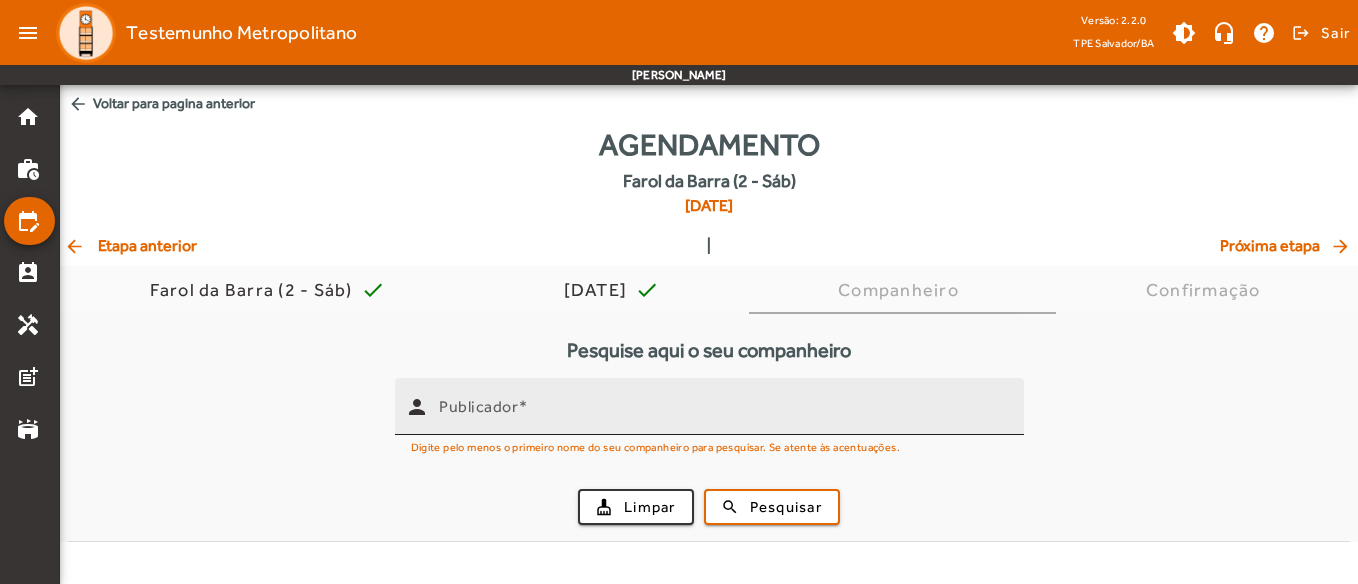 click on "Publicador" at bounding box center [723, 406] 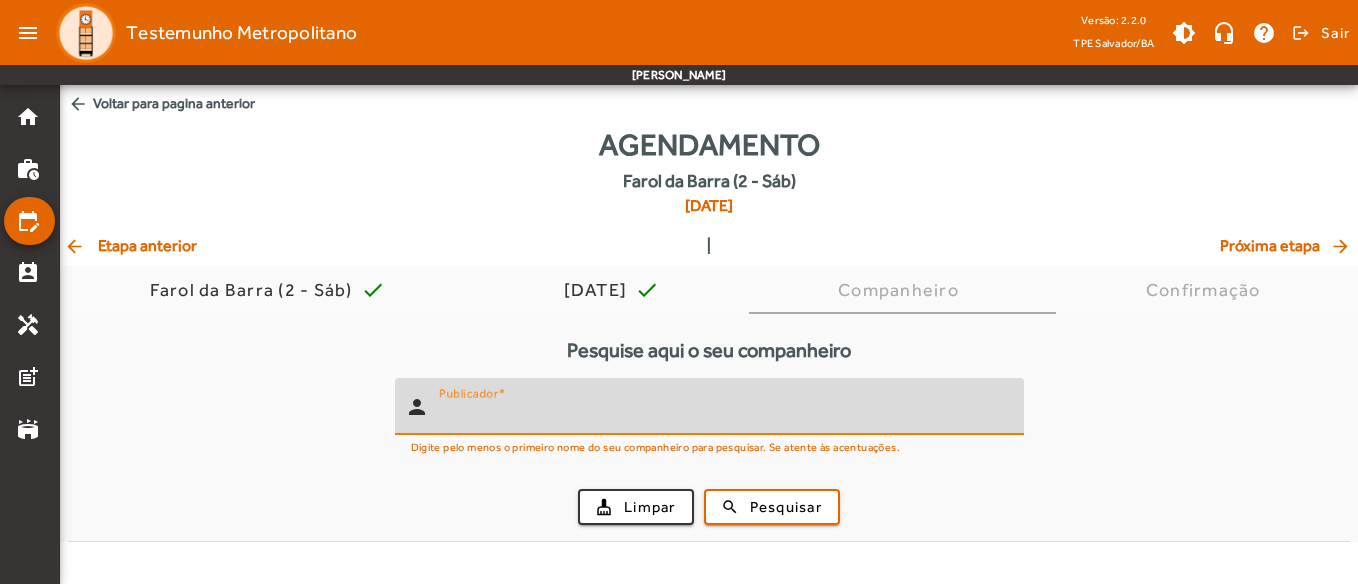 click on "Publicador" at bounding box center (723, 415) 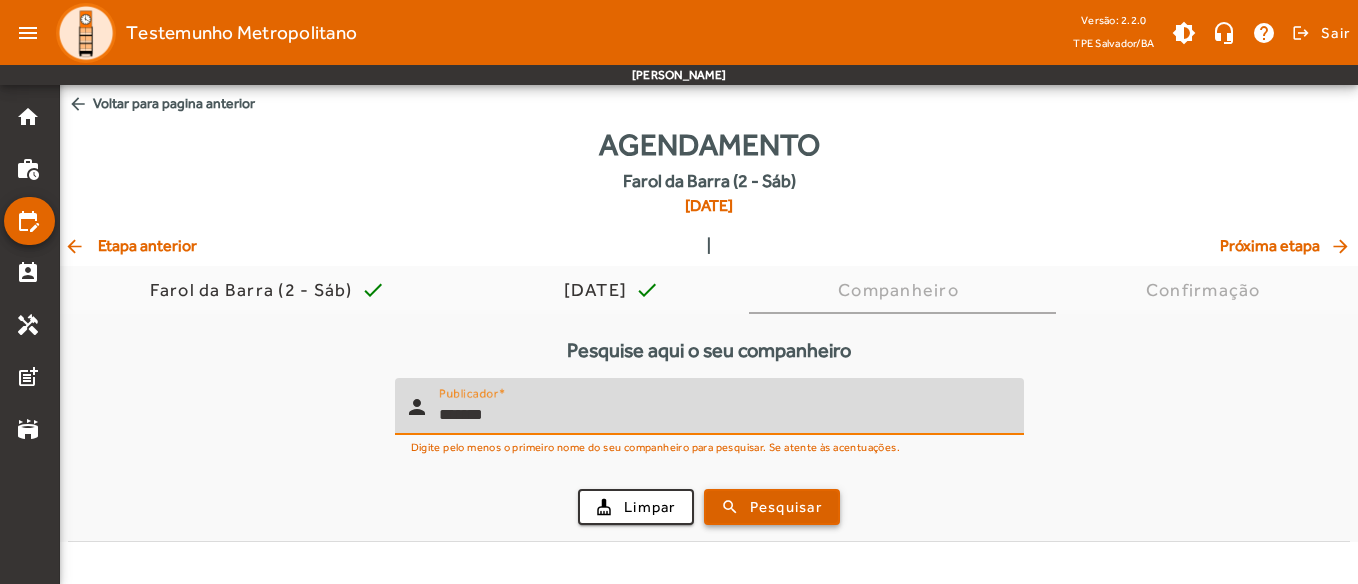 type on "*******" 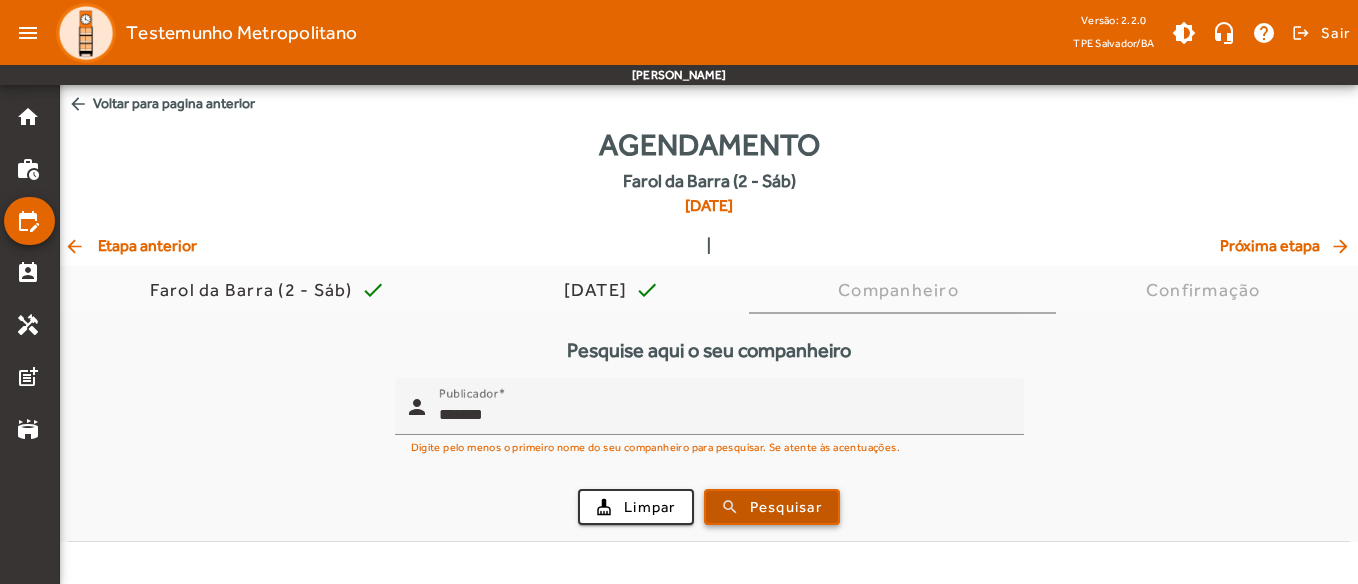 click on "search  Pesquisar" at bounding box center (772, 507) 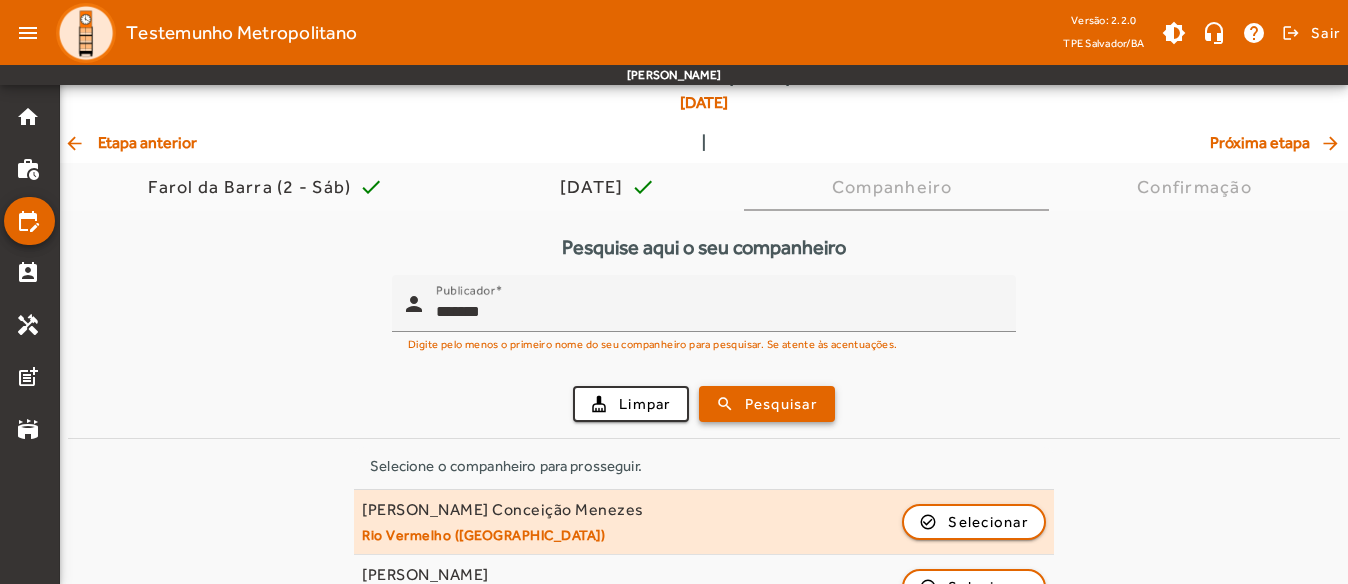scroll, scrollTop: 219, scrollLeft: 0, axis: vertical 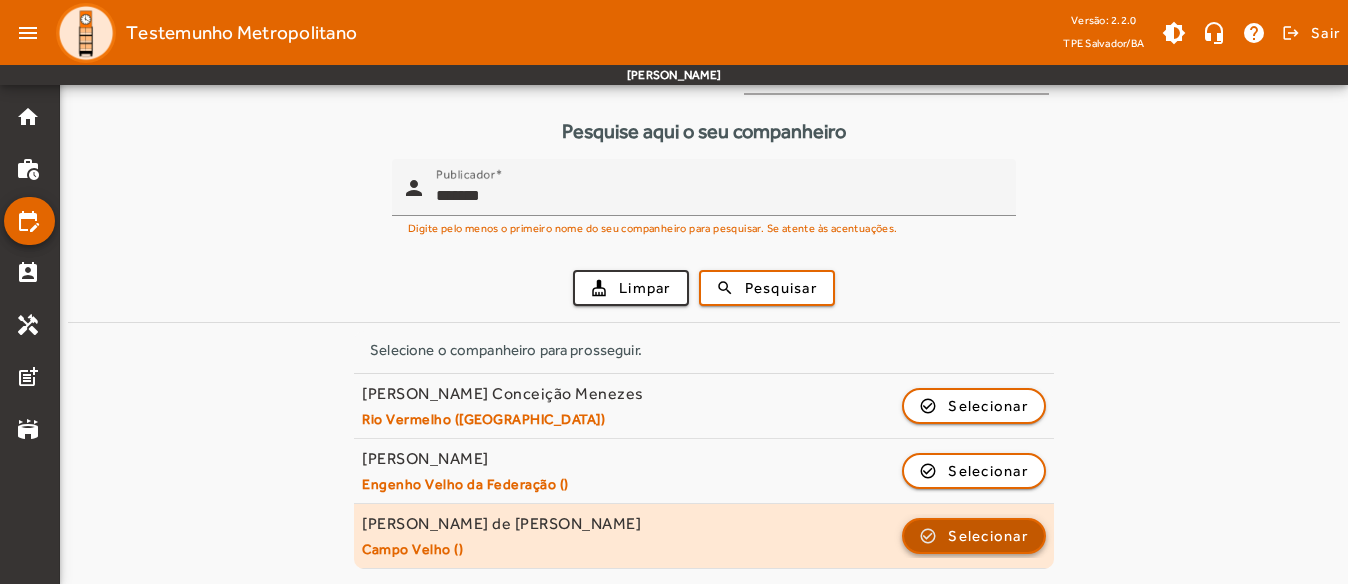 click on "Selecionar" 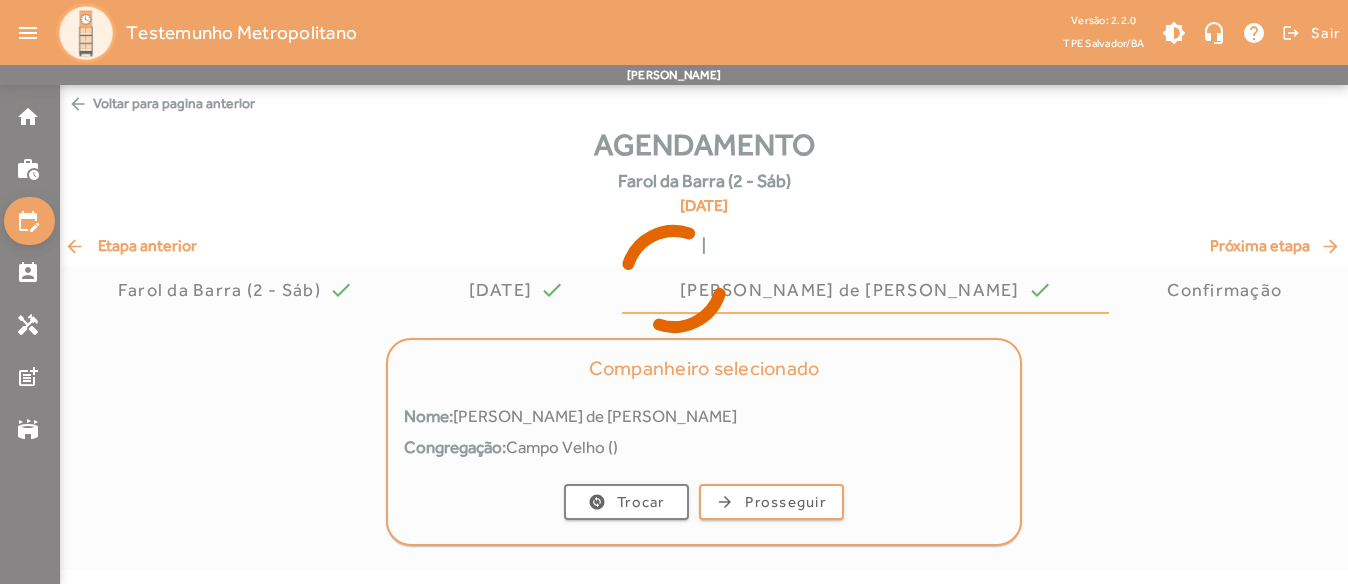 scroll, scrollTop: 0, scrollLeft: 0, axis: both 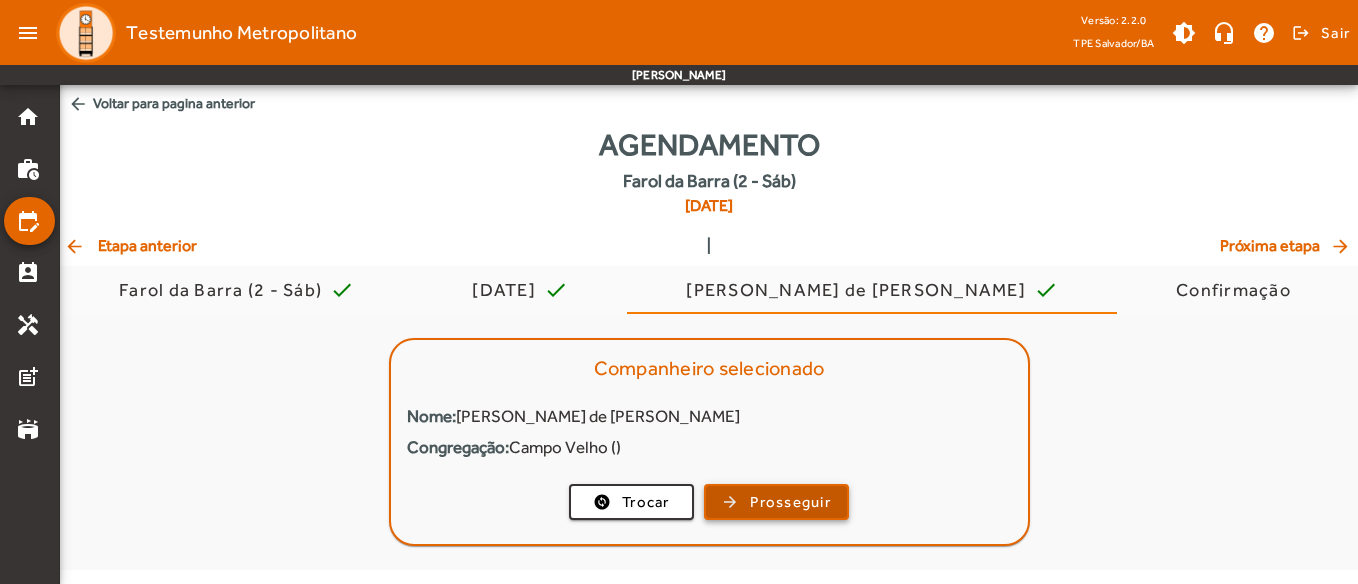 click on "Prosseguir" 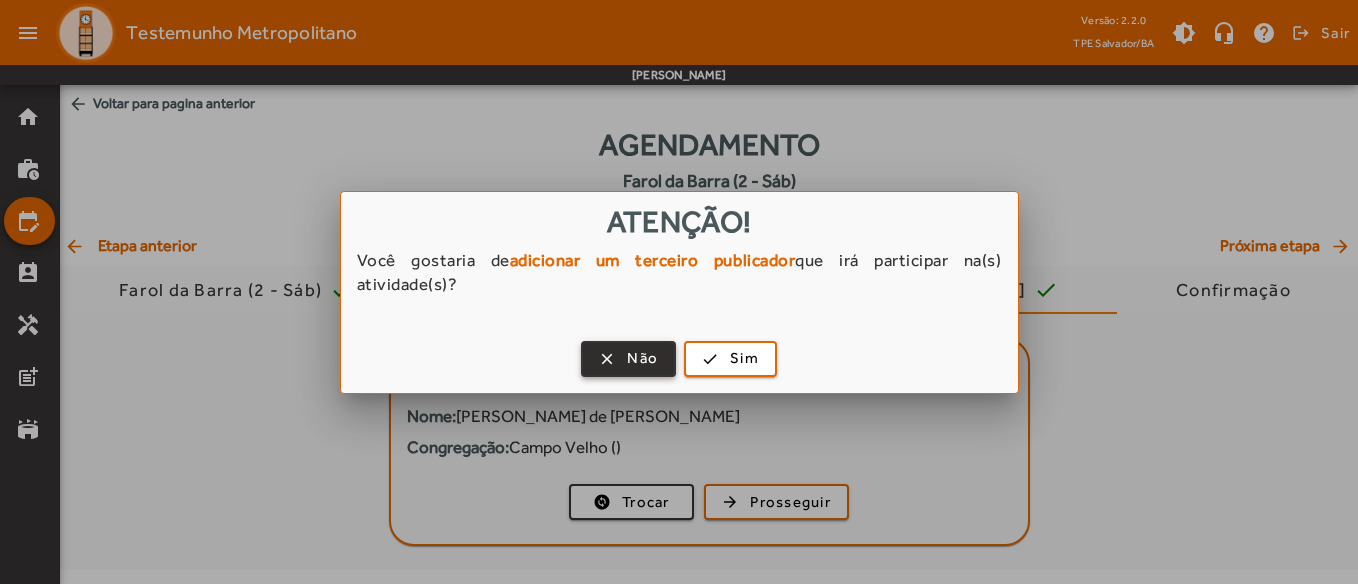 click on "Não" at bounding box center (642, 358) 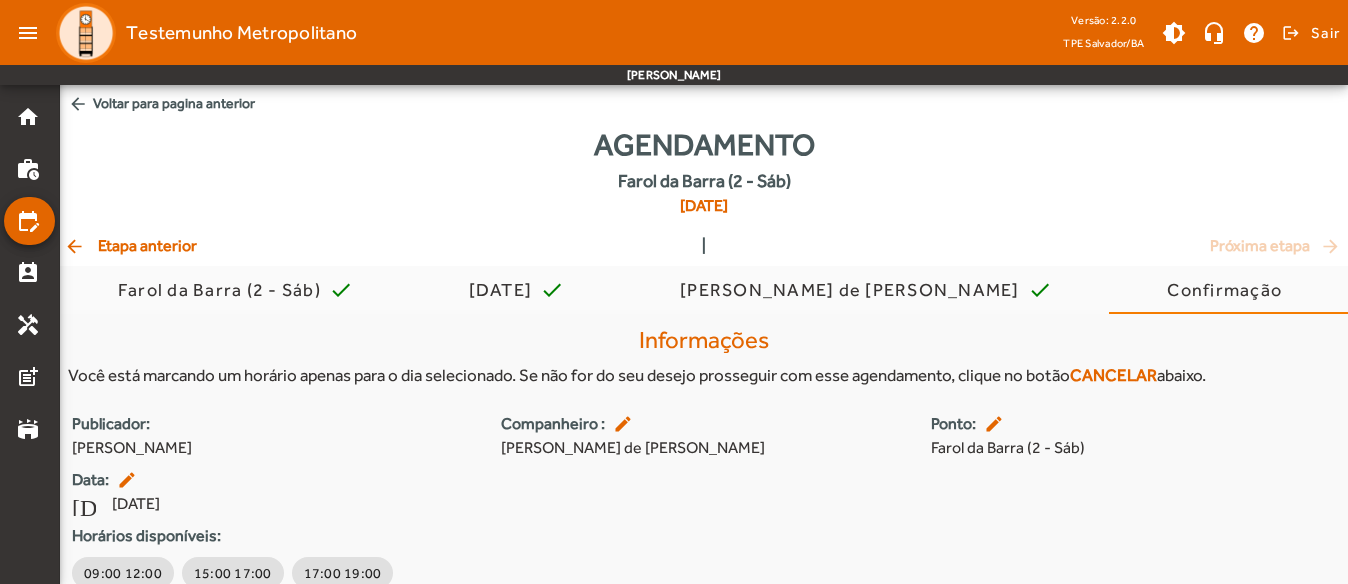 scroll, scrollTop: 85, scrollLeft: 0, axis: vertical 